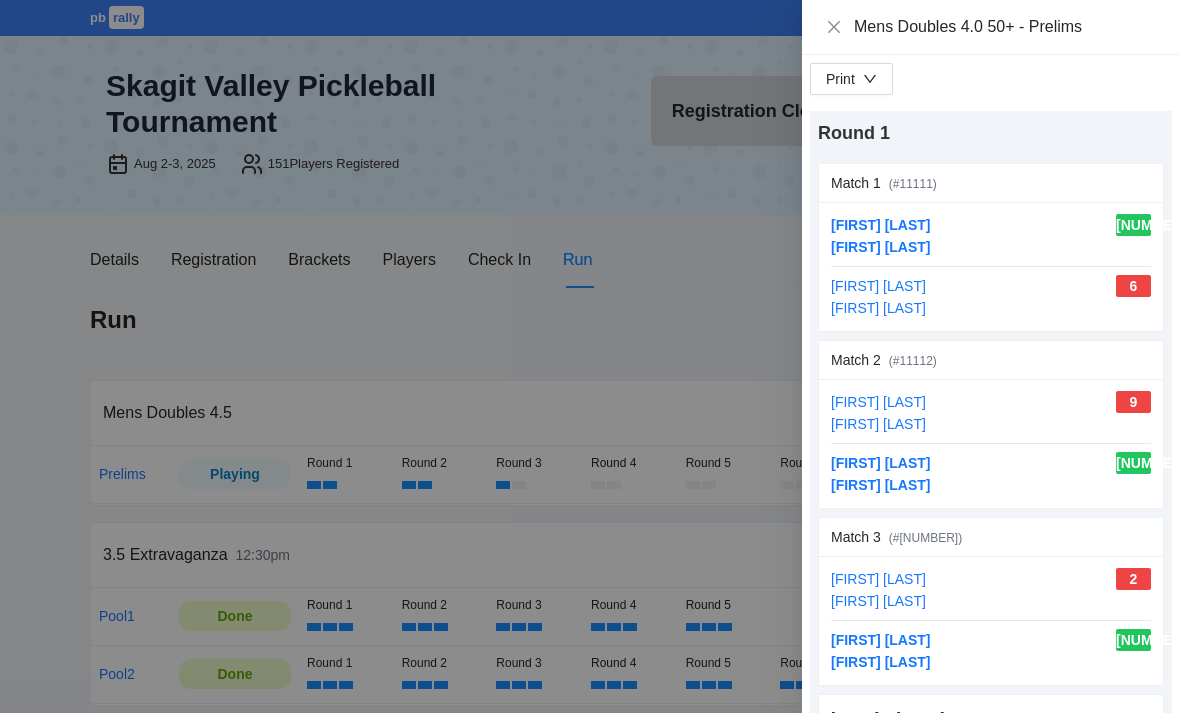 scroll, scrollTop: 1090, scrollLeft: 0, axis: vertical 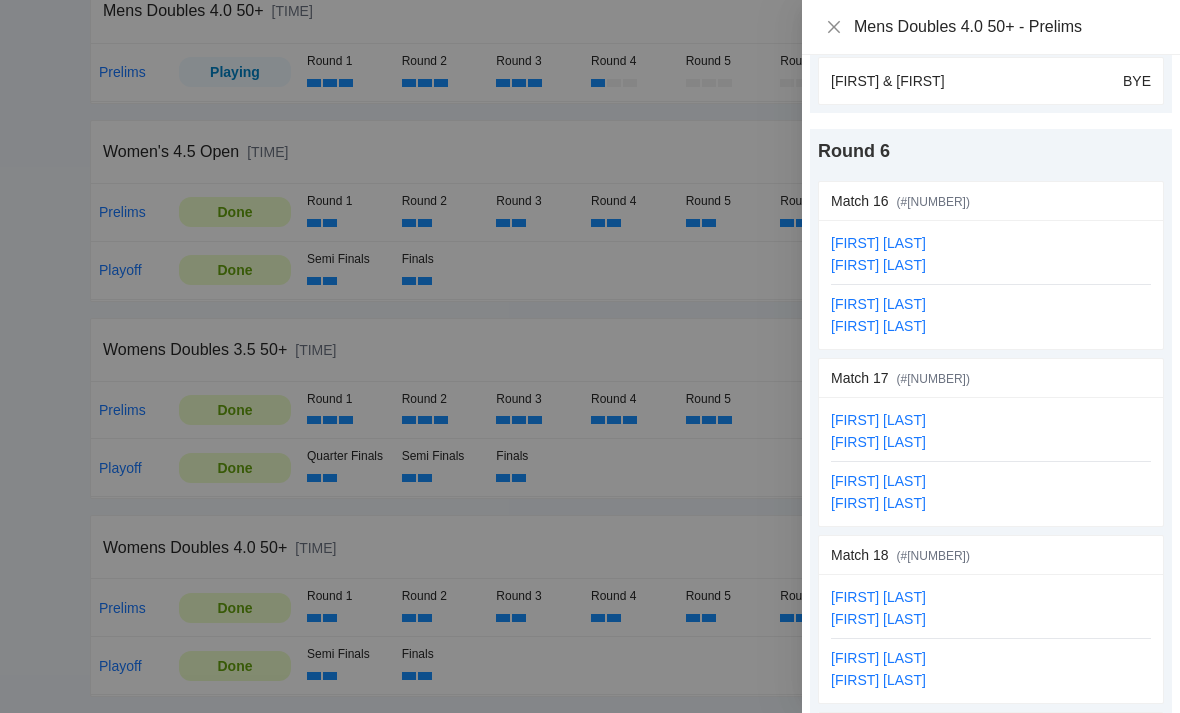 click 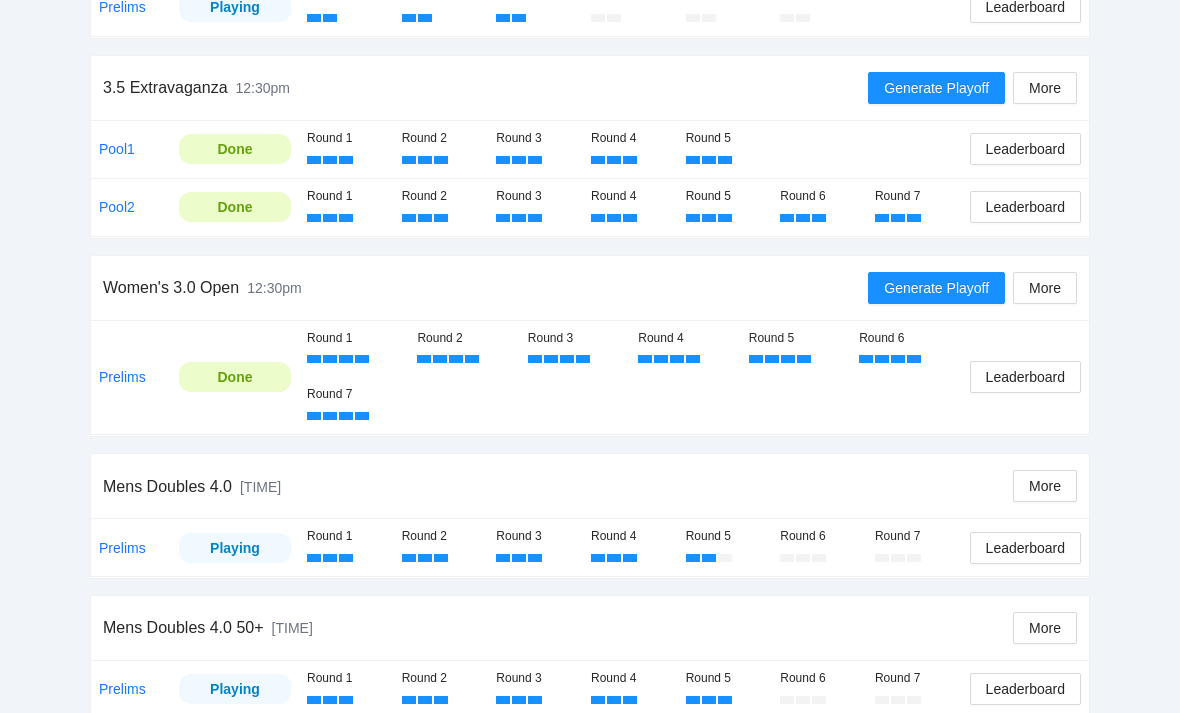 scroll, scrollTop: 300, scrollLeft: 0, axis: vertical 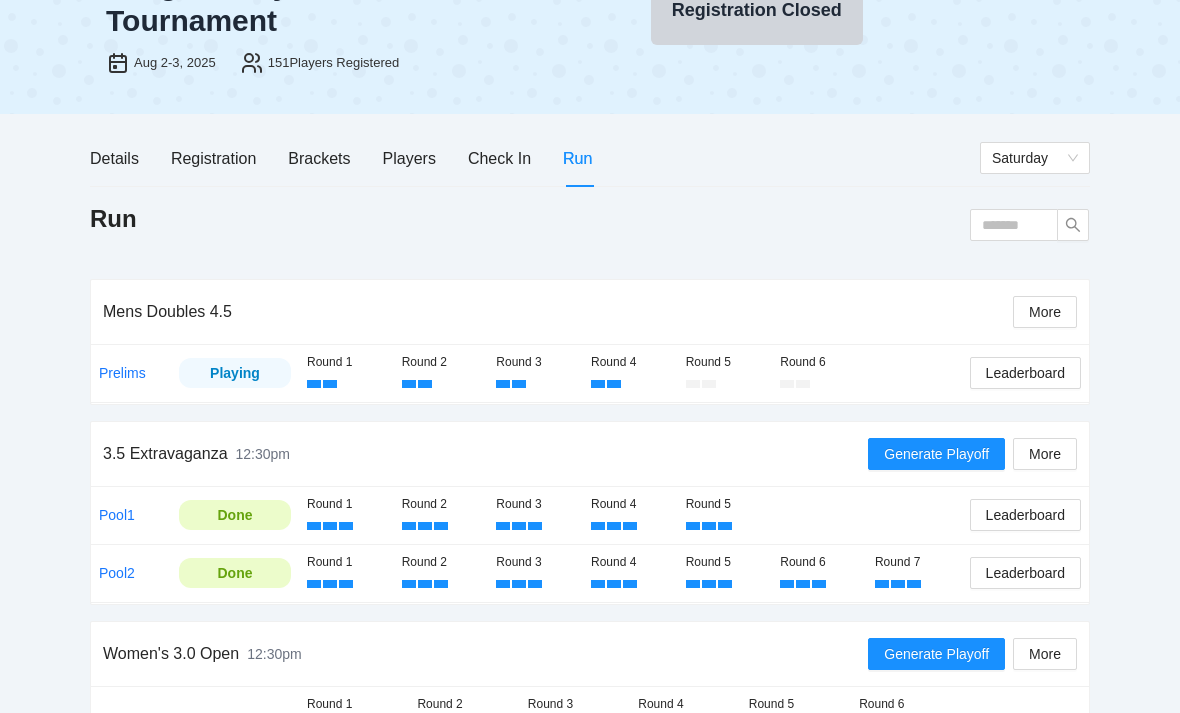 click on "Prelims" at bounding box center [122, 373] 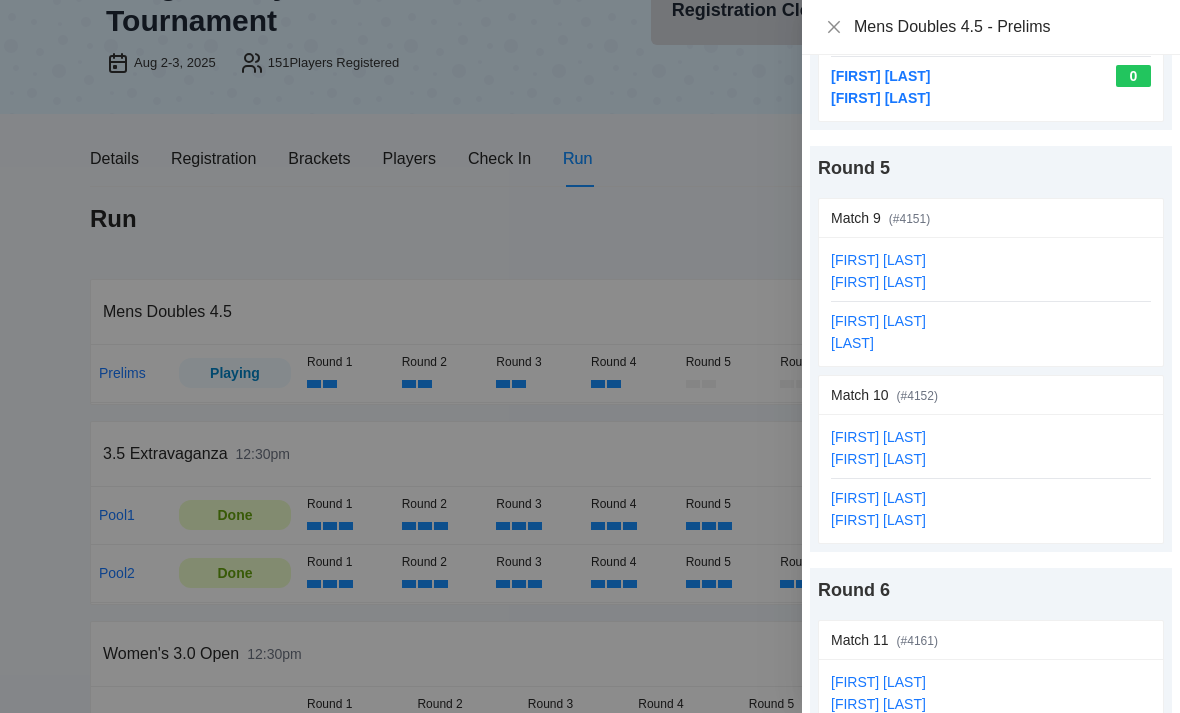 scroll, scrollTop: 1656, scrollLeft: 0, axis: vertical 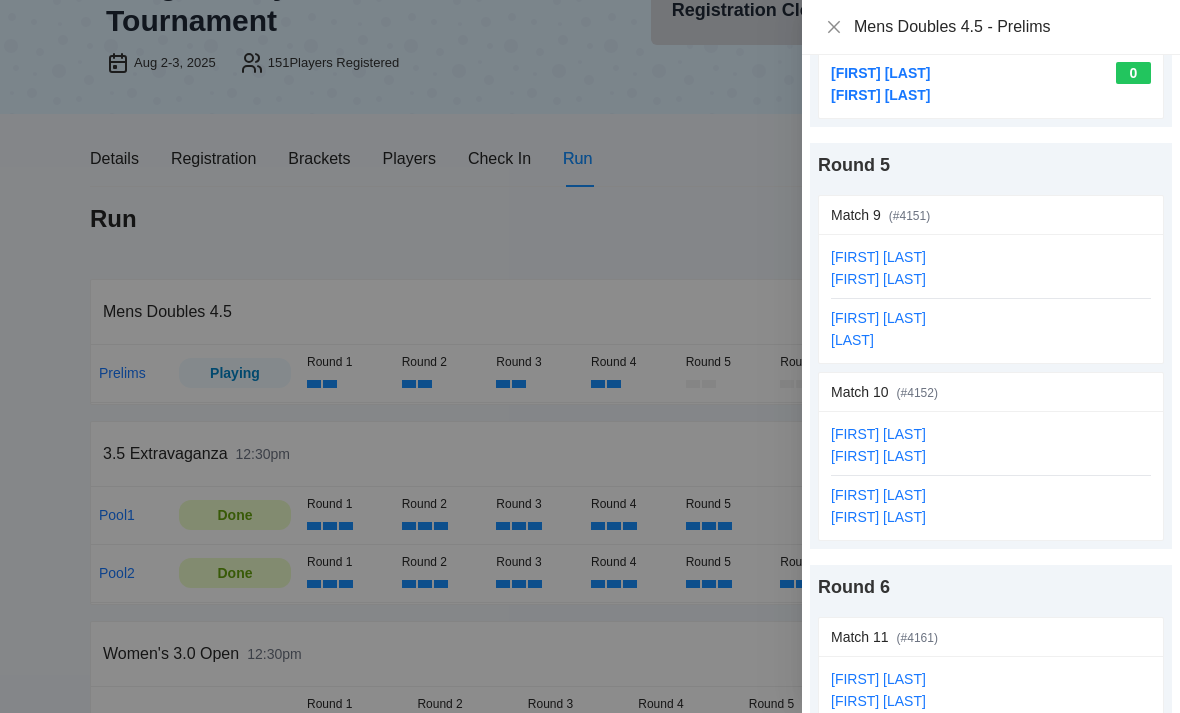 click on "update scores" at bounding box center [1107, 215] 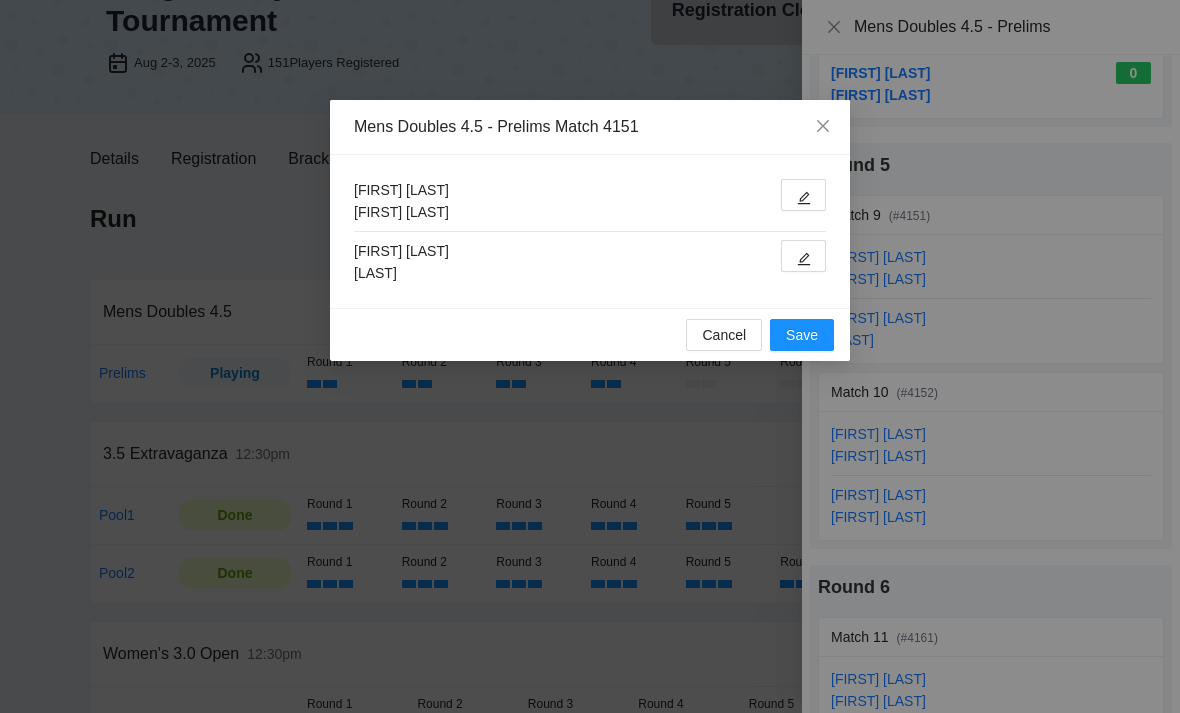 click at bounding box center [803, 256] 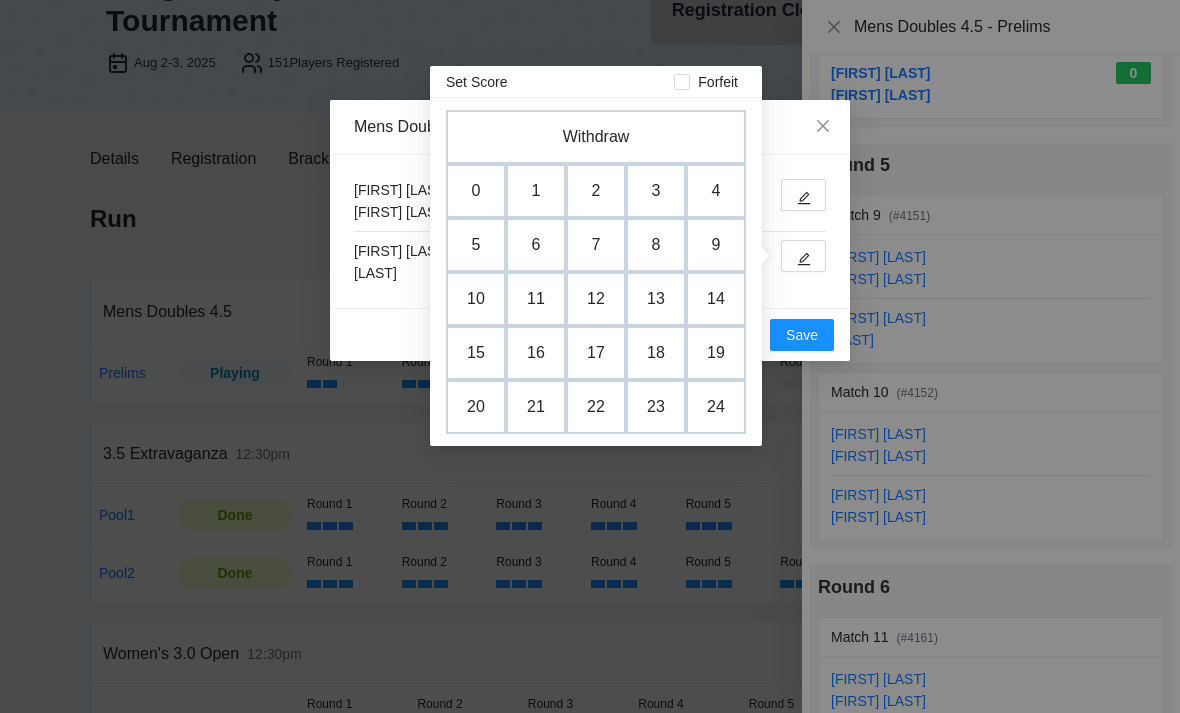 click on "0" at bounding box center [476, 191] 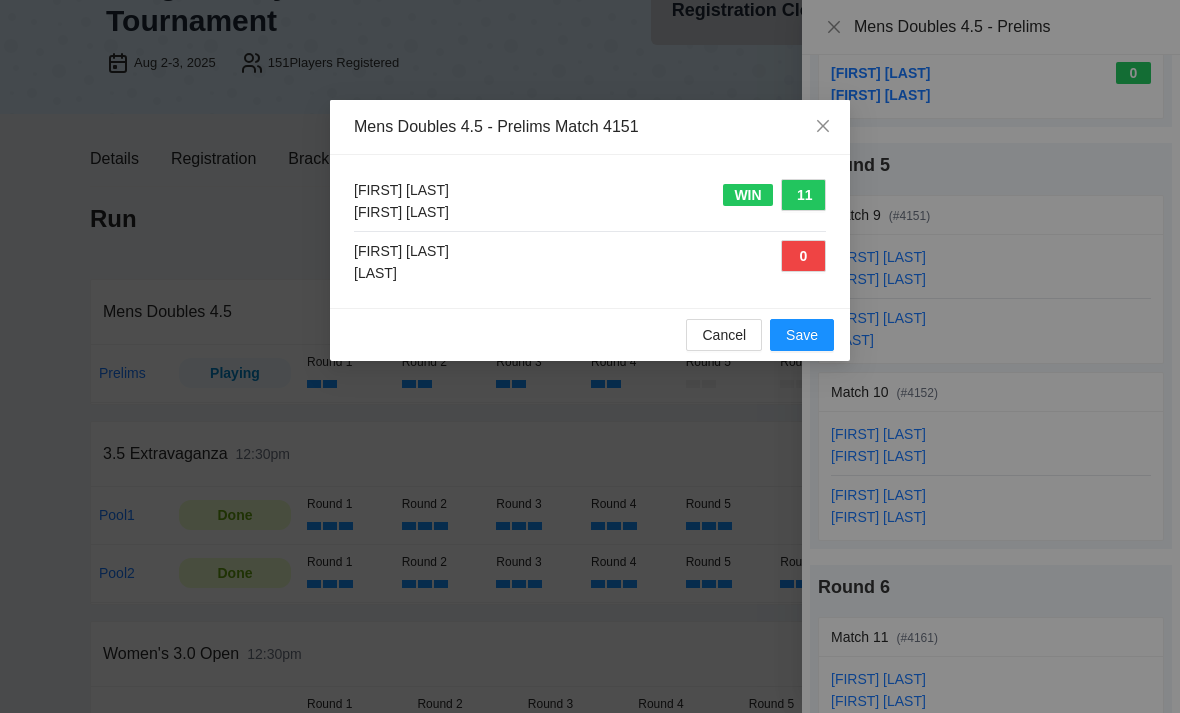 click on "Save" at bounding box center (802, 335) 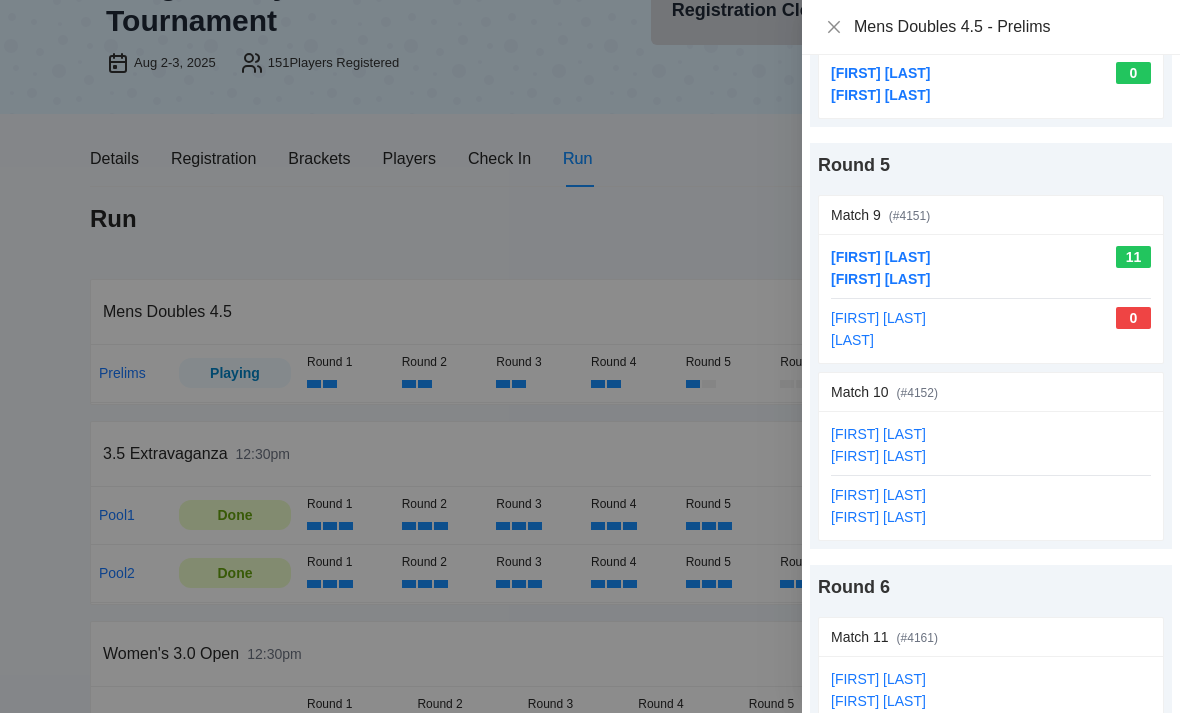 click on "update scores" at bounding box center (1107, 392) 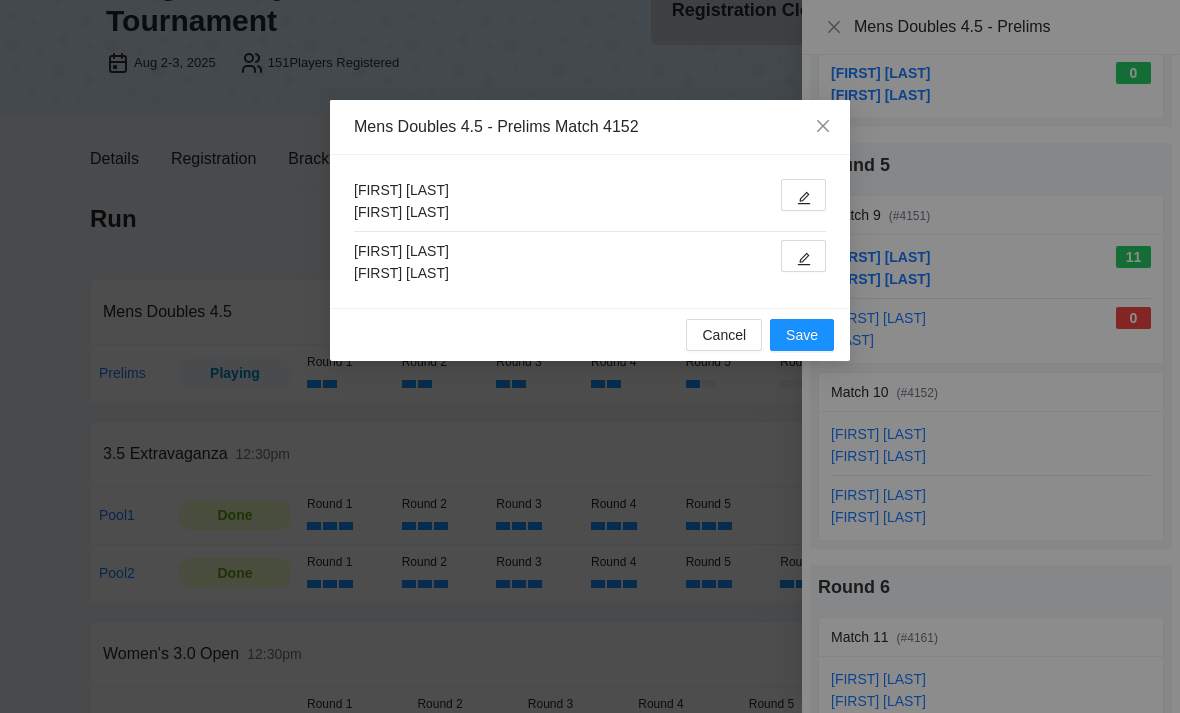 click at bounding box center (804, 197) 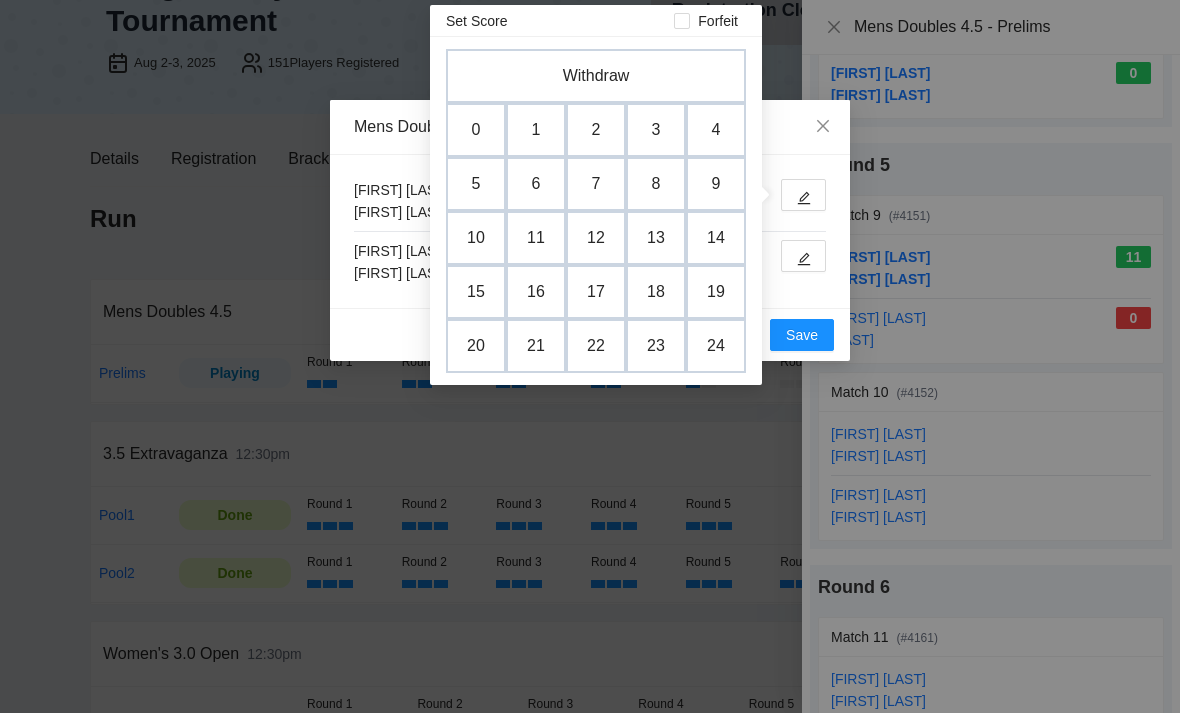 click on "0" at bounding box center (476, 130) 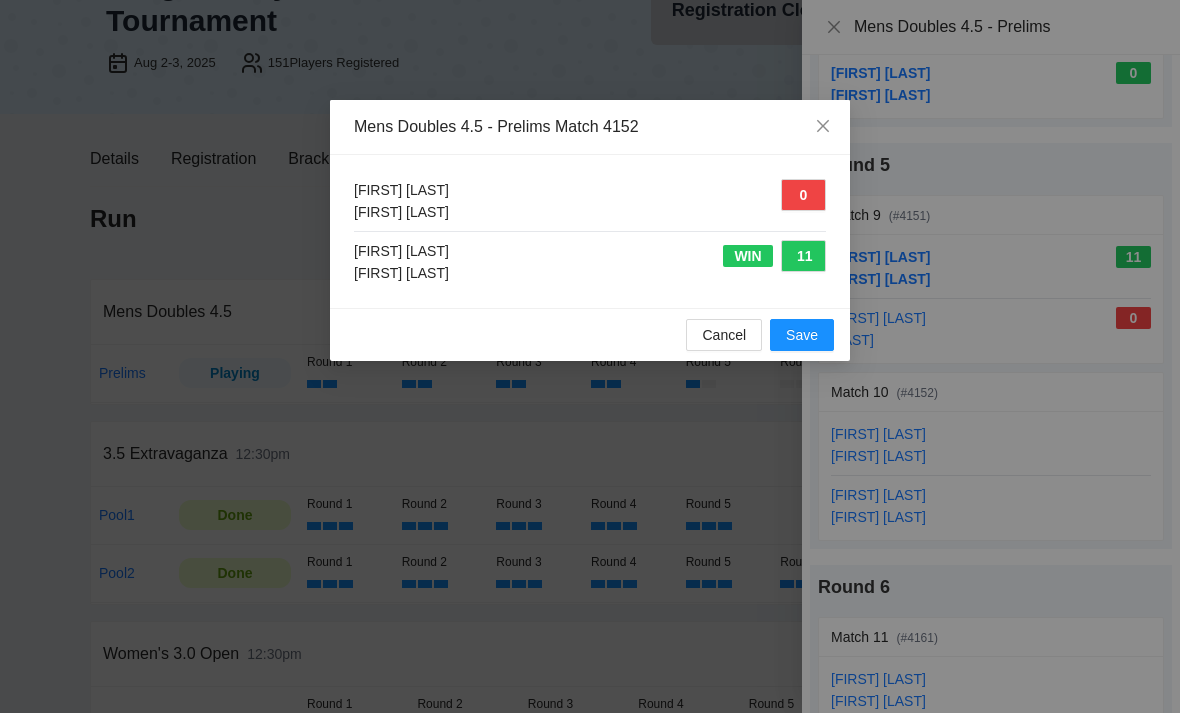 click on "Save" at bounding box center (802, 335) 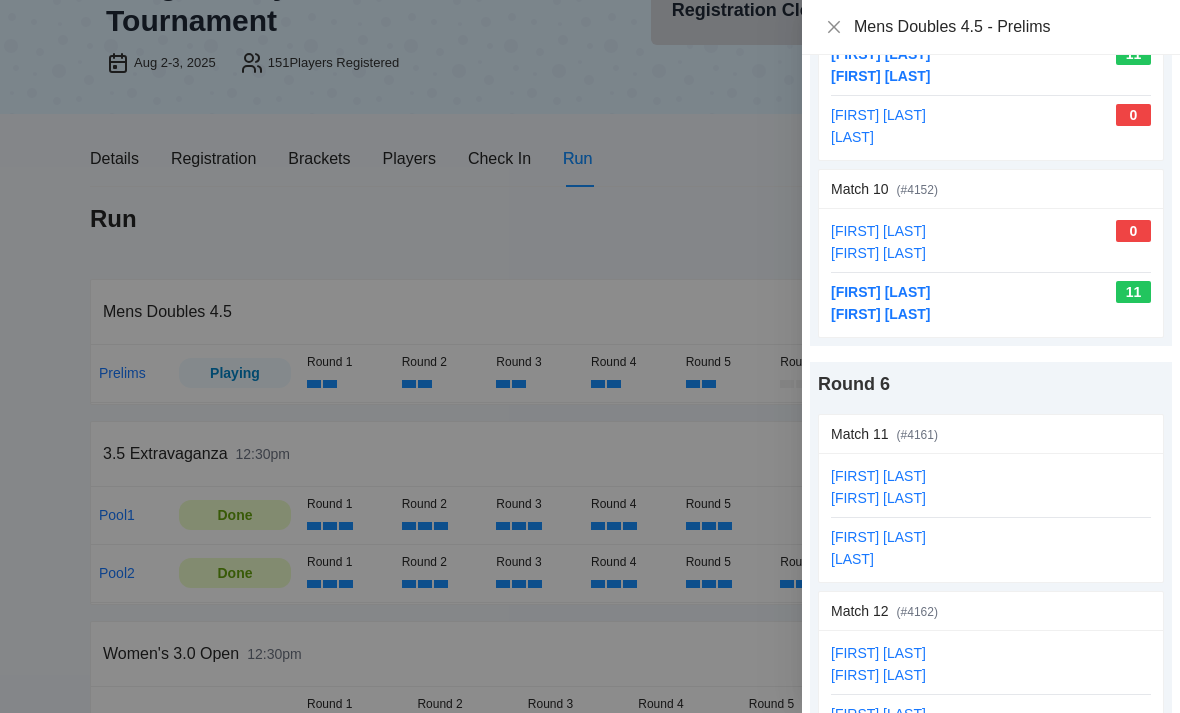 scroll, scrollTop: 1858, scrollLeft: 0, axis: vertical 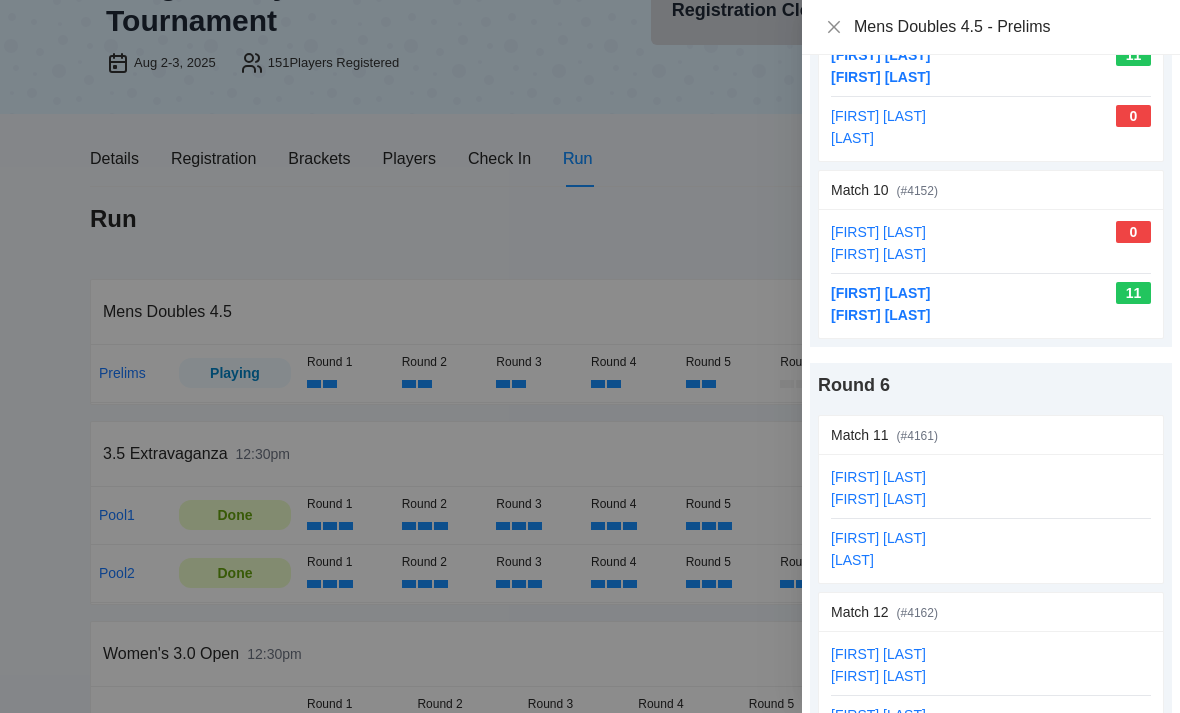 click on "Wendy J Aimee R" at bounding box center (991, 488) 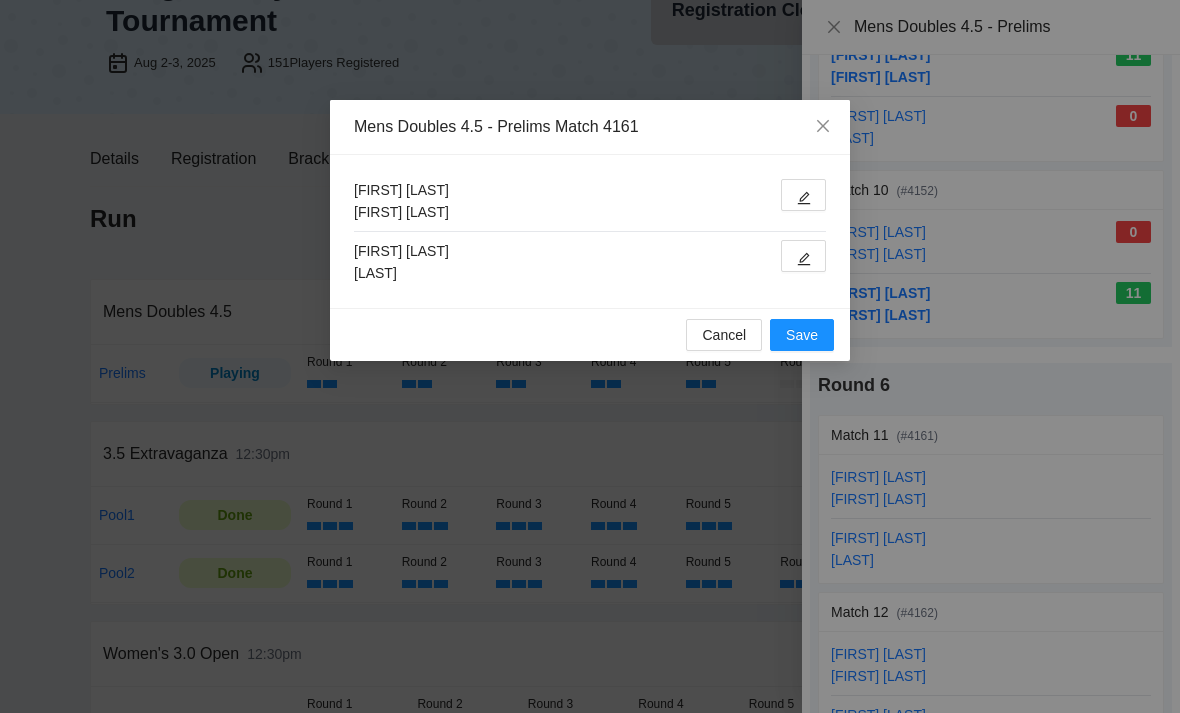 click 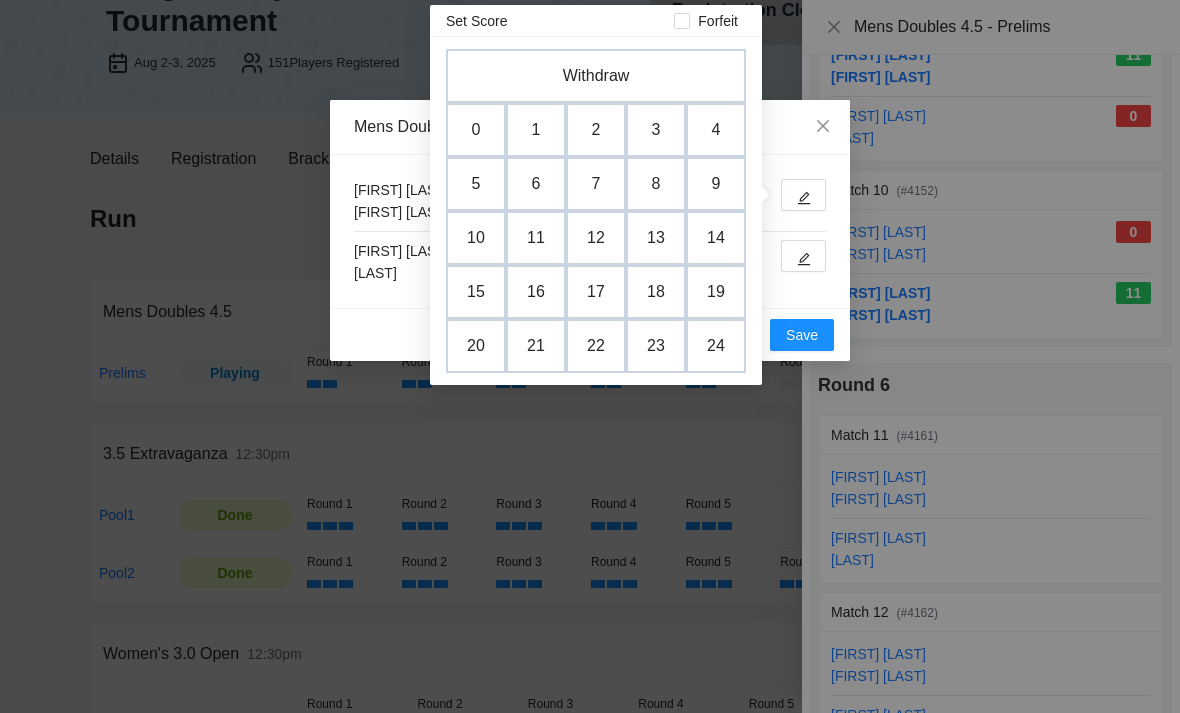 click on "0" at bounding box center [476, 130] 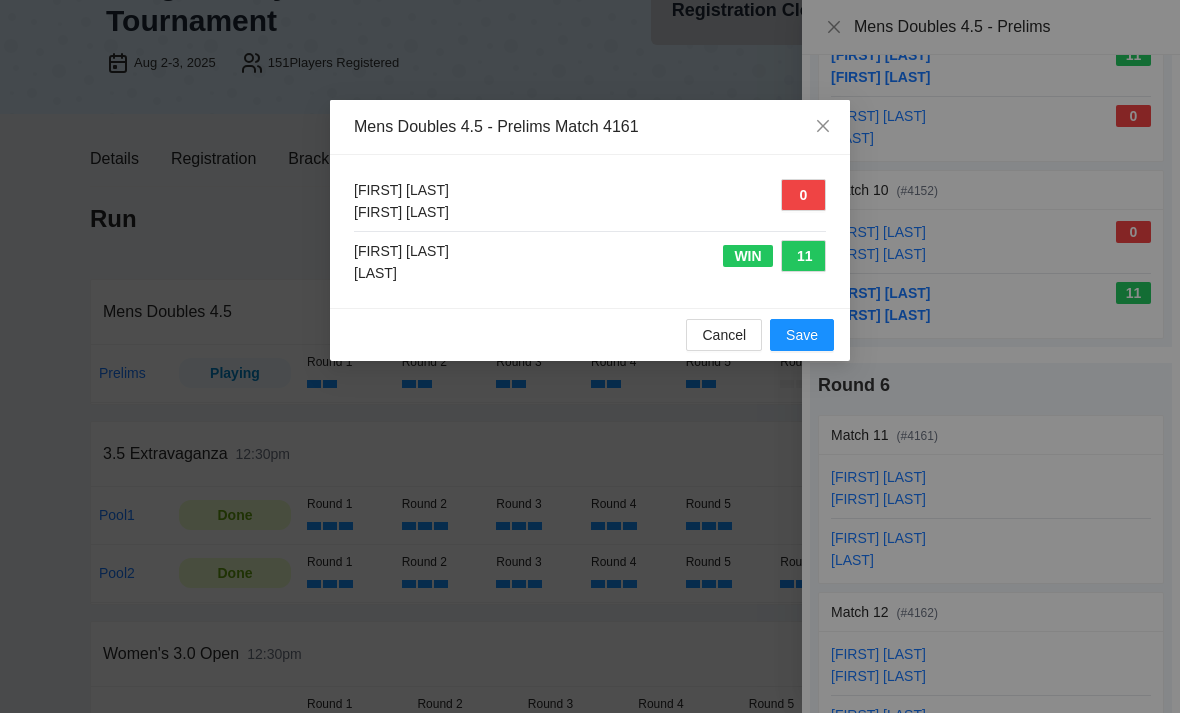 click on "Save" at bounding box center [802, 335] 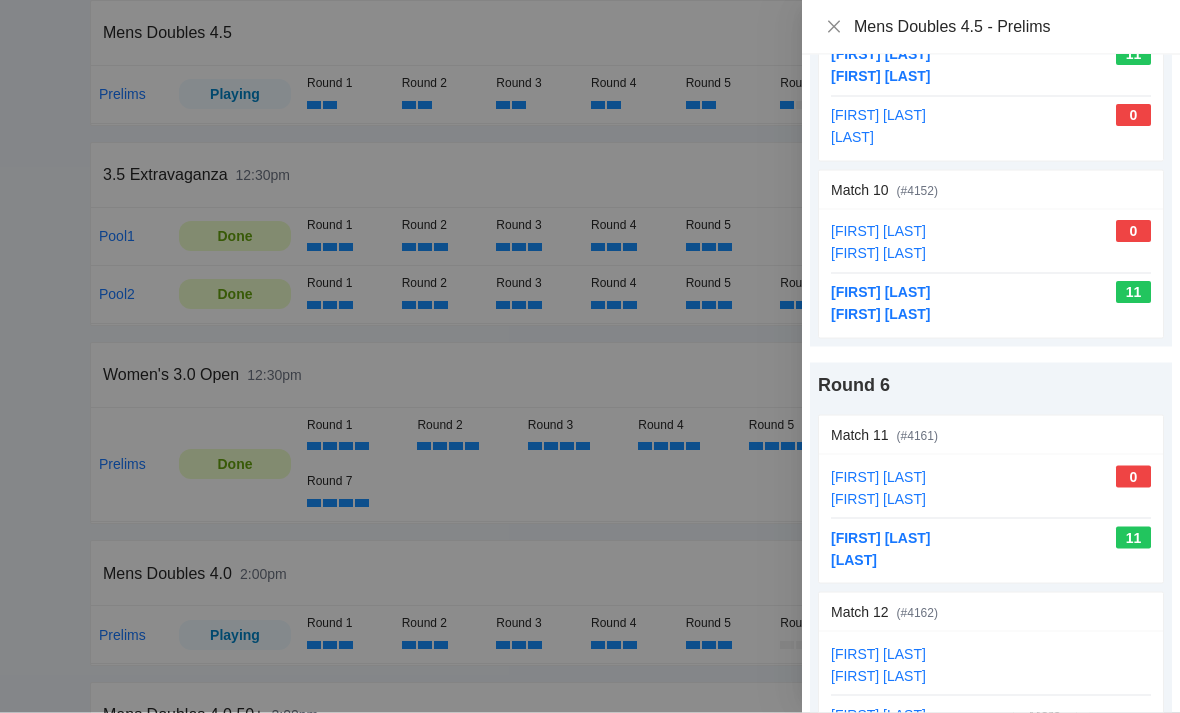 scroll, scrollTop: 380, scrollLeft: 0, axis: vertical 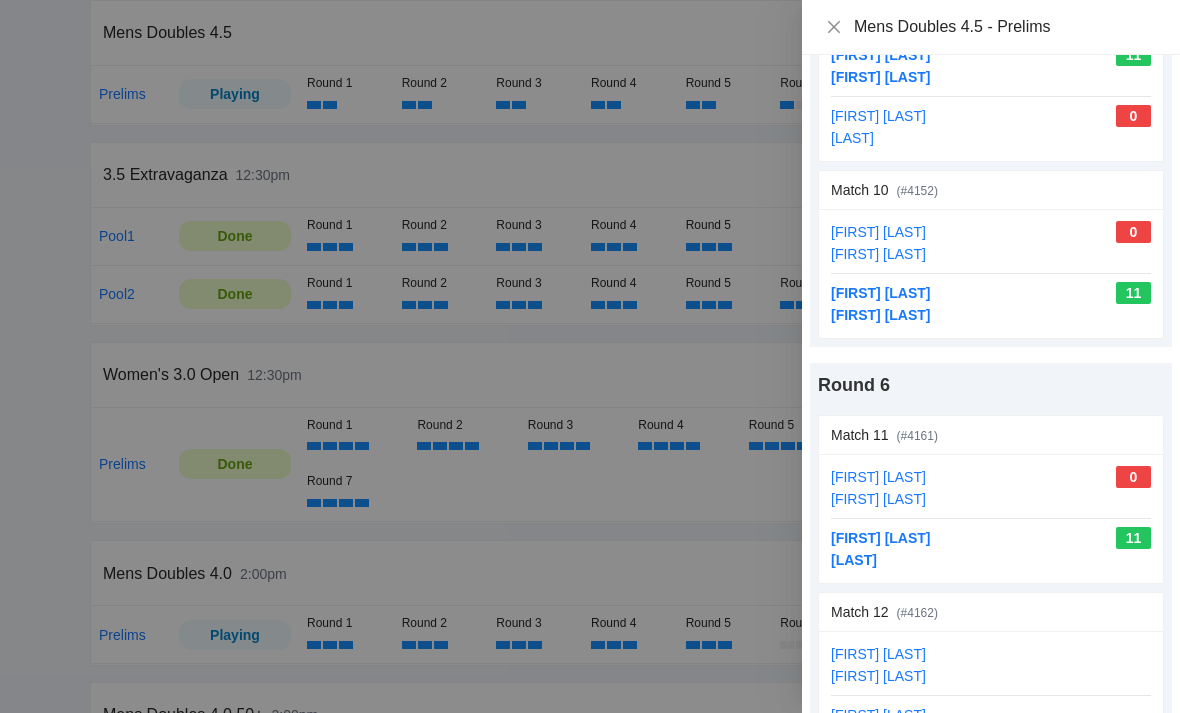 click on "update scores" at bounding box center [1107, 612] 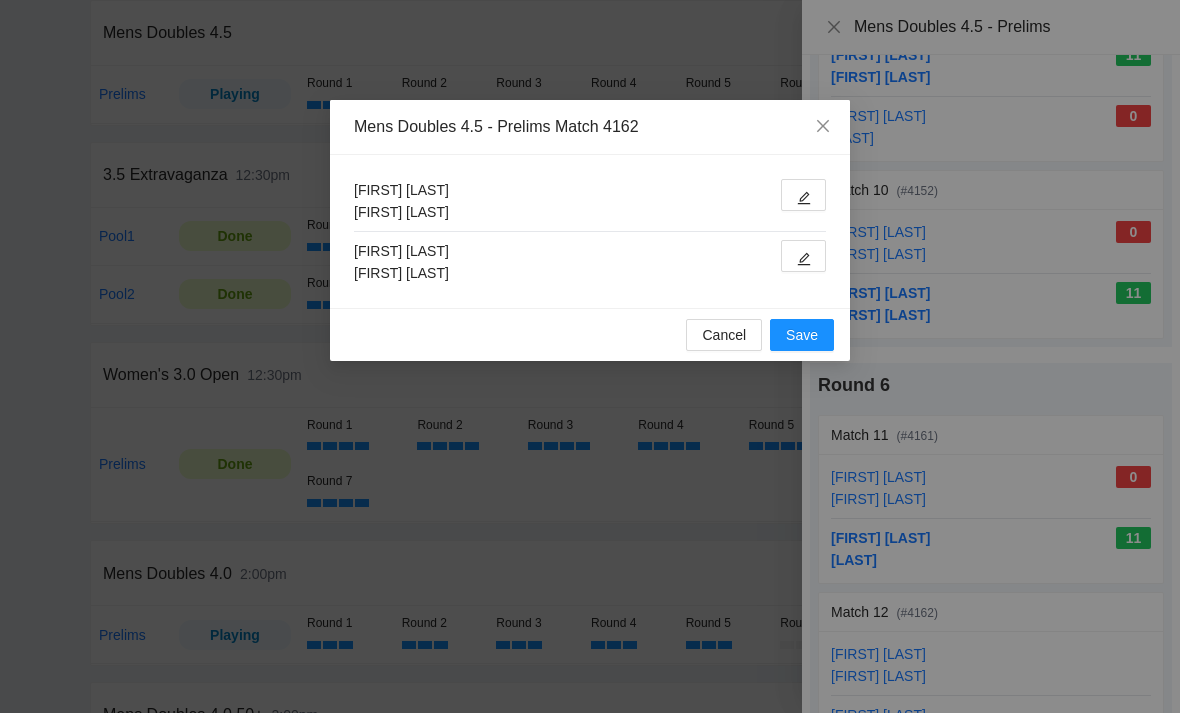 click at bounding box center (803, 195) 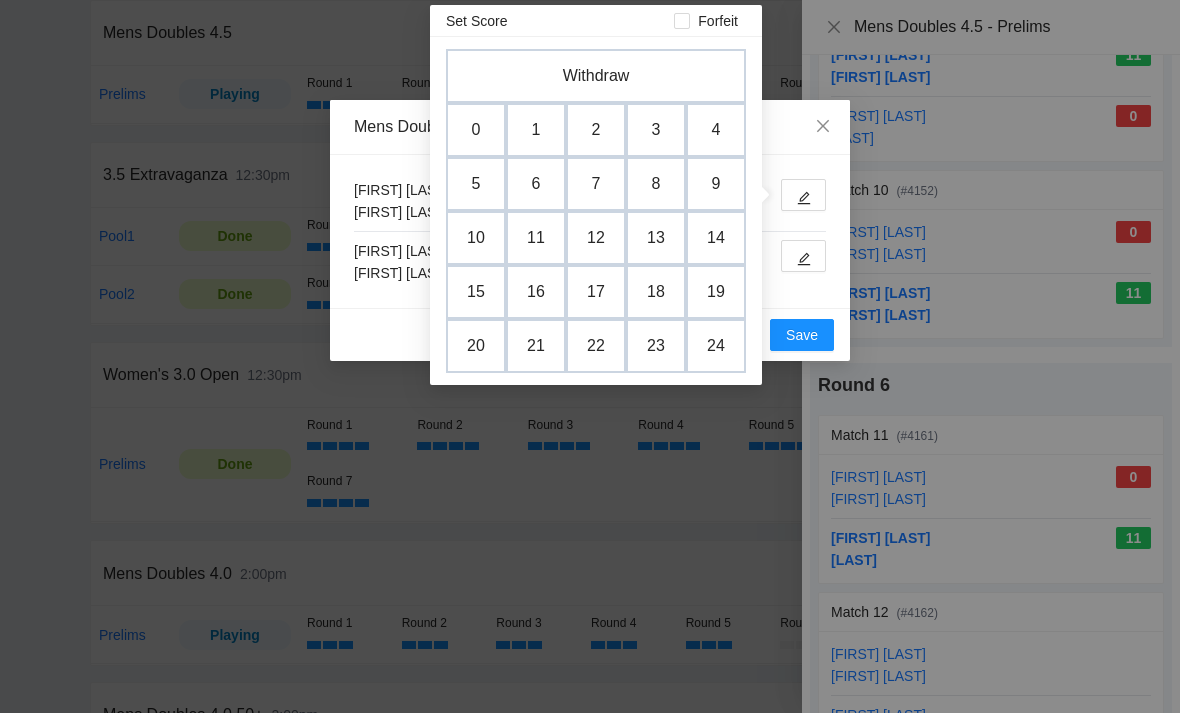 click on "0" at bounding box center [476, 130] 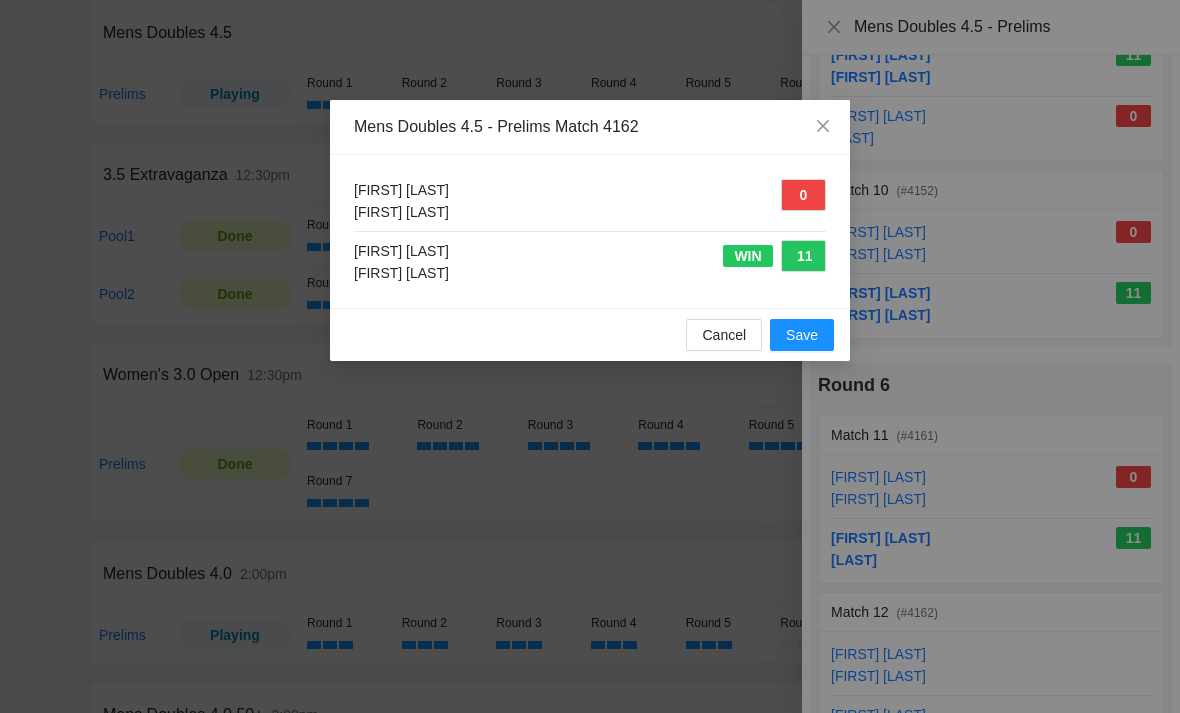click on "Save" at bounding box center (802, 335) 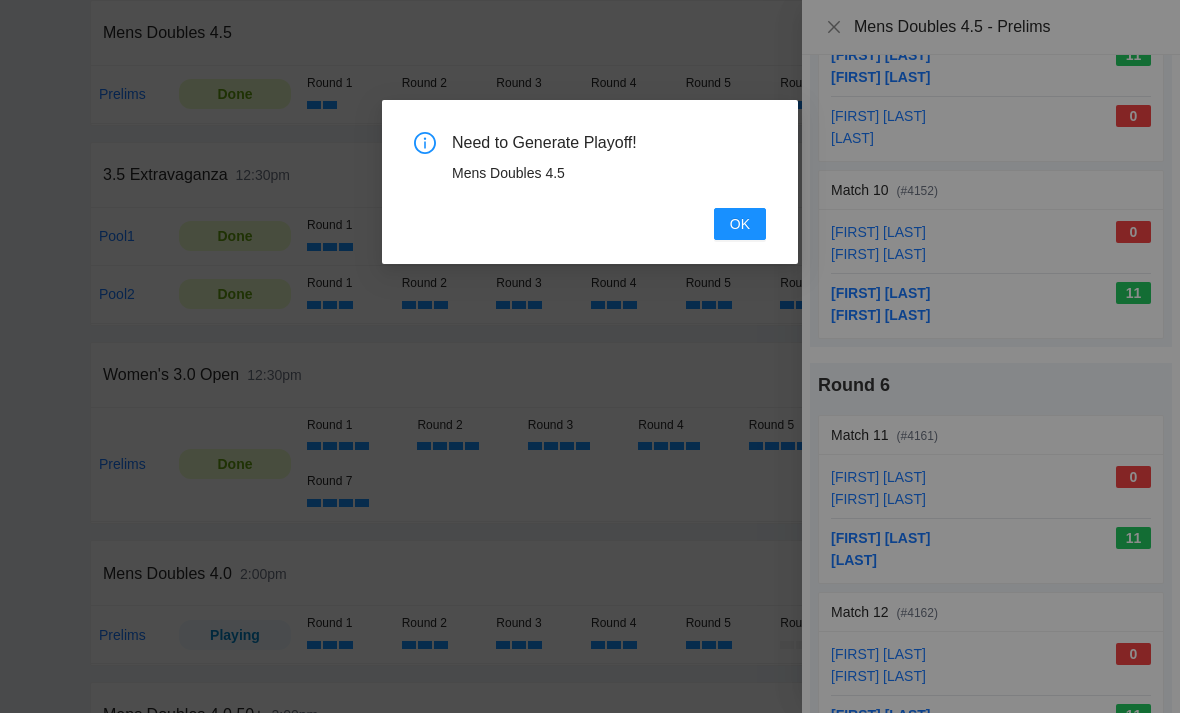 click on "OK" at bounding box center [740, 224] 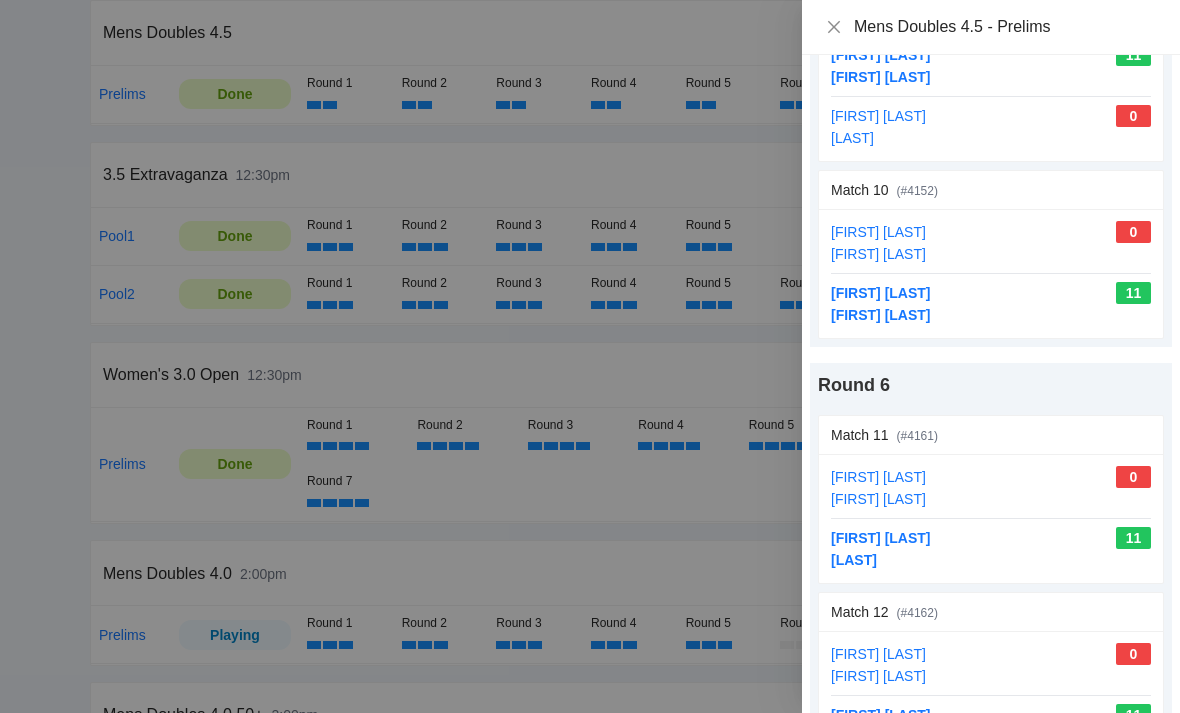 click 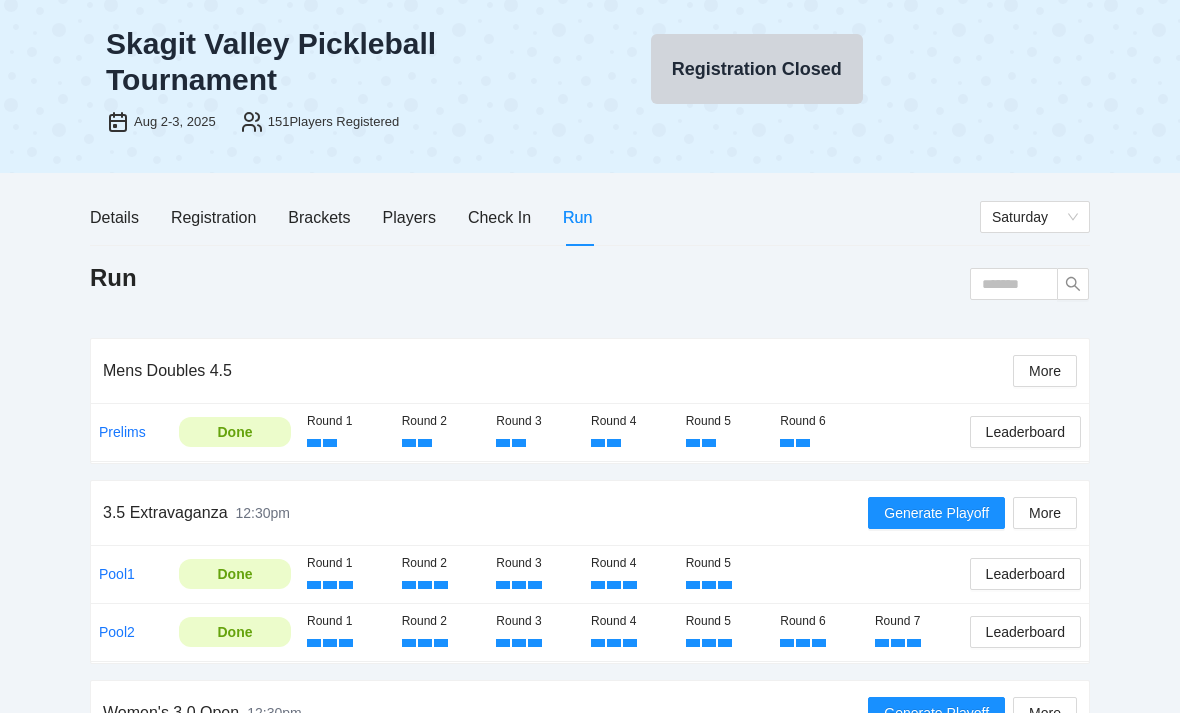 scroll, scrollTop: 0, scrollLeft: 0, axis: both 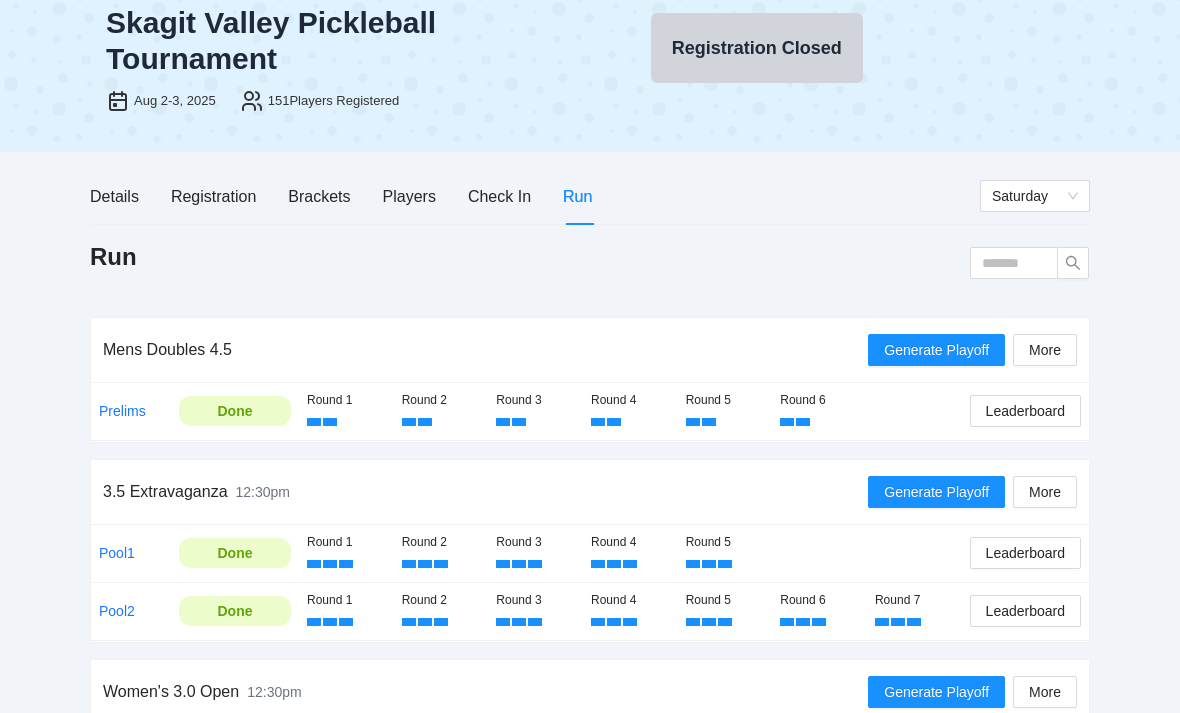 click on "Generate Playoff" at bounding box center (936, 350) 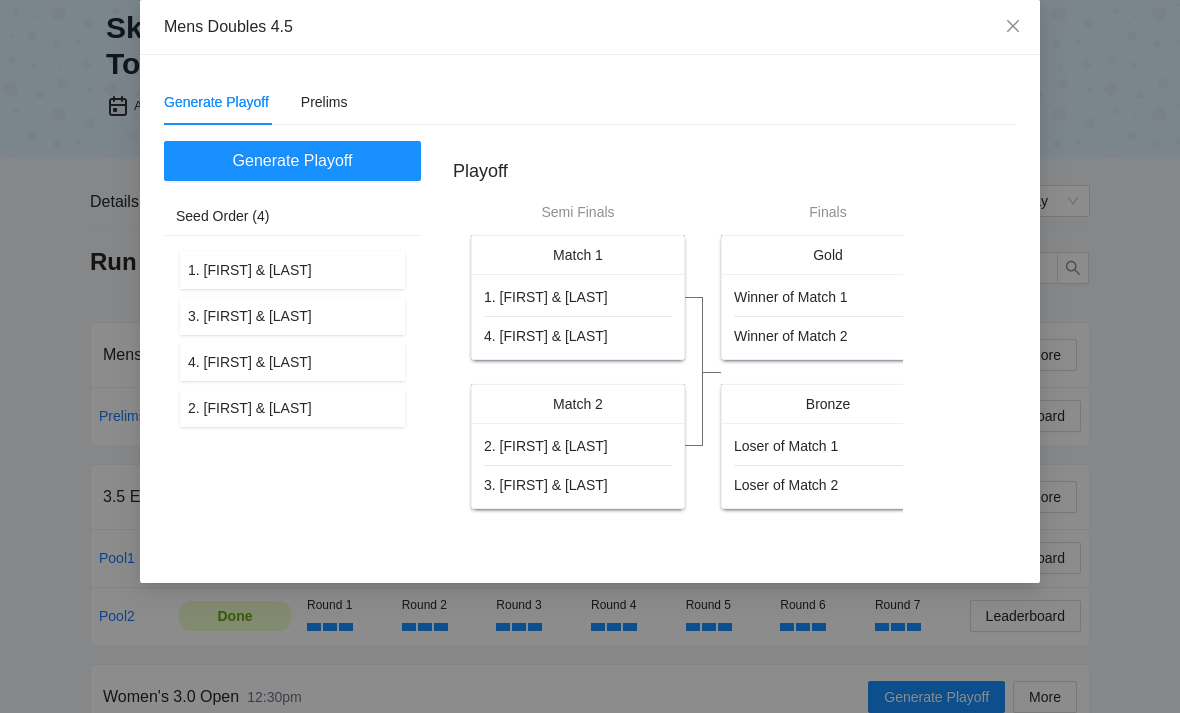 scroll, scrollTop: 59, scrollLeft: 0, axis: vertical 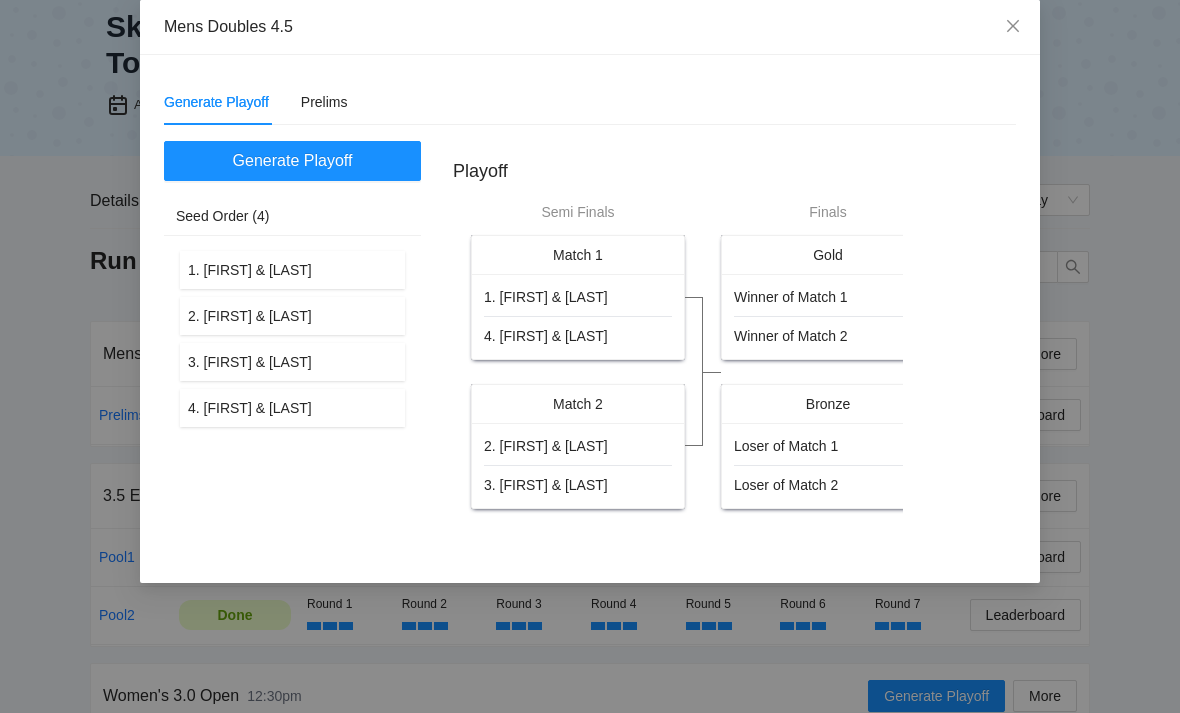 click on "Generate Playoff" at bounding box center (293, 160) 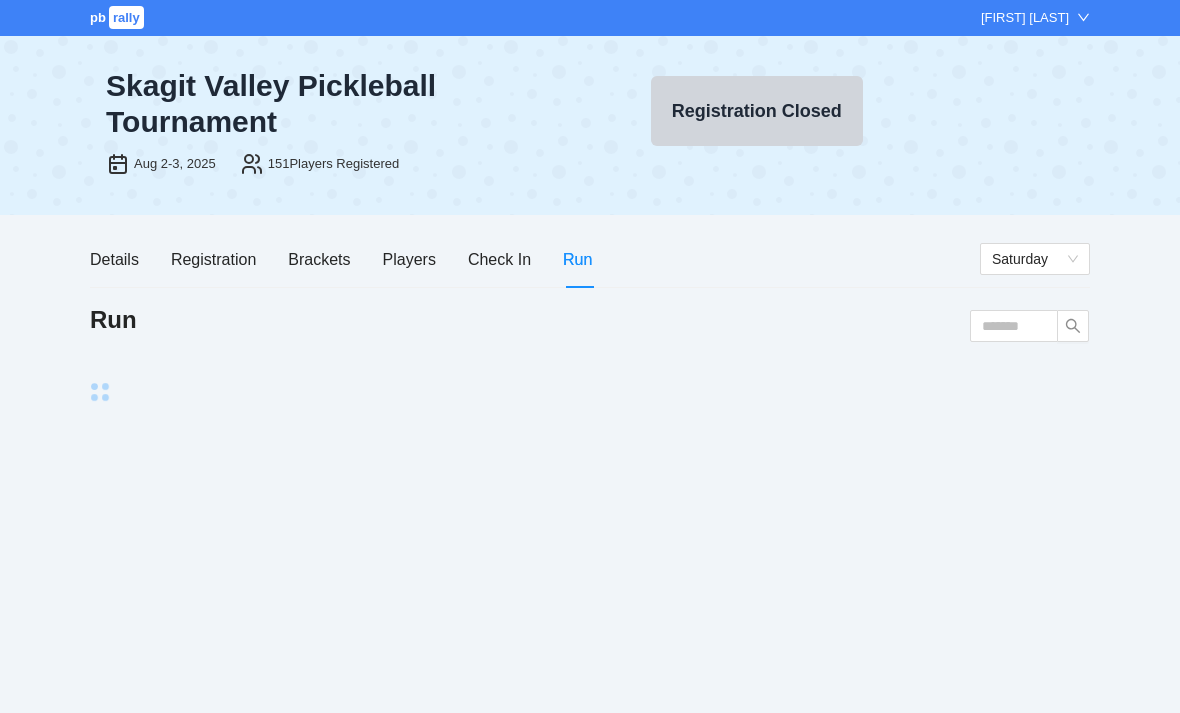 scroll, scrollTop: 59, scrollLeft: 0, axis: vertical 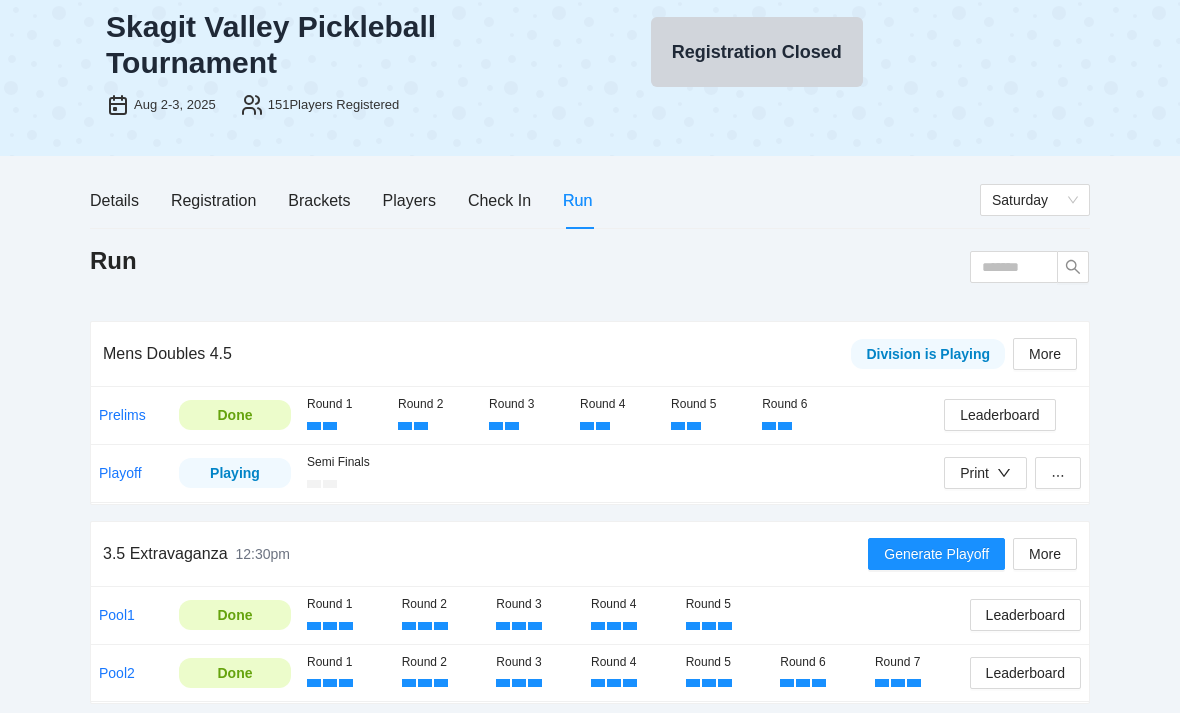 click on "Playoff" at bounding box center [120, 473] 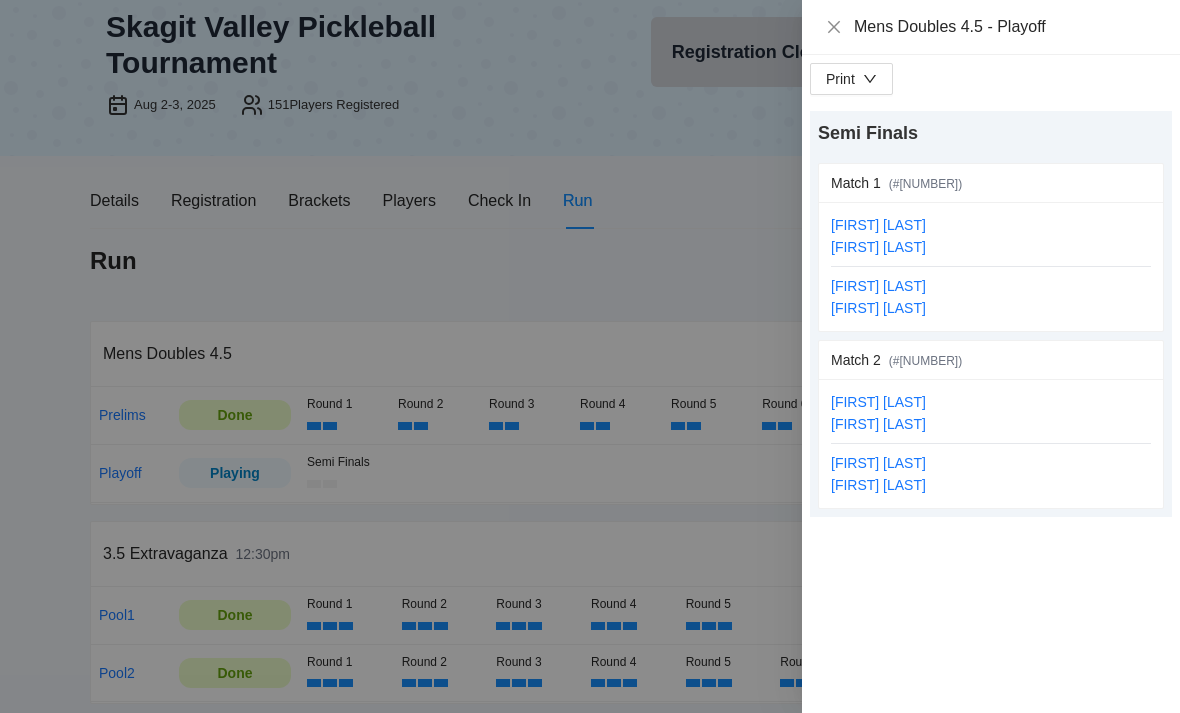 click 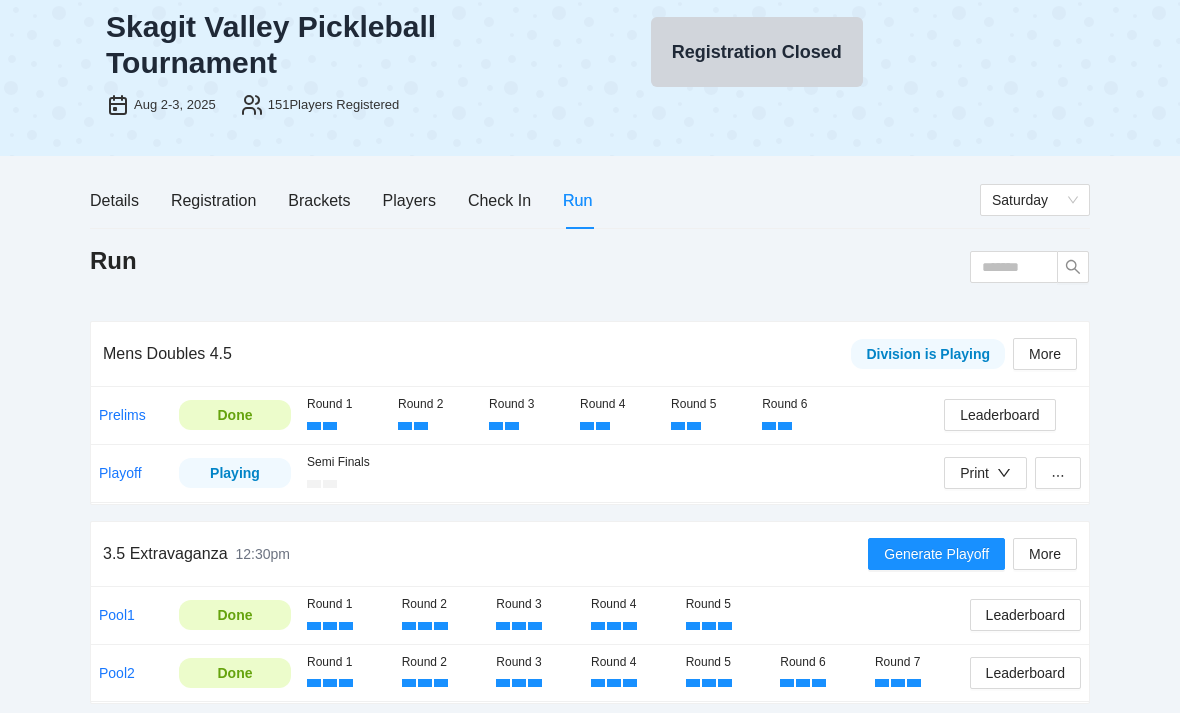 click 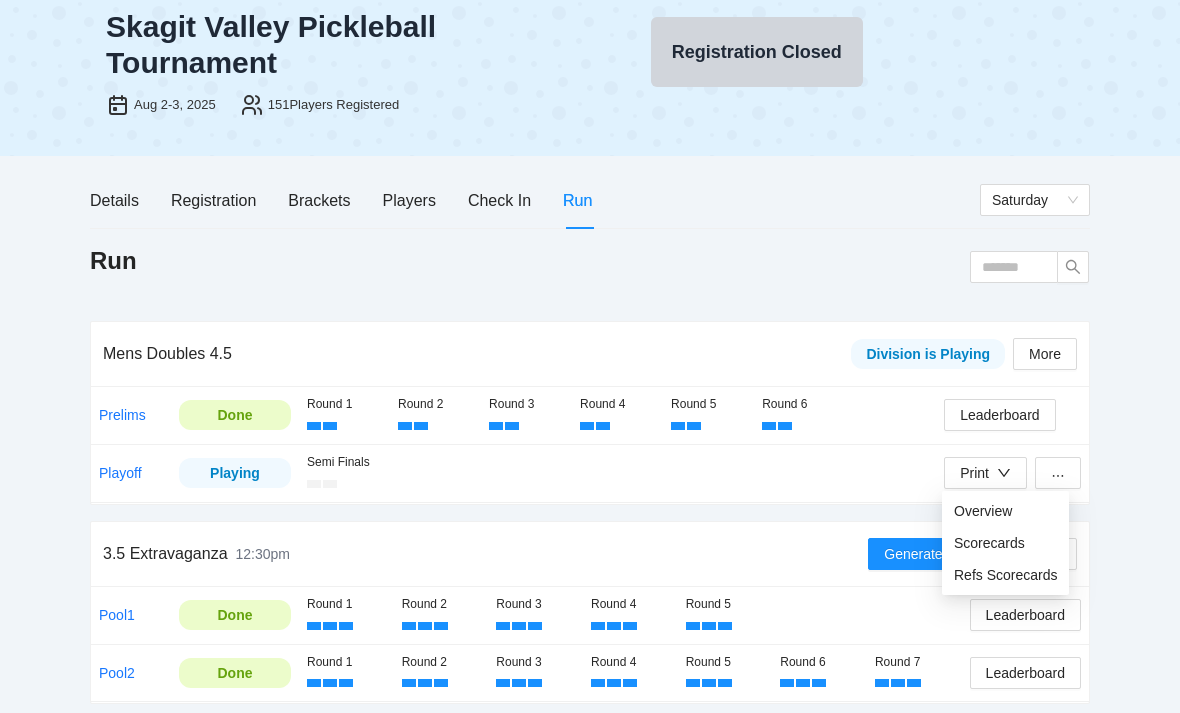 click at bounding box center (1058, 473) 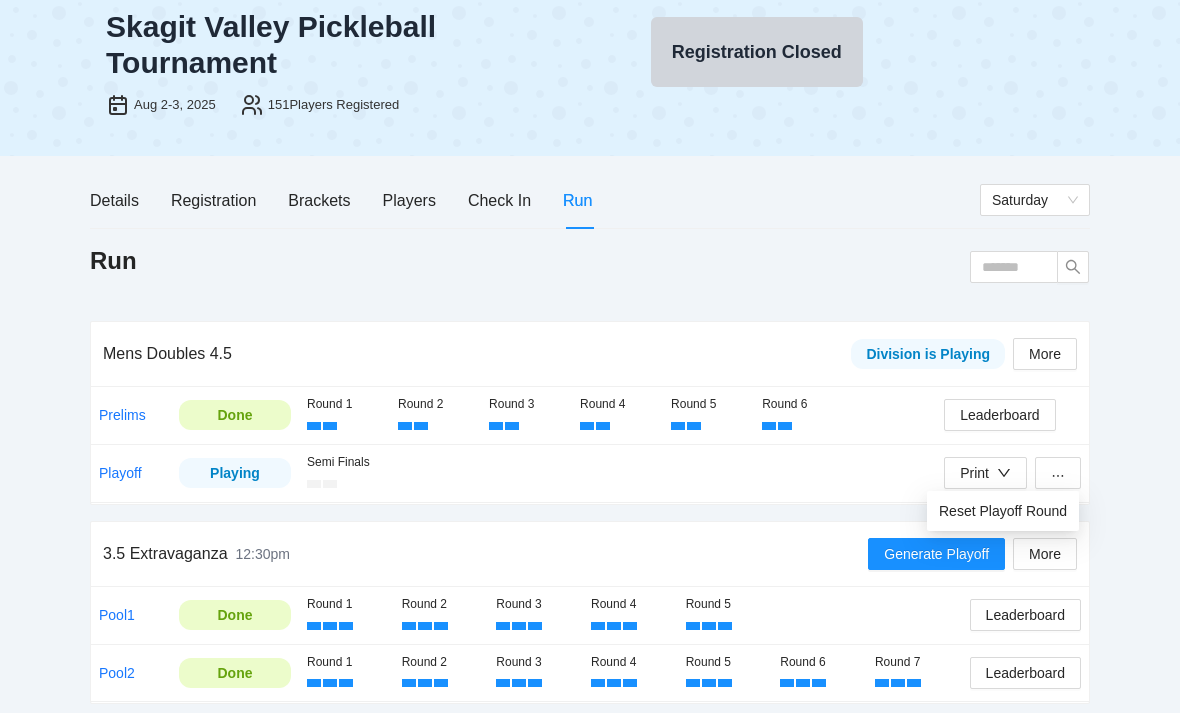 click on "Reset Playoff Round" at bounding box center (1003, 511) 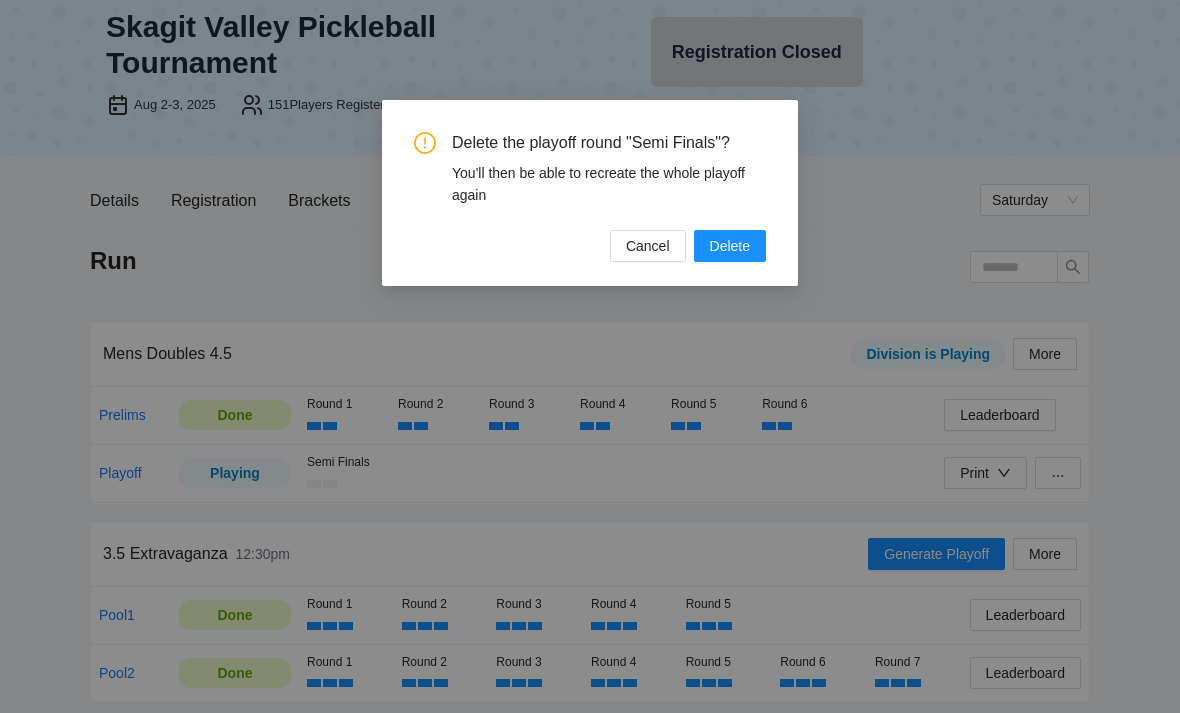click on "Delete" at bounding box center [730, 246] 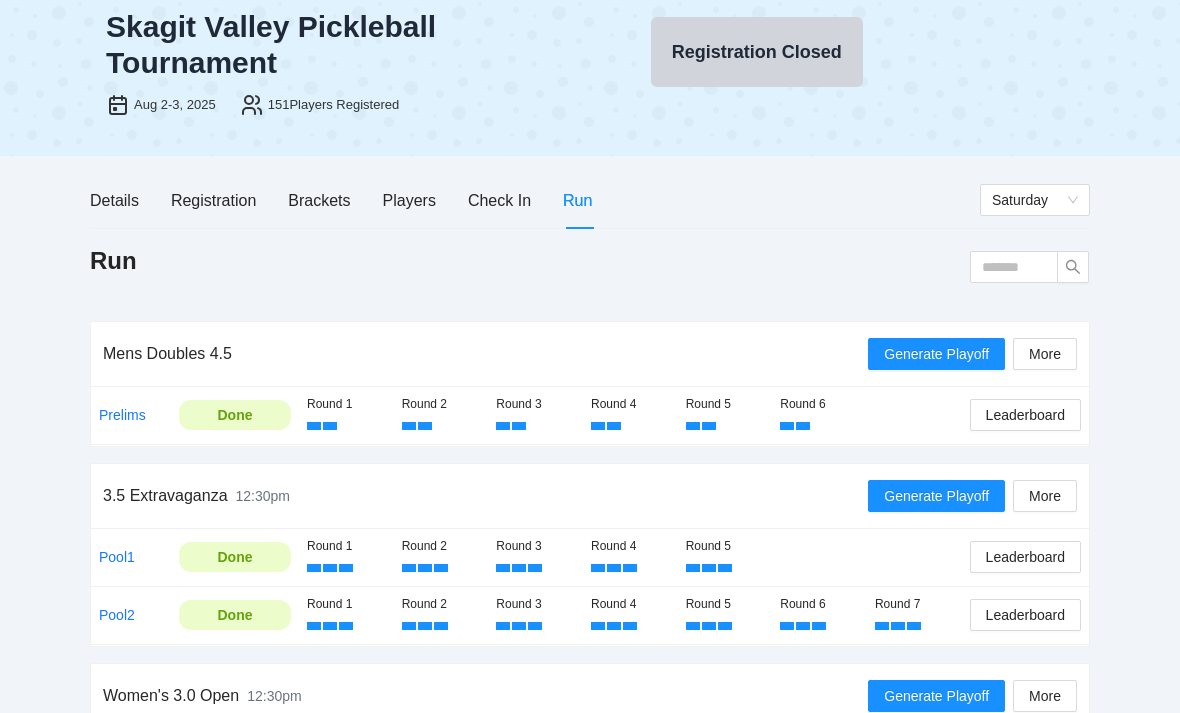 click on "Generate Playoff" at bounding box center [936, 354] 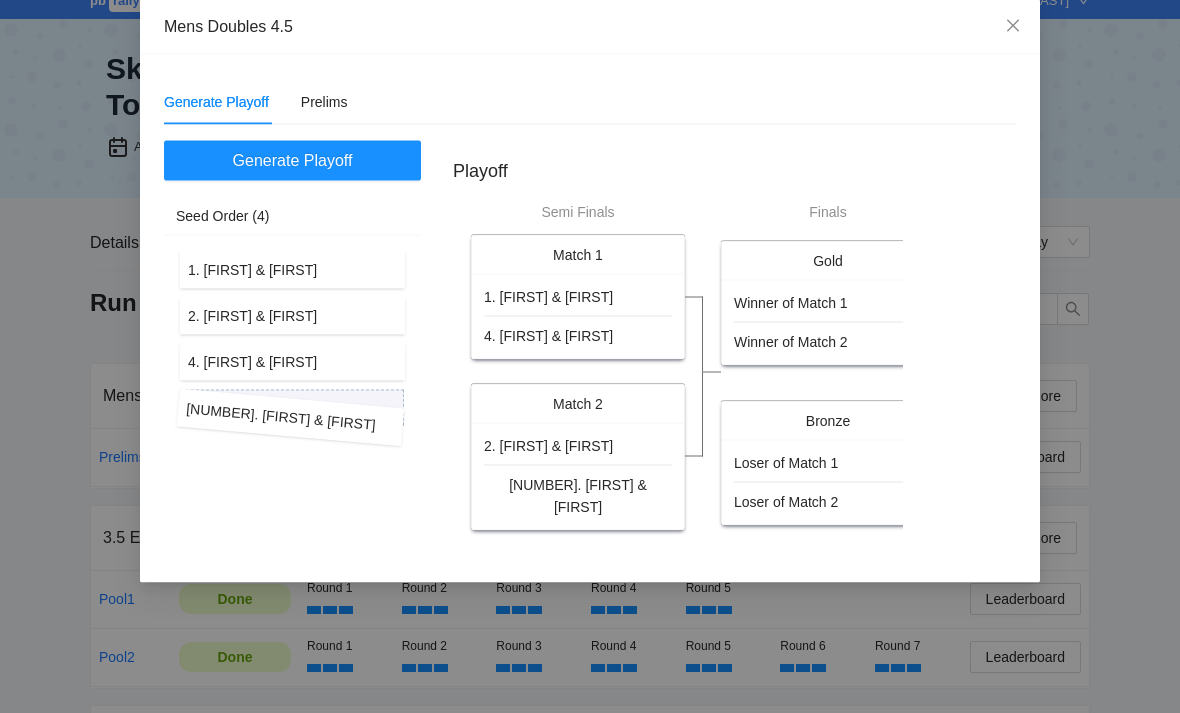 scroll, scrollTop: 16, scrollLeft: 0, axis: vertical 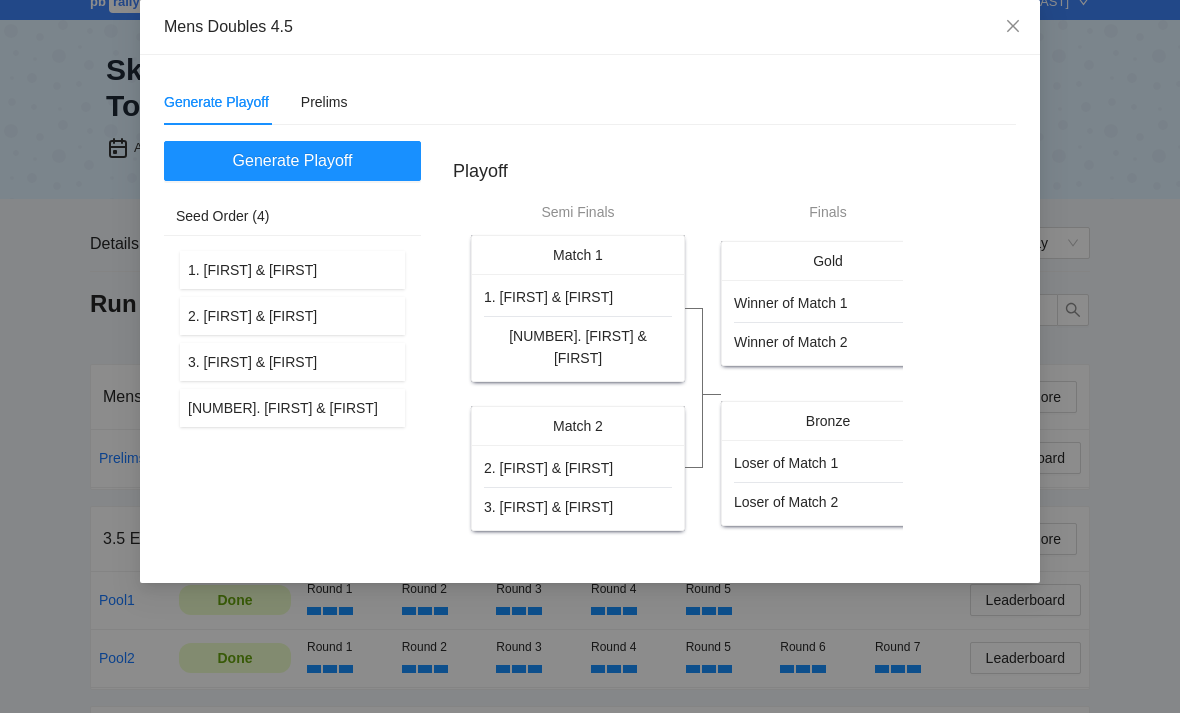 click on "Generate Playoff" at bounding box center (292, 161) 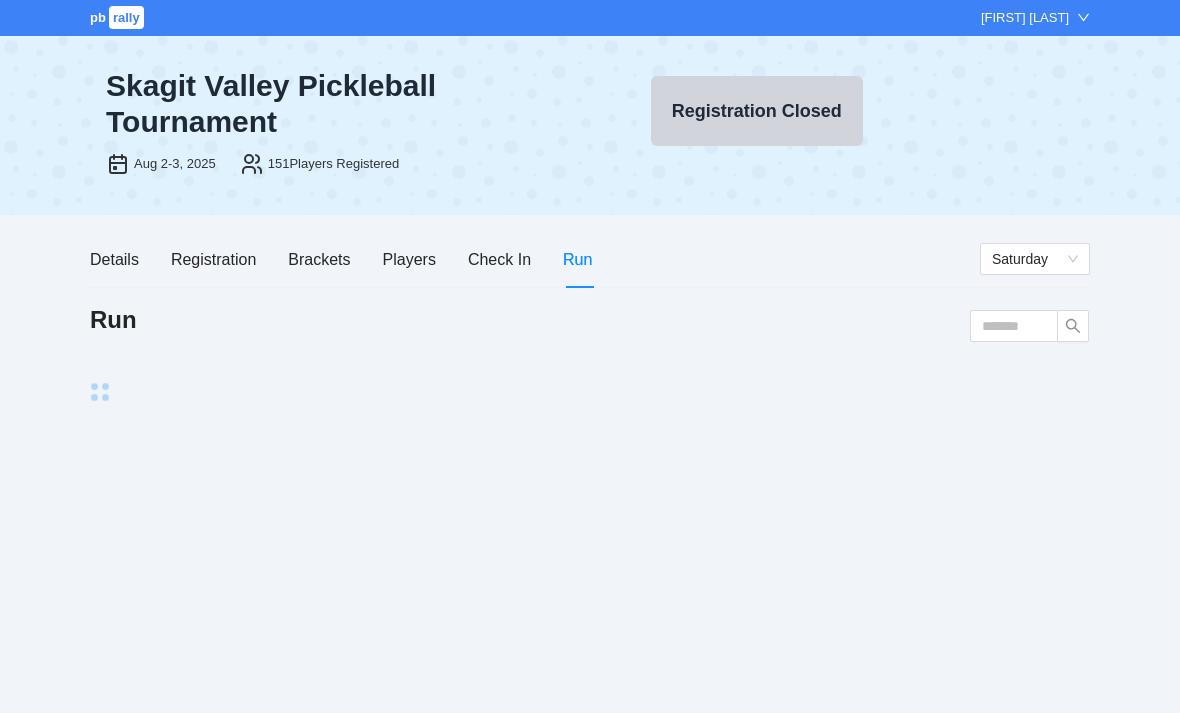 scroll, scrollTop: 16, scrollLeft: 0, axis: vertical 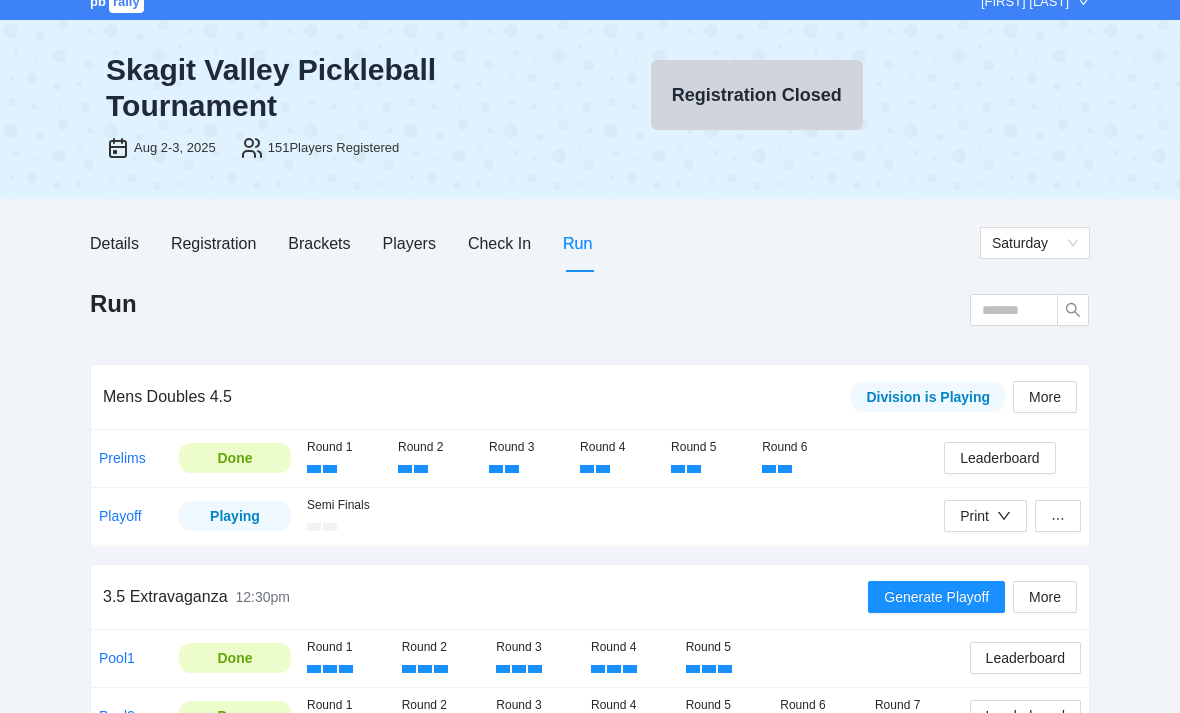 click on "Playoff" at bounding box center [120, 516] 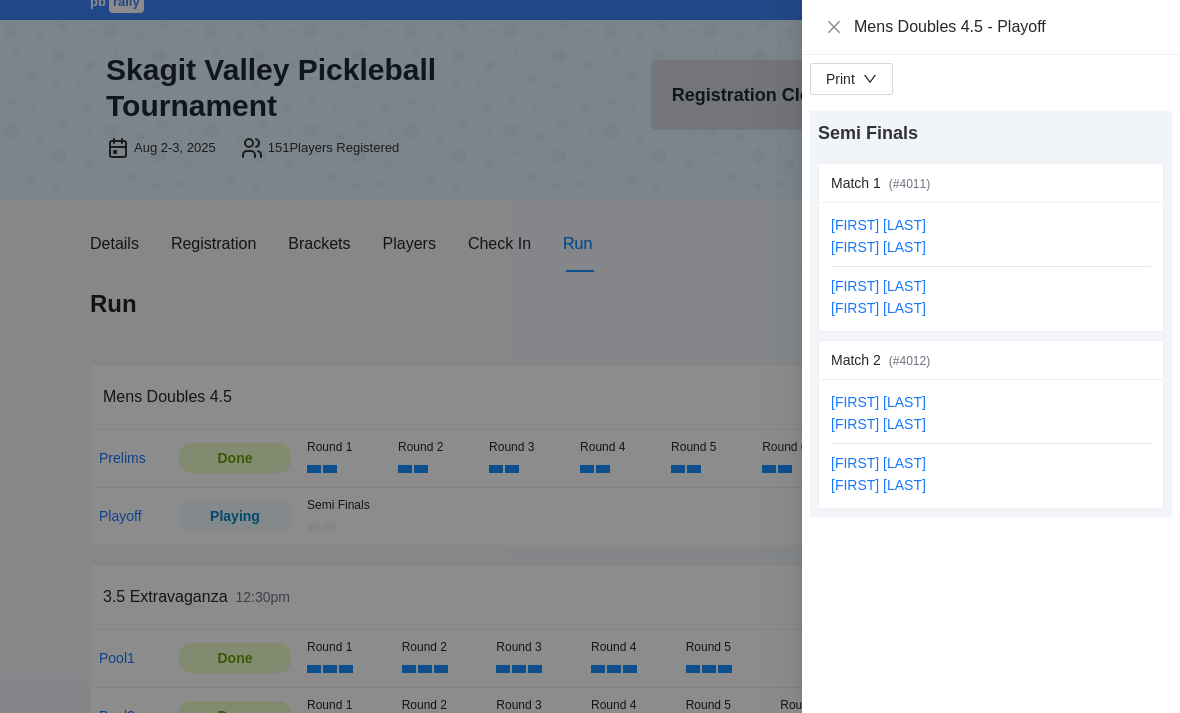 click on "[FIRST] [LAST]" at bounding box center (878, 286) 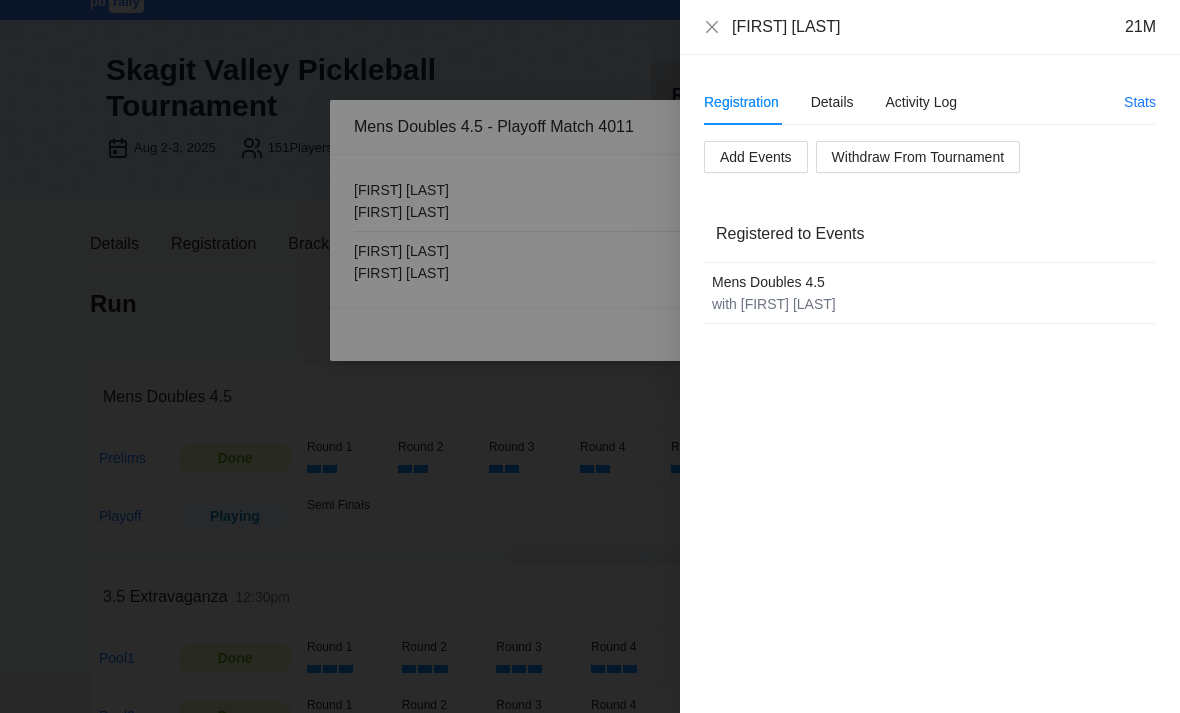 click 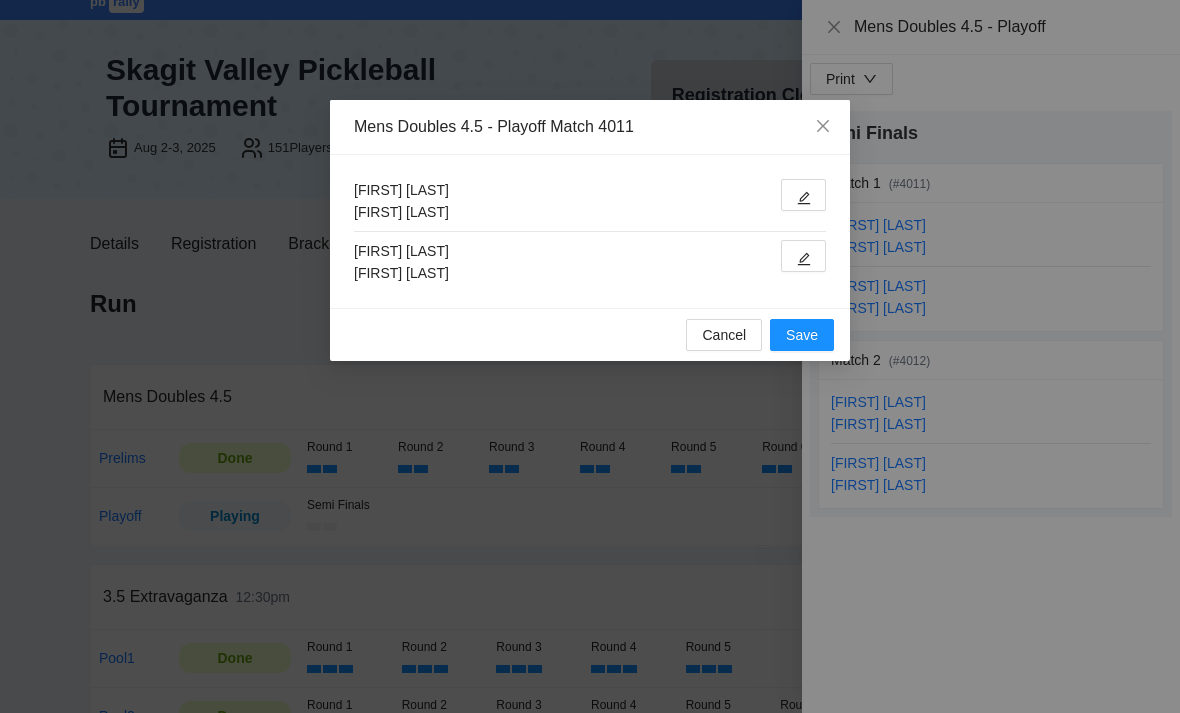 click at bounding box center [803, 256] 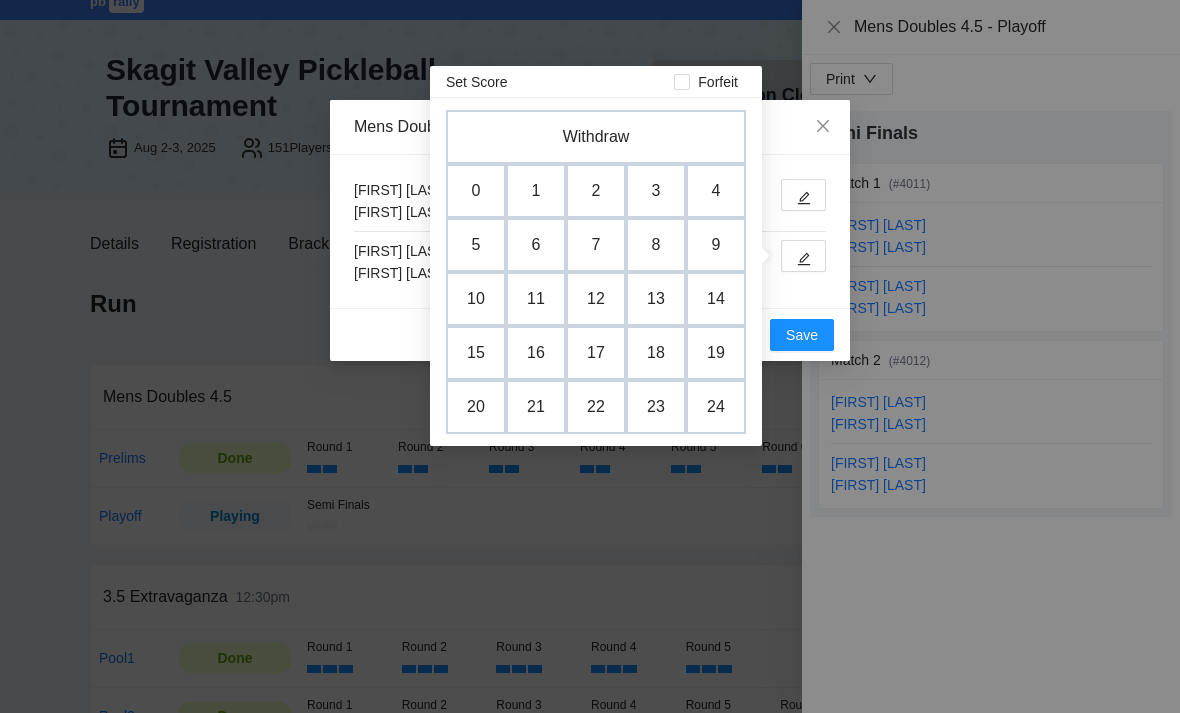 click on "0" at bounding box center (476, 191) 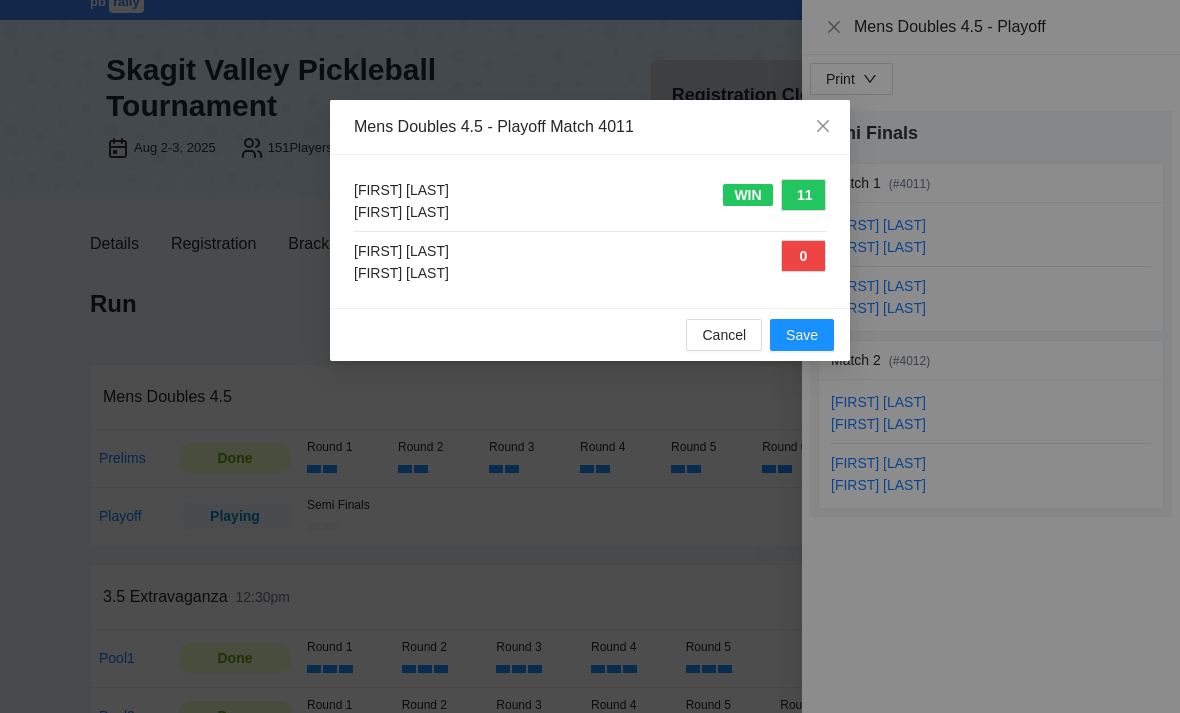 click on "Save" at bounding box center (802, 335) 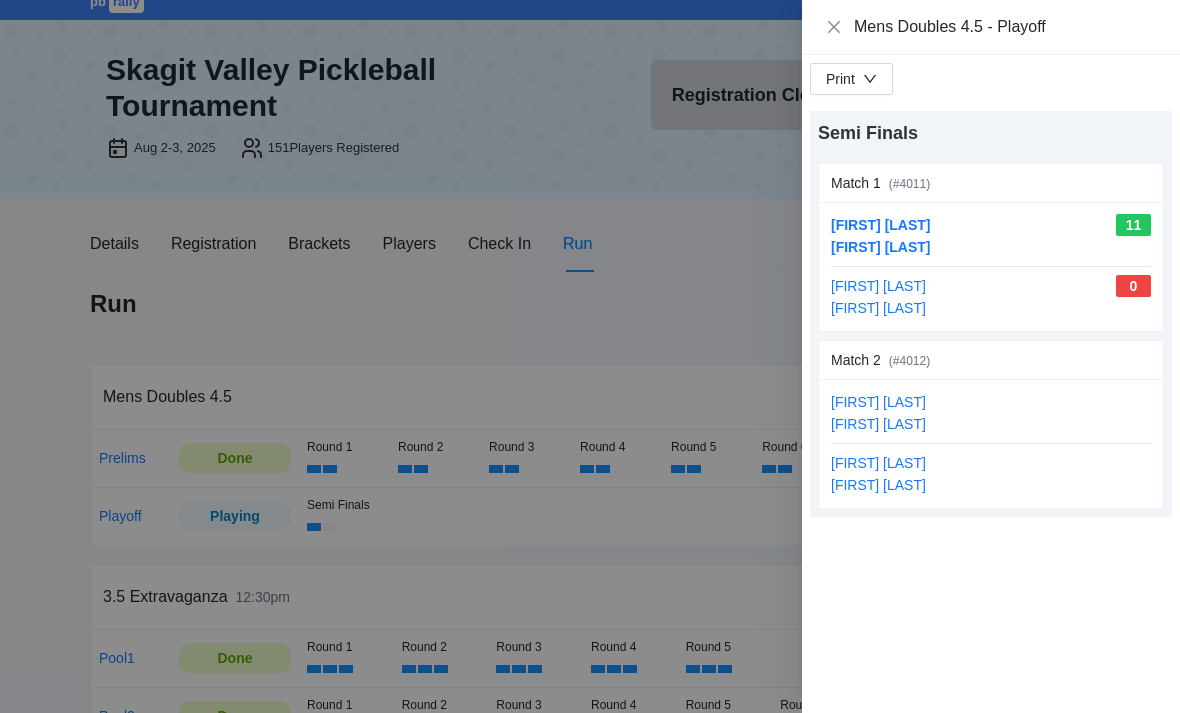 click on "update scores" at bounding box center [1107, 360] 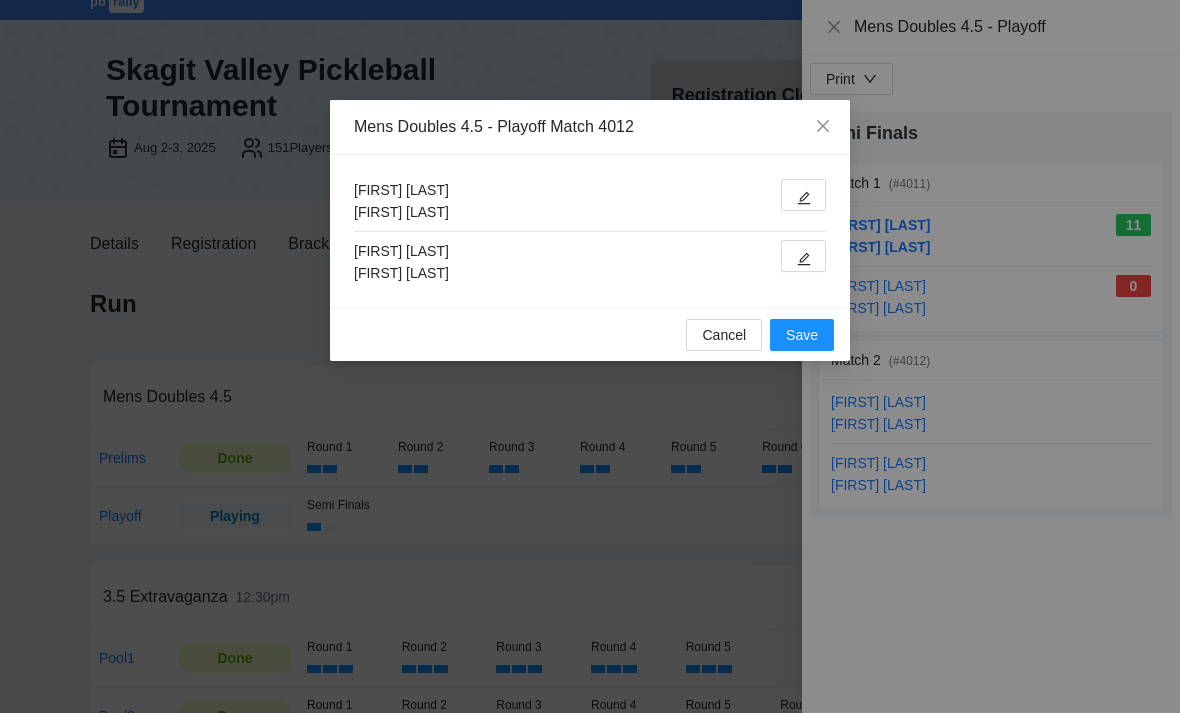 click at bounding box center [804, 258] 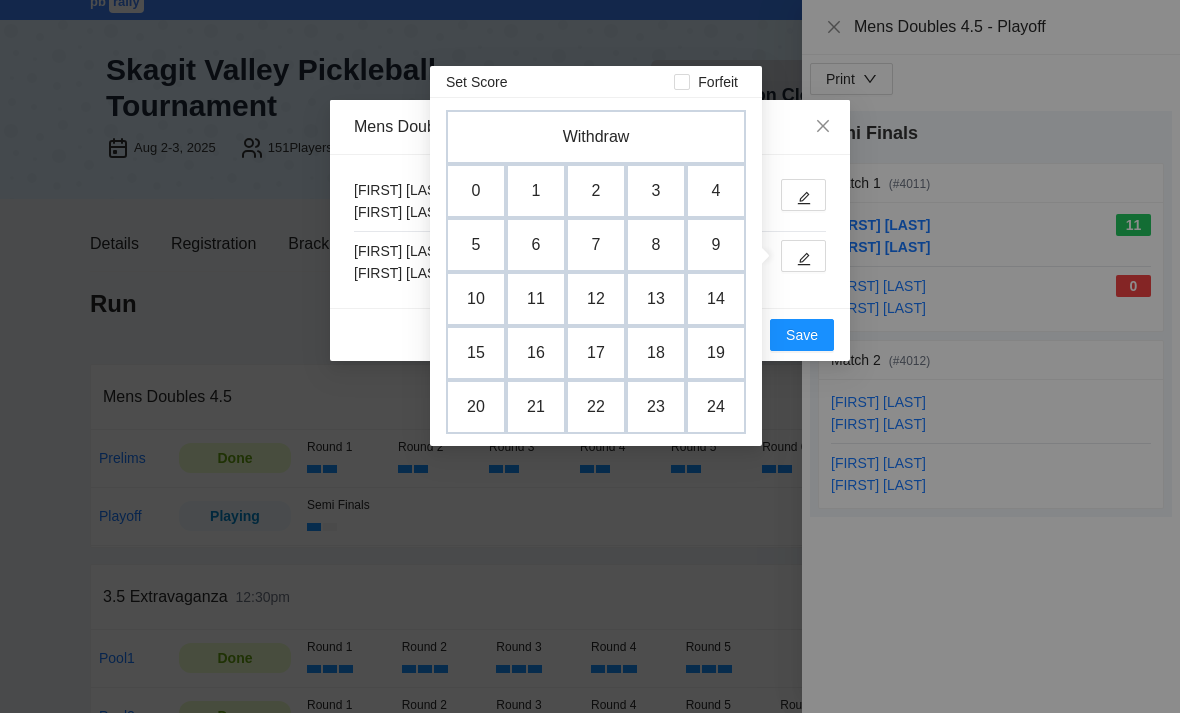 click on "22" at bounding box center [596, 407] 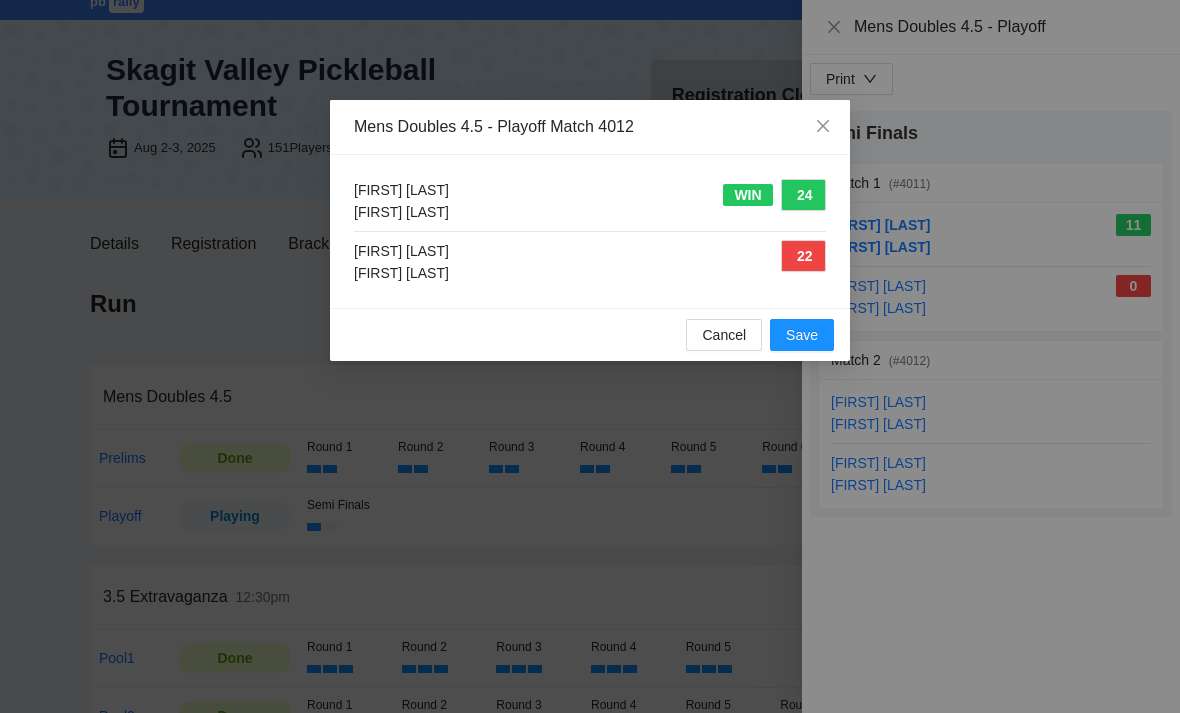 click on "Save" at bounding box center (802, 335) 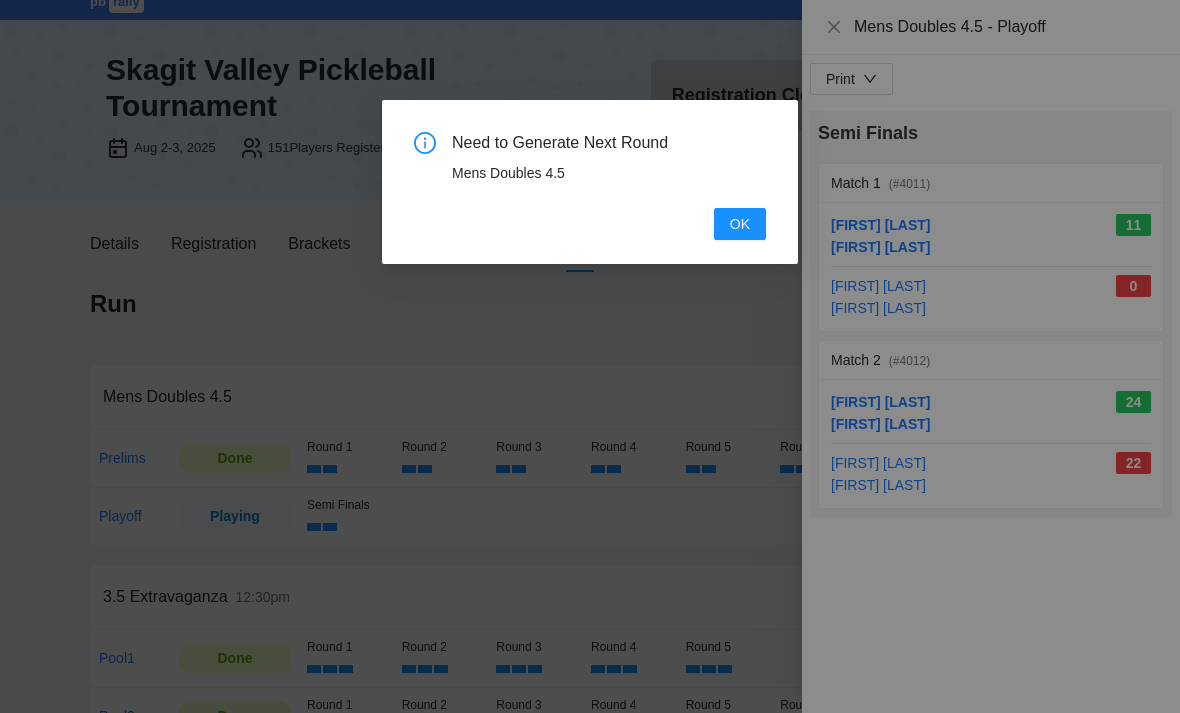 click on "OK" at bounding box center [740, 224] 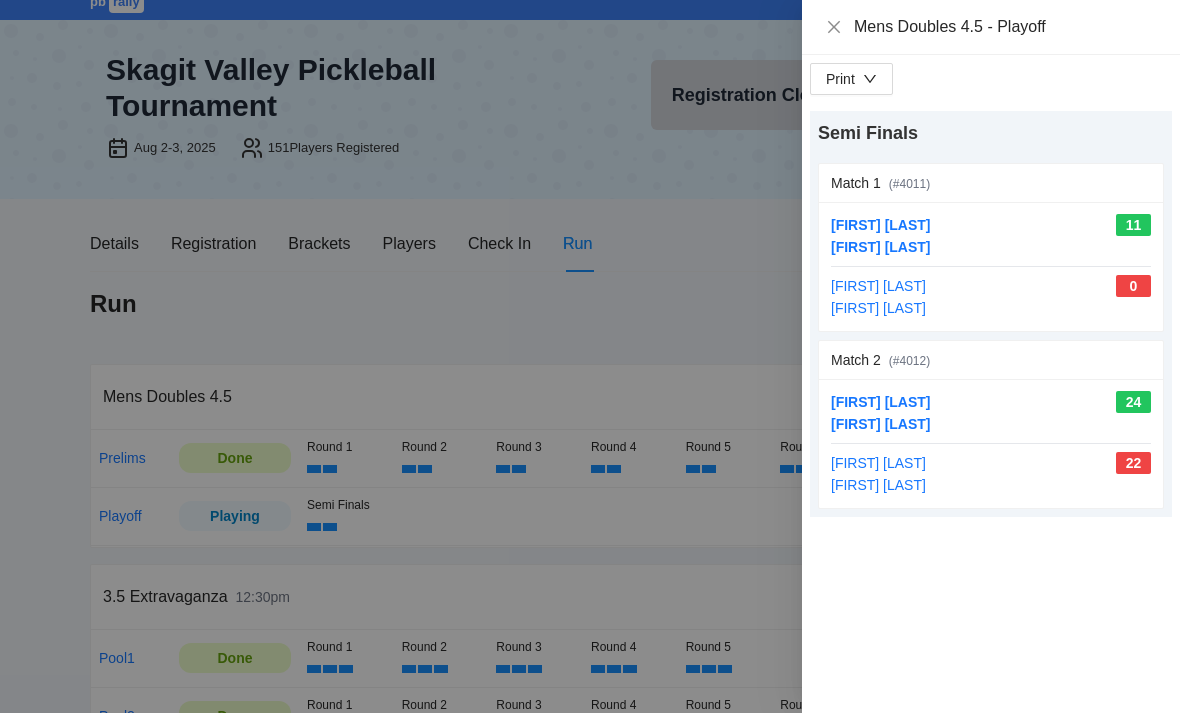 click 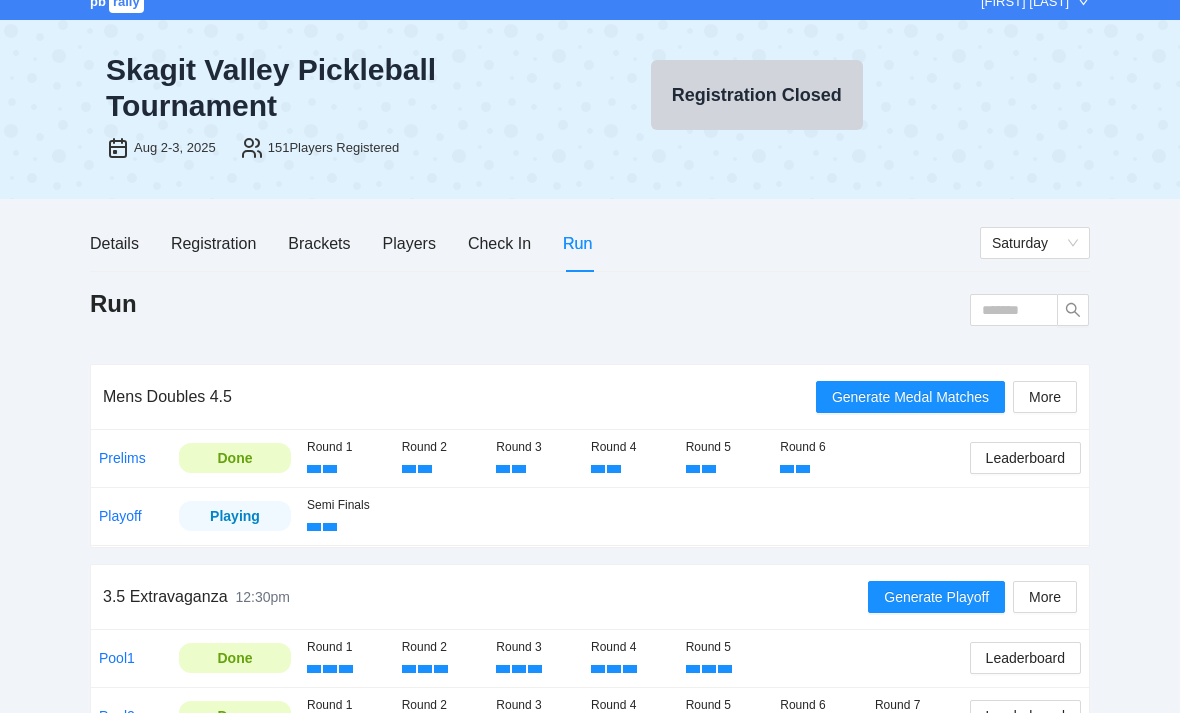 click on "Round 1 Round 2 Round 3 Round 4 Round 5 Round 6" at bounding box center [630, 458] 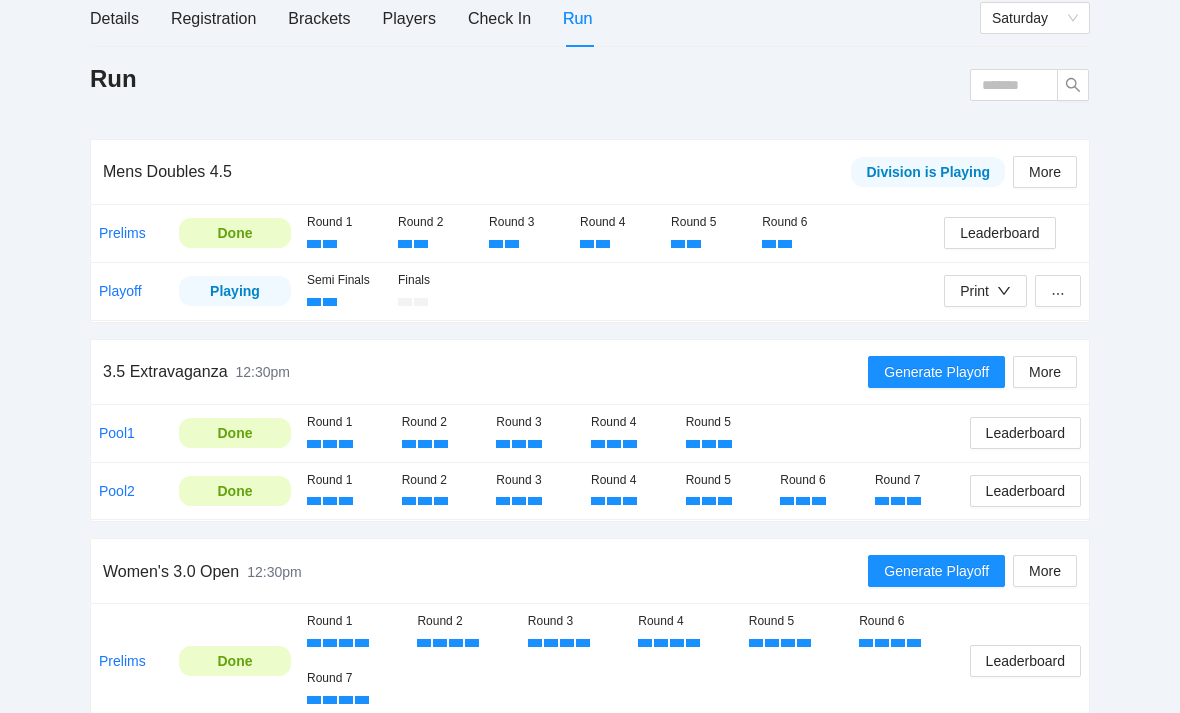scroll, scrollTop: 222, scrollLeft: 0, axis: vertical 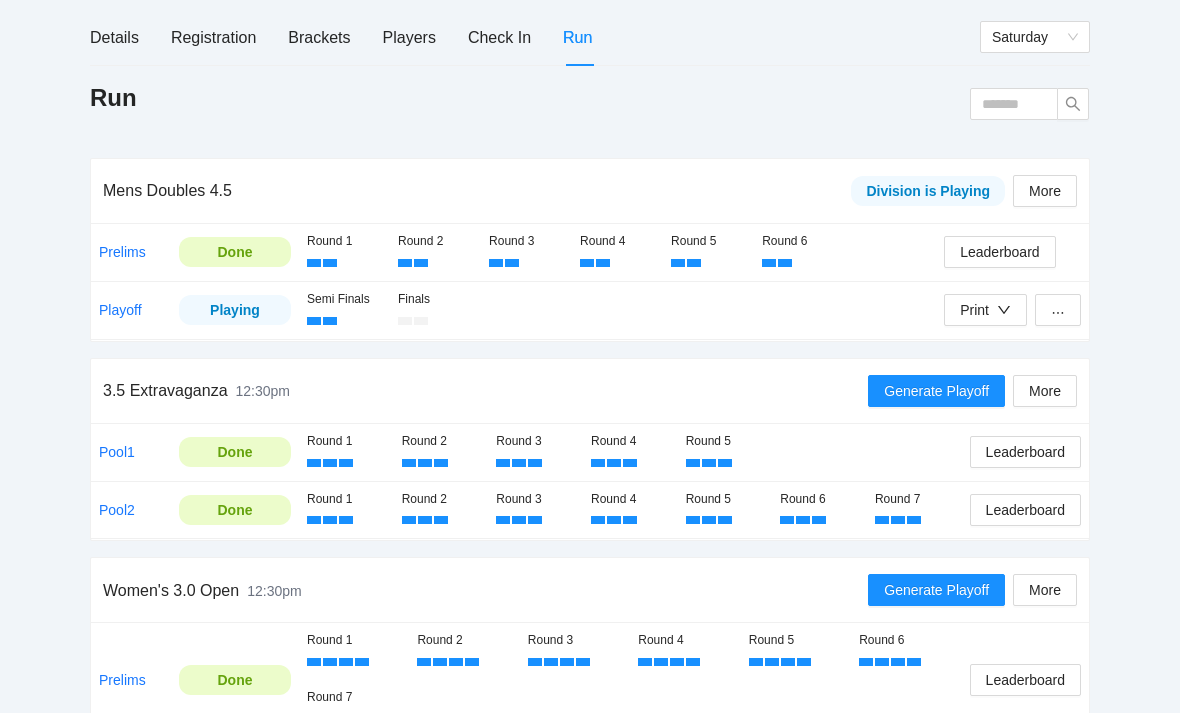 click on "Playoff" at bounding box center [120, 310] 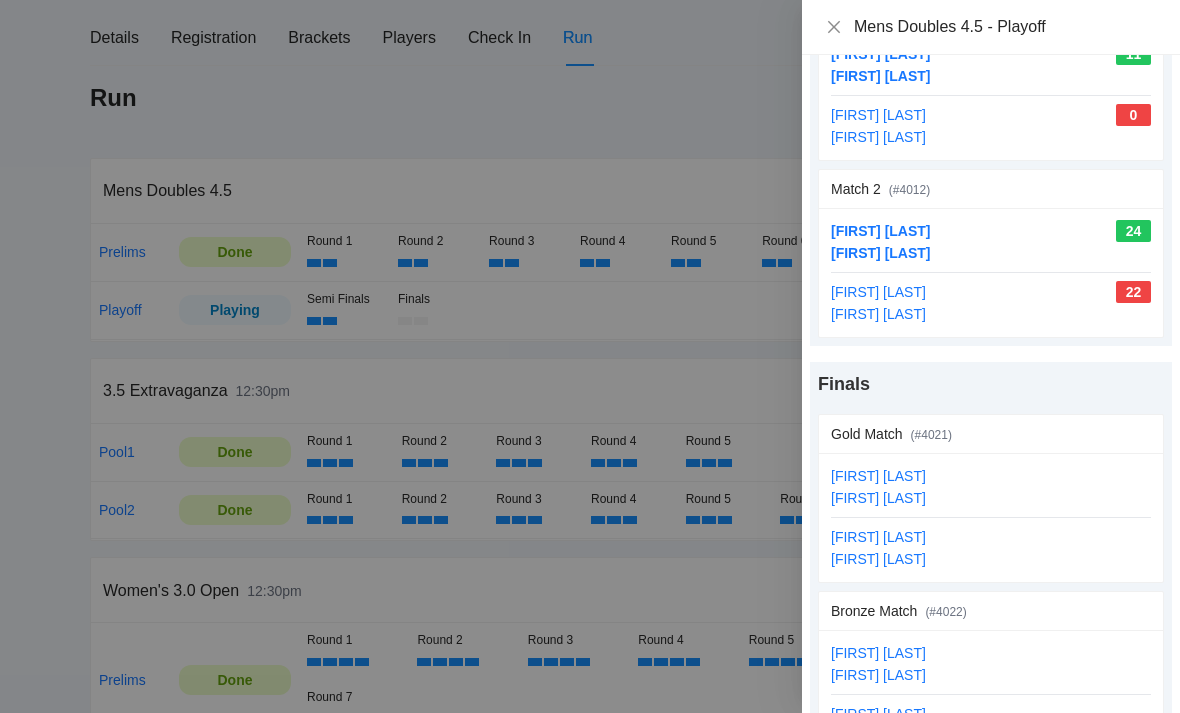scroll, scrollTop: 170, scrollLeft: 0, axis: vertical 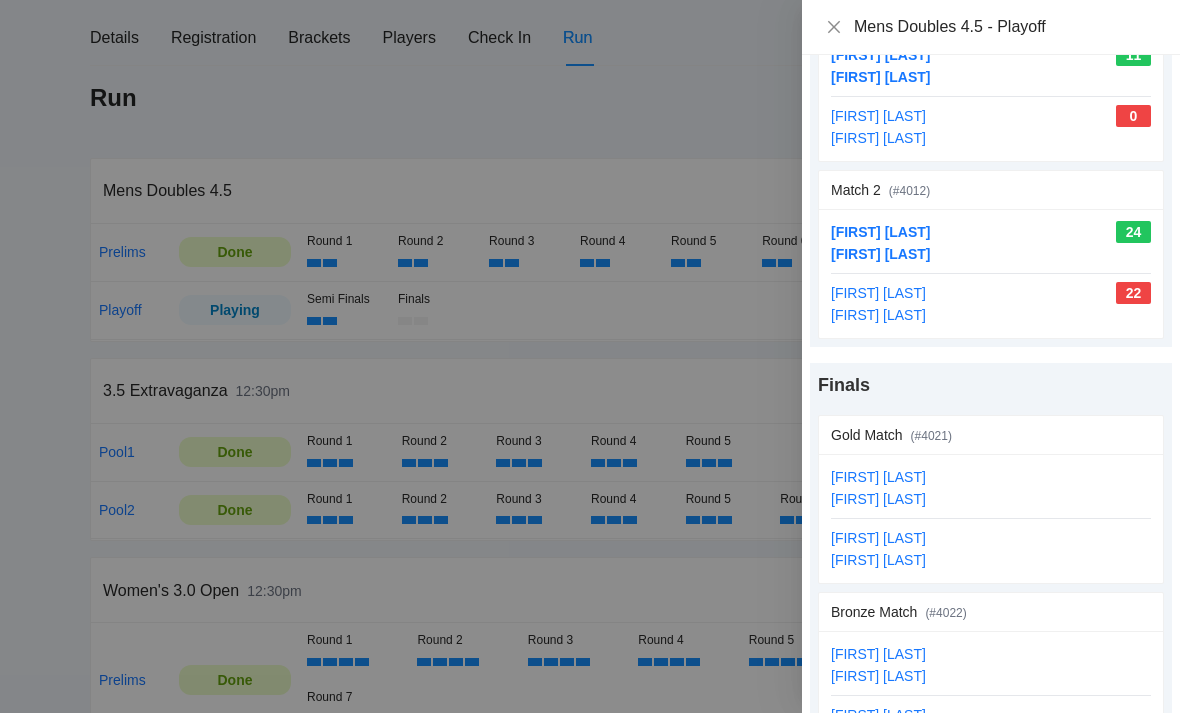 click on "update scores" at bounding box center [1107, 612] 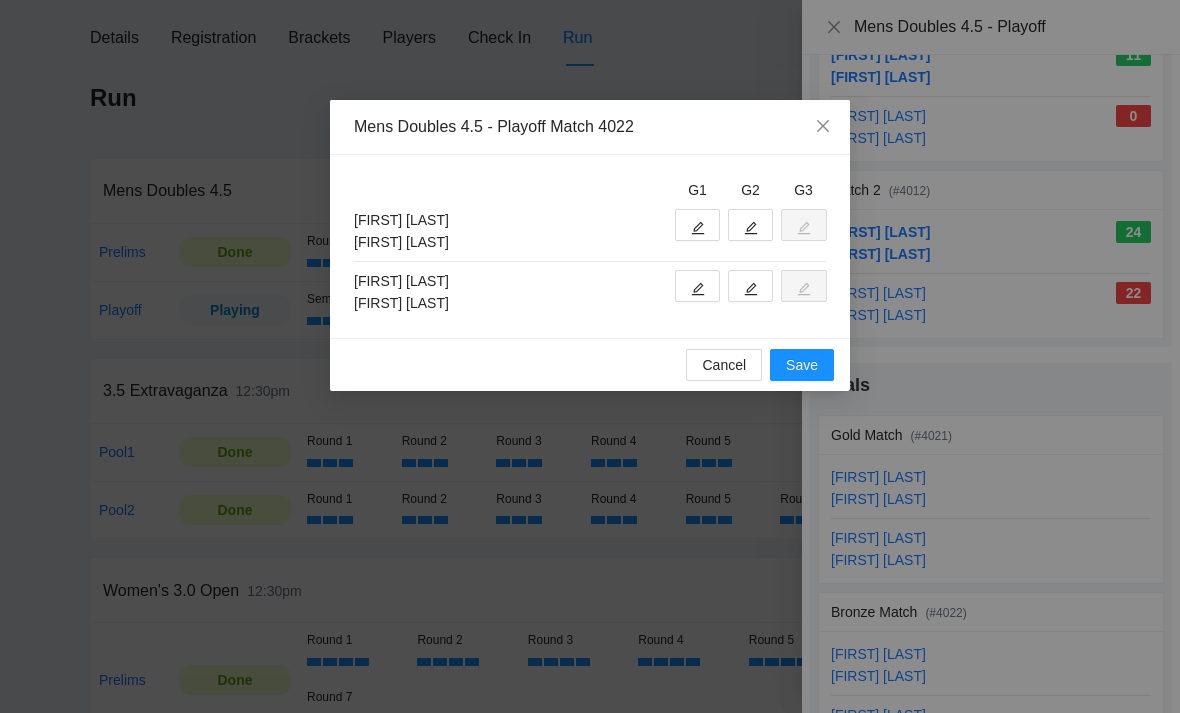 click at bounding box center (697, 225) 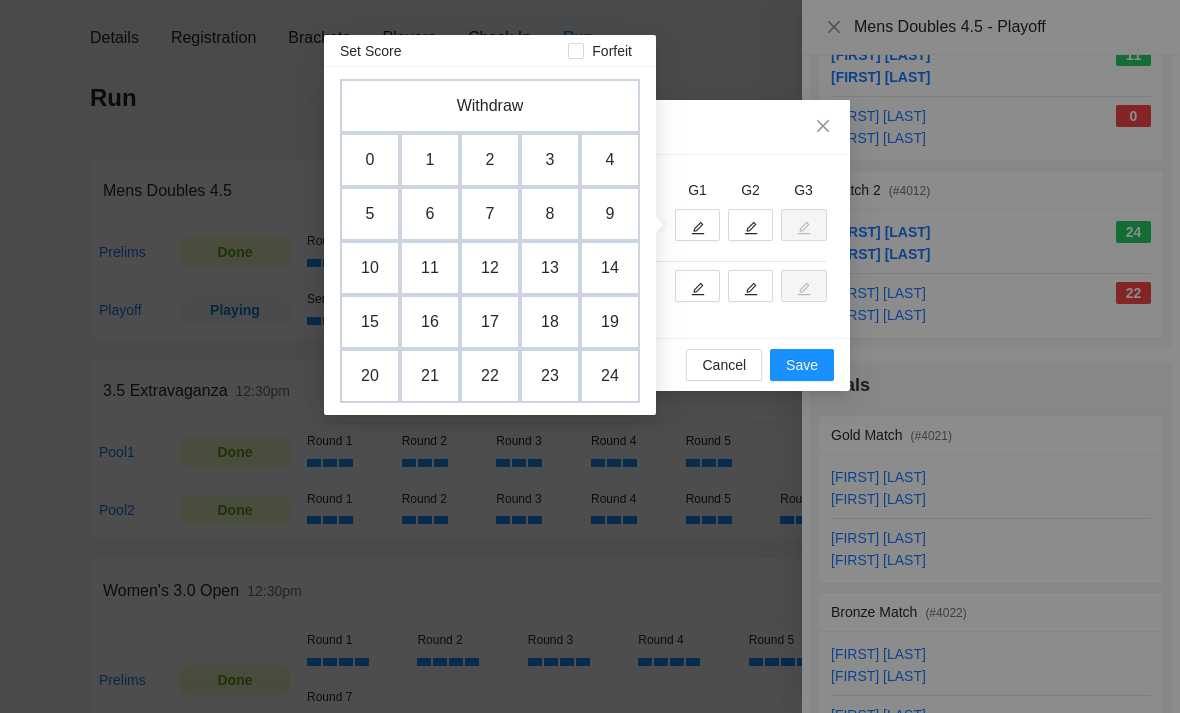 click on "0" at bounding box center (370, 160) 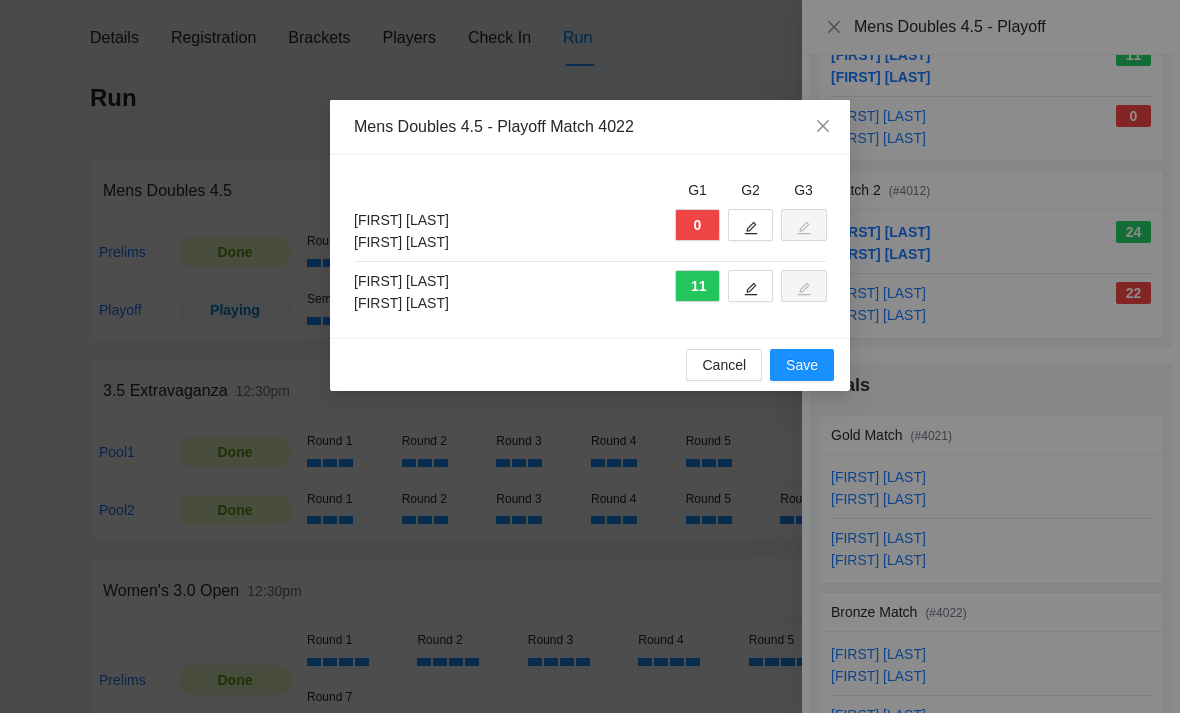 click at bounding box center [750, 225] 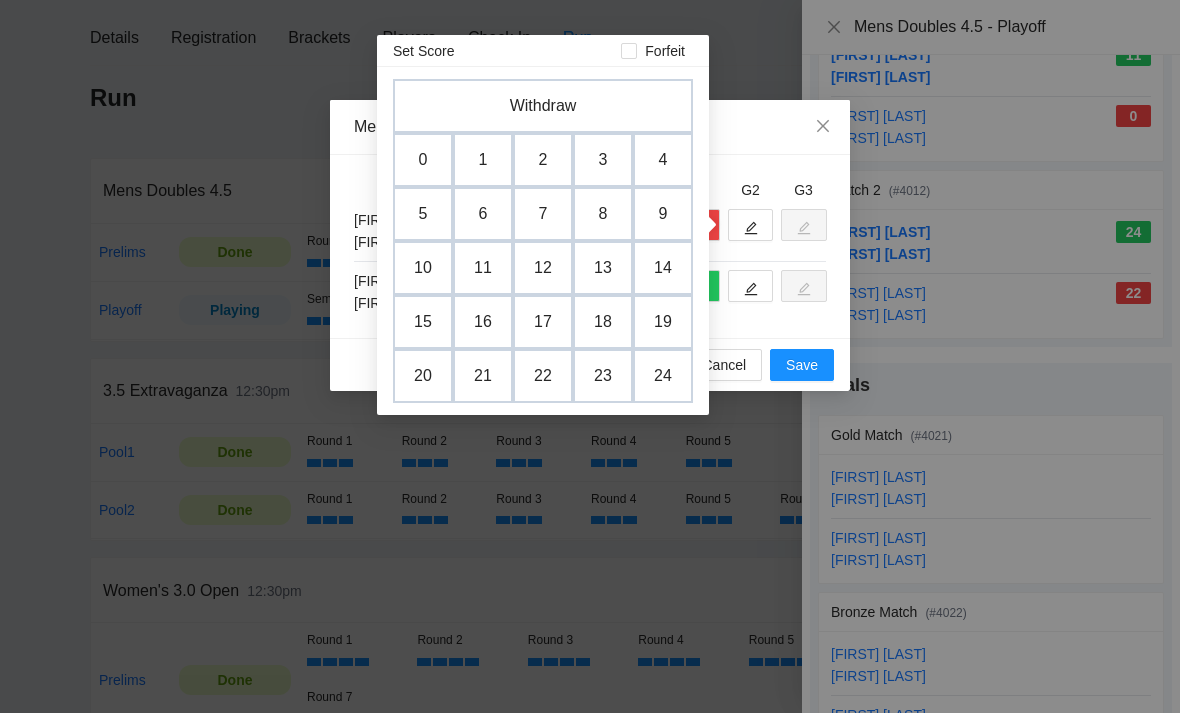 click on "0" at bounding box center [423, 160] 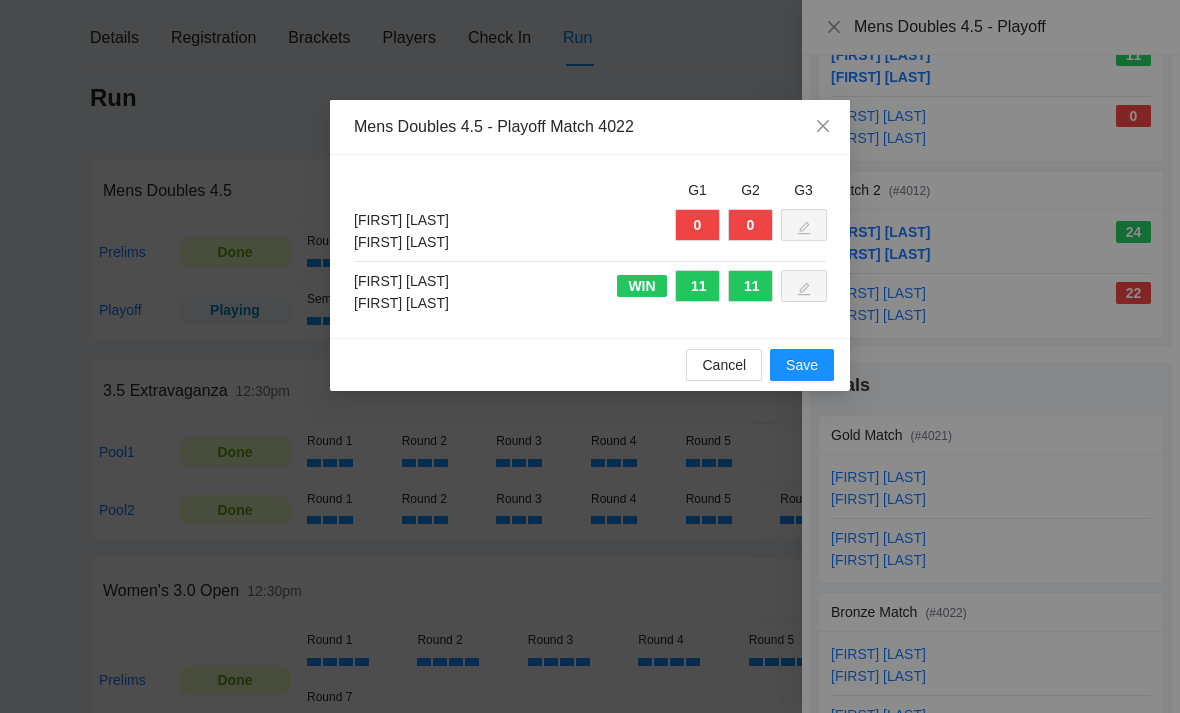 click on "Save" at bounding box center (802, 365) 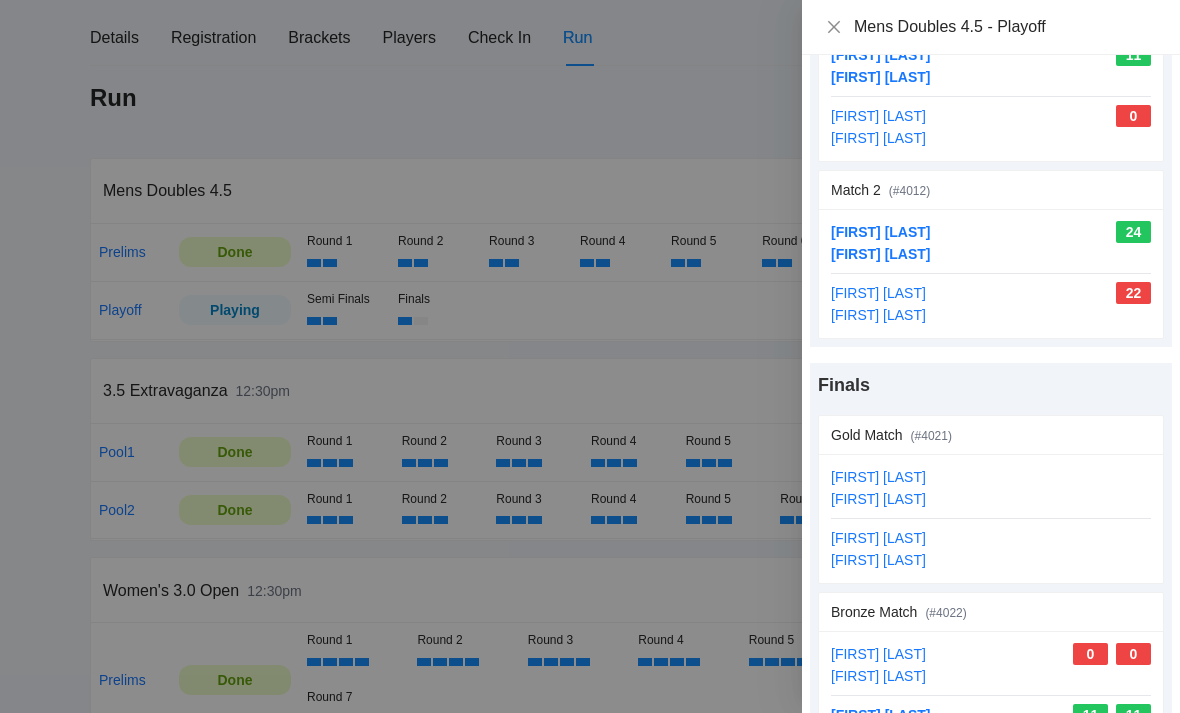 click on "update scores" at bounding box center (1107, 435) 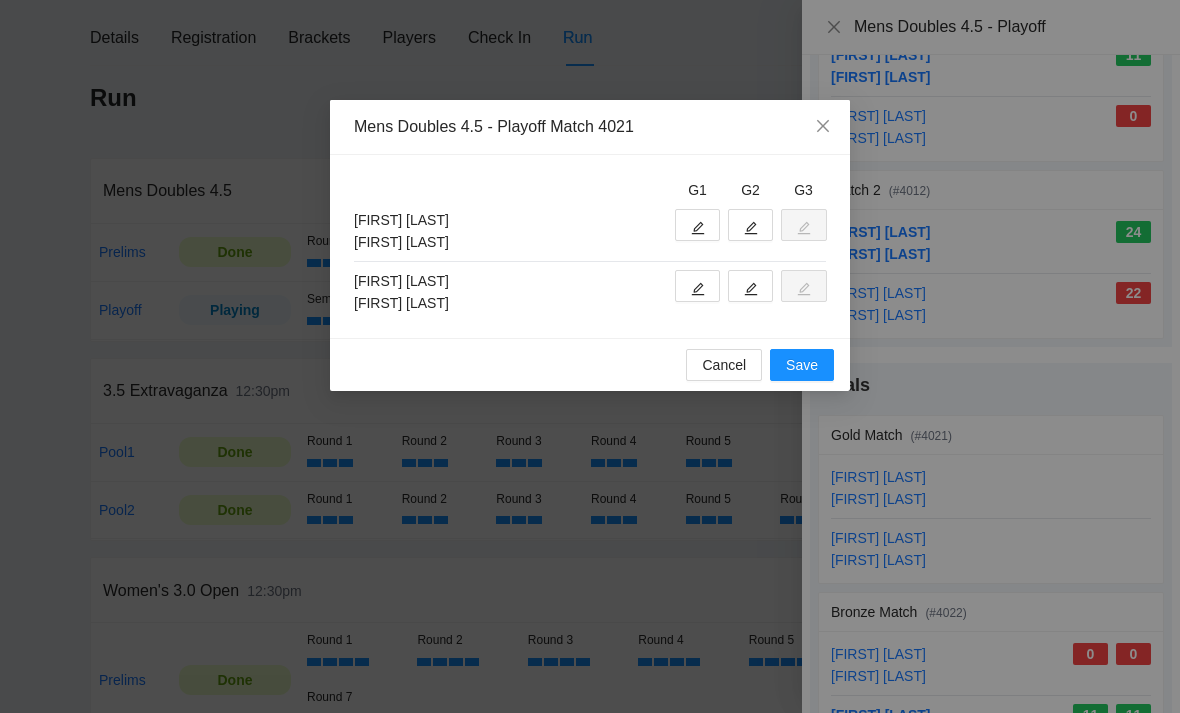 click at bounding box center [697, 286] 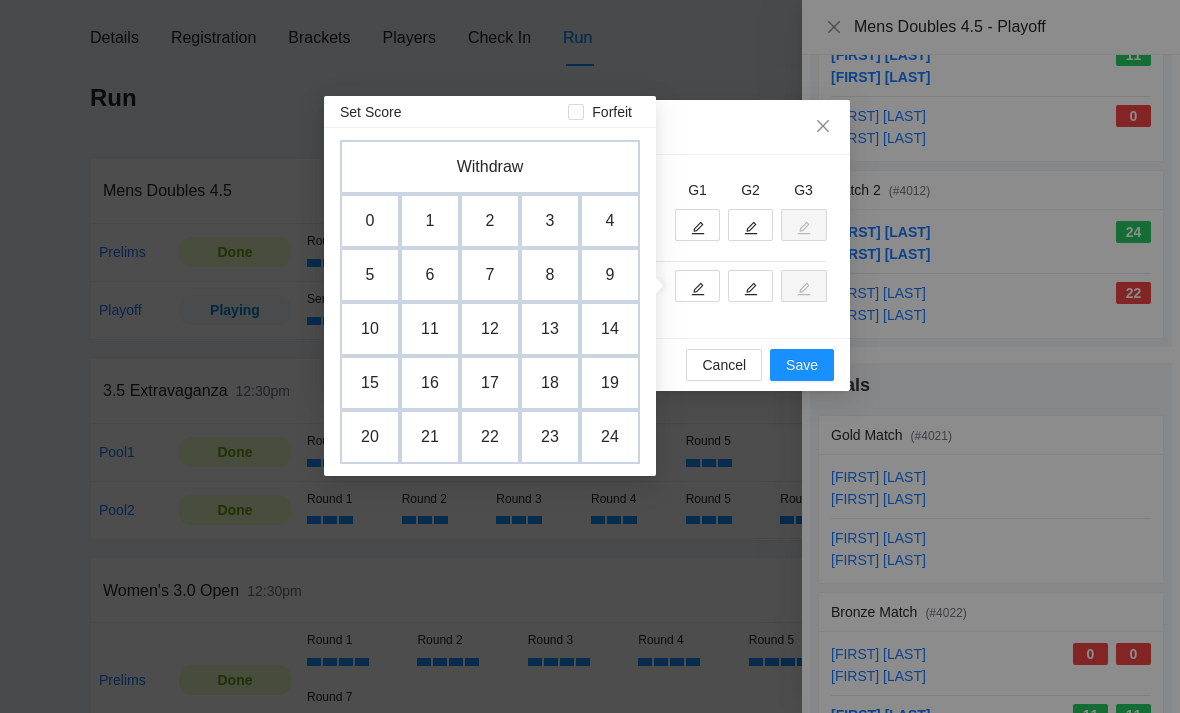 click on "9" at bounding box center [610, 275] 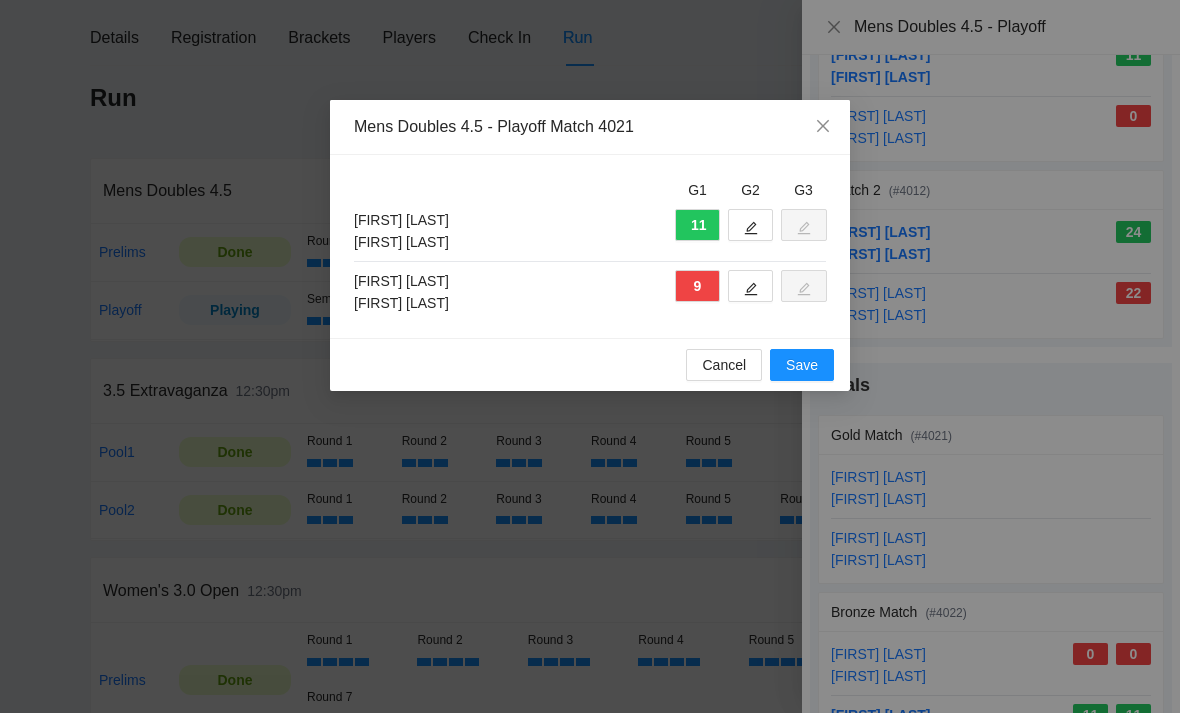 click 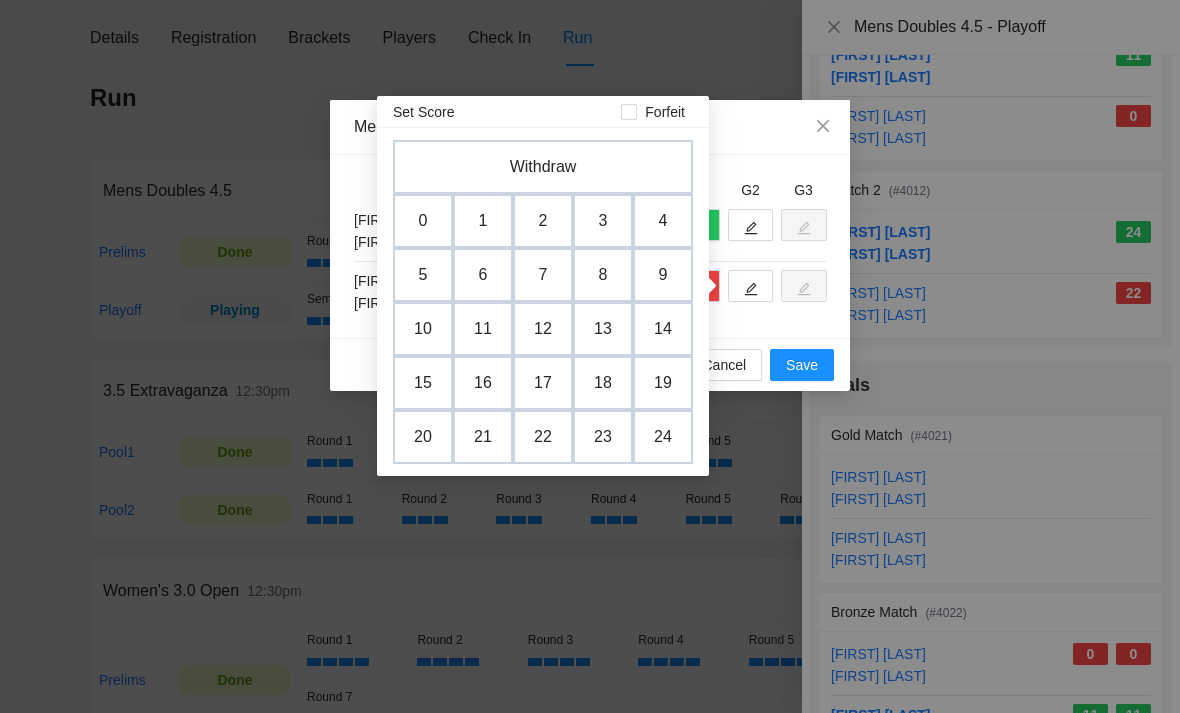 click on "9" at bounding box center [663, 275] 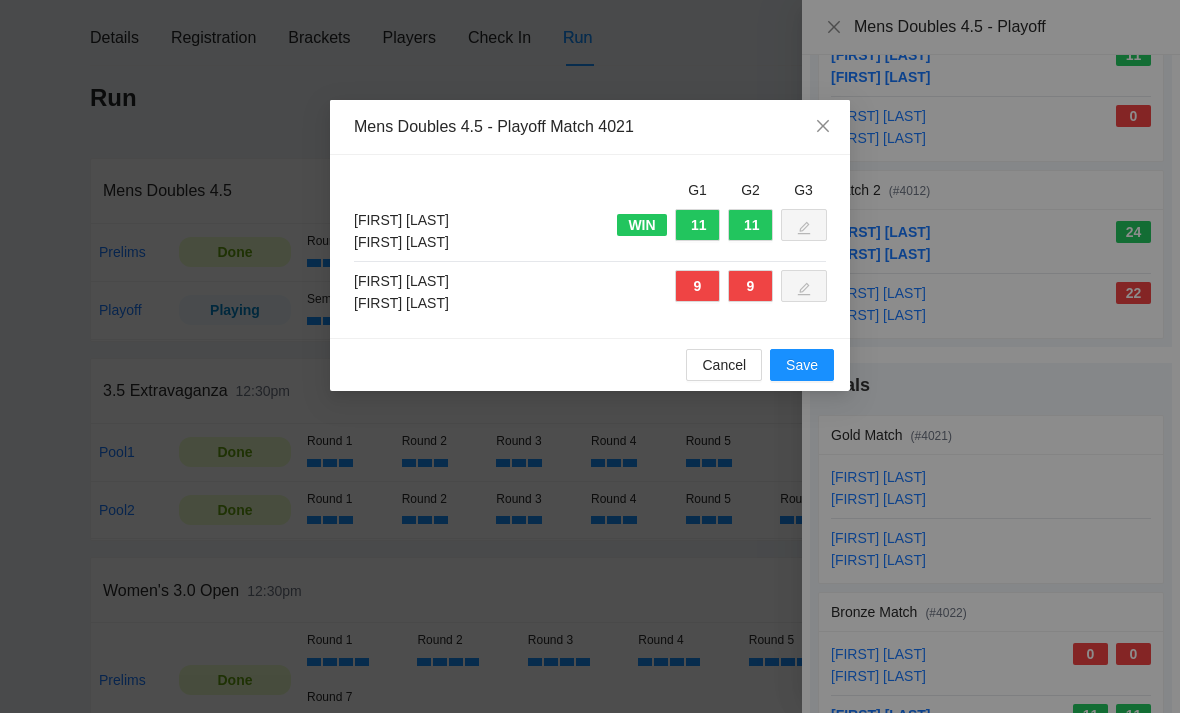 click on "Save" at bounding box center [802, 365] 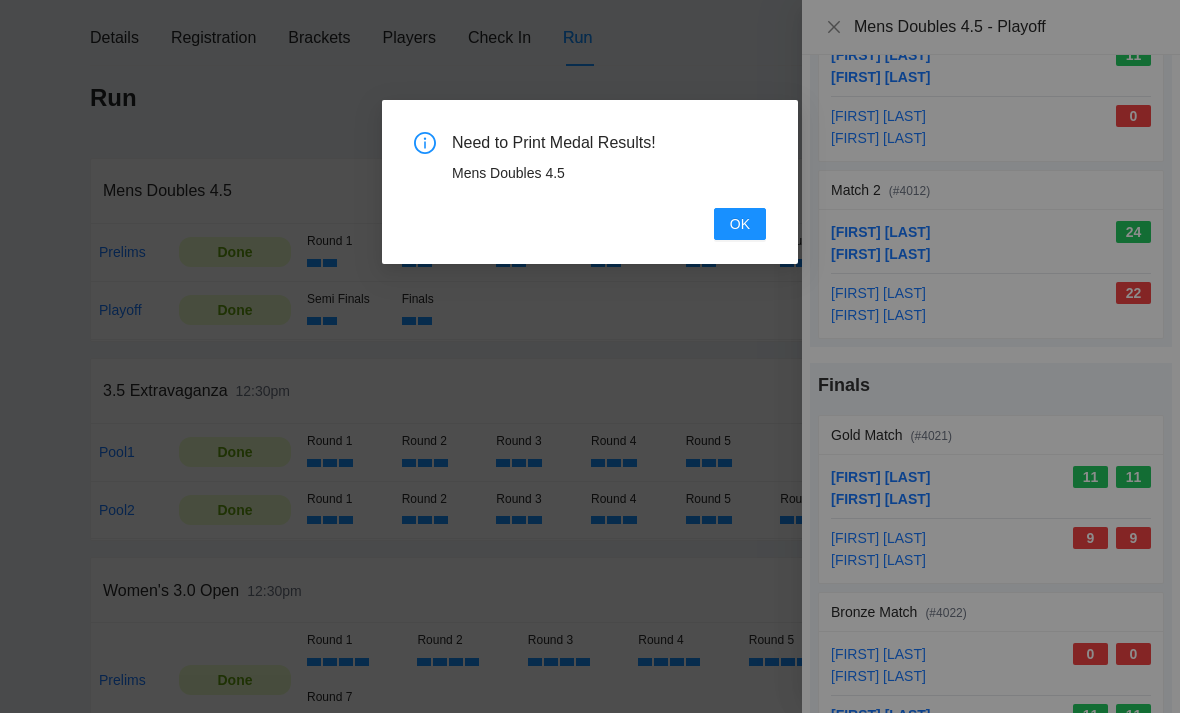 click on "OK" at bounding box center [740, 224] 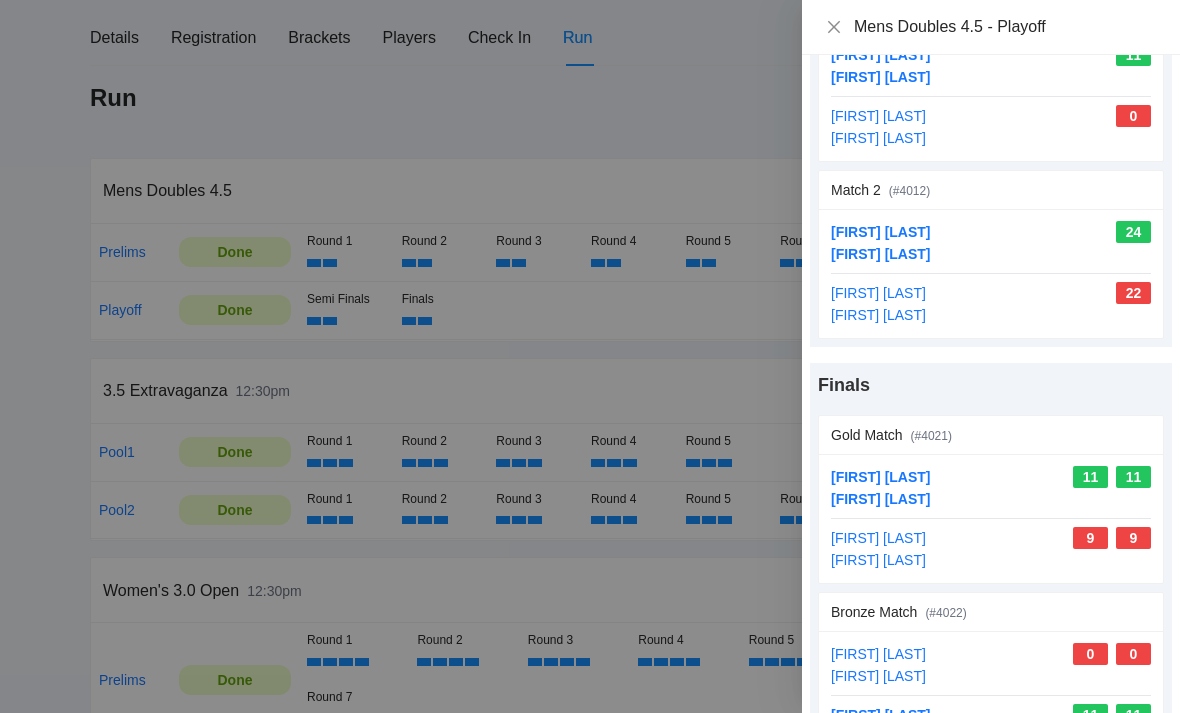 click 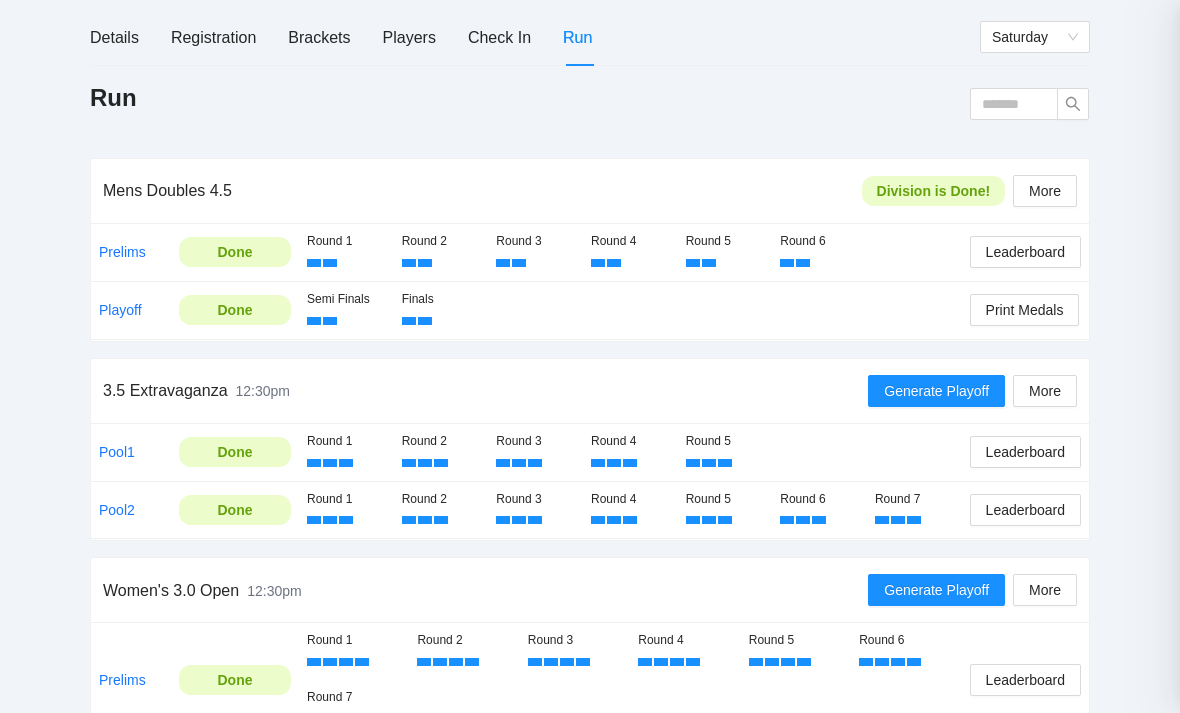 scroll, scrollTop: 0, scrollLeft: 0, axis: both 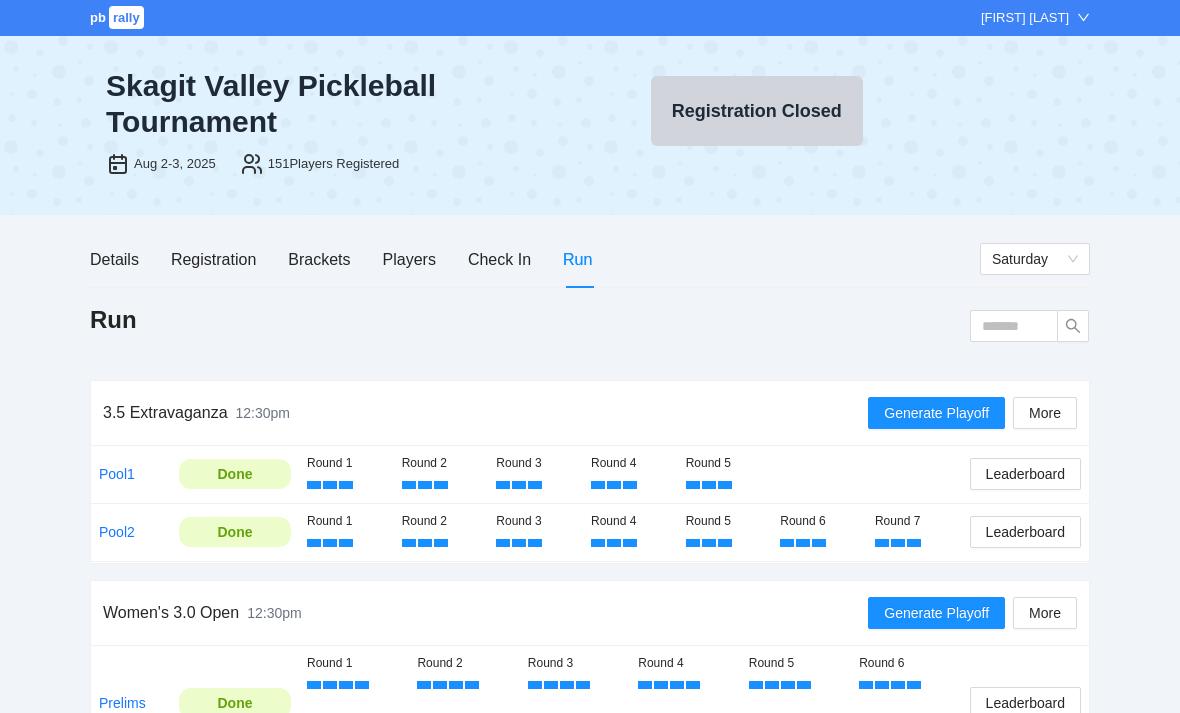 click on "rally" at bounding box center (126, 17) 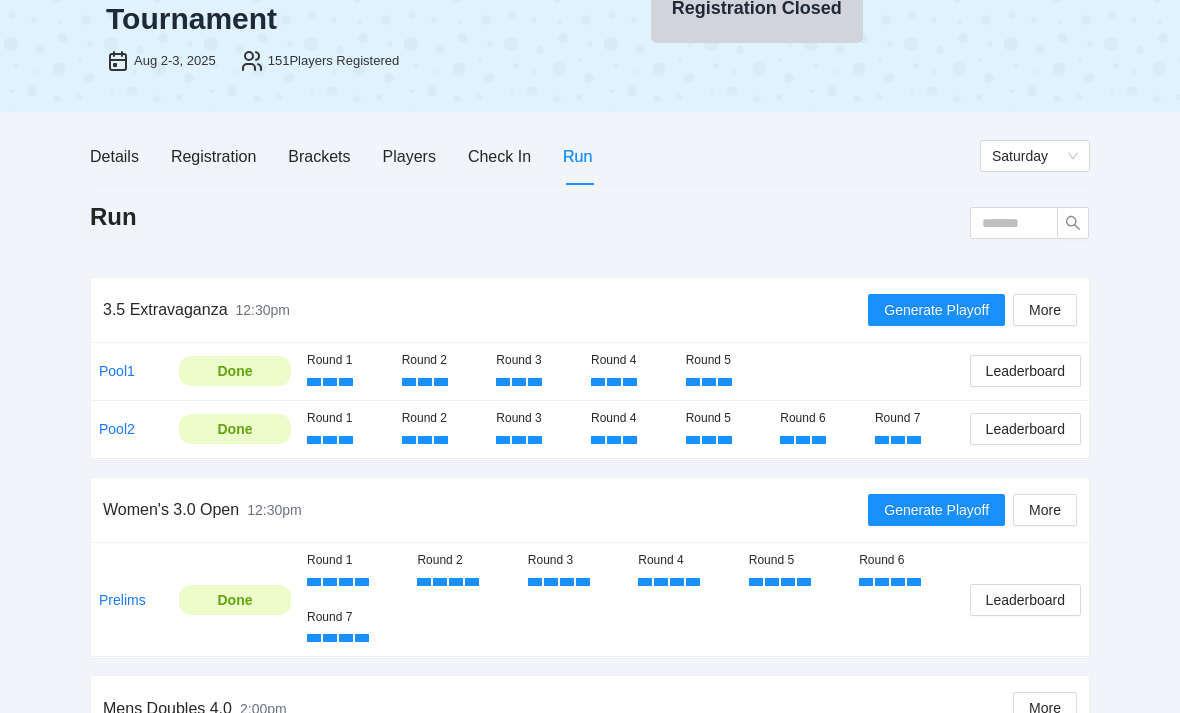 scroll, scrollTop: 0, scrollLeft: 0, axis: both 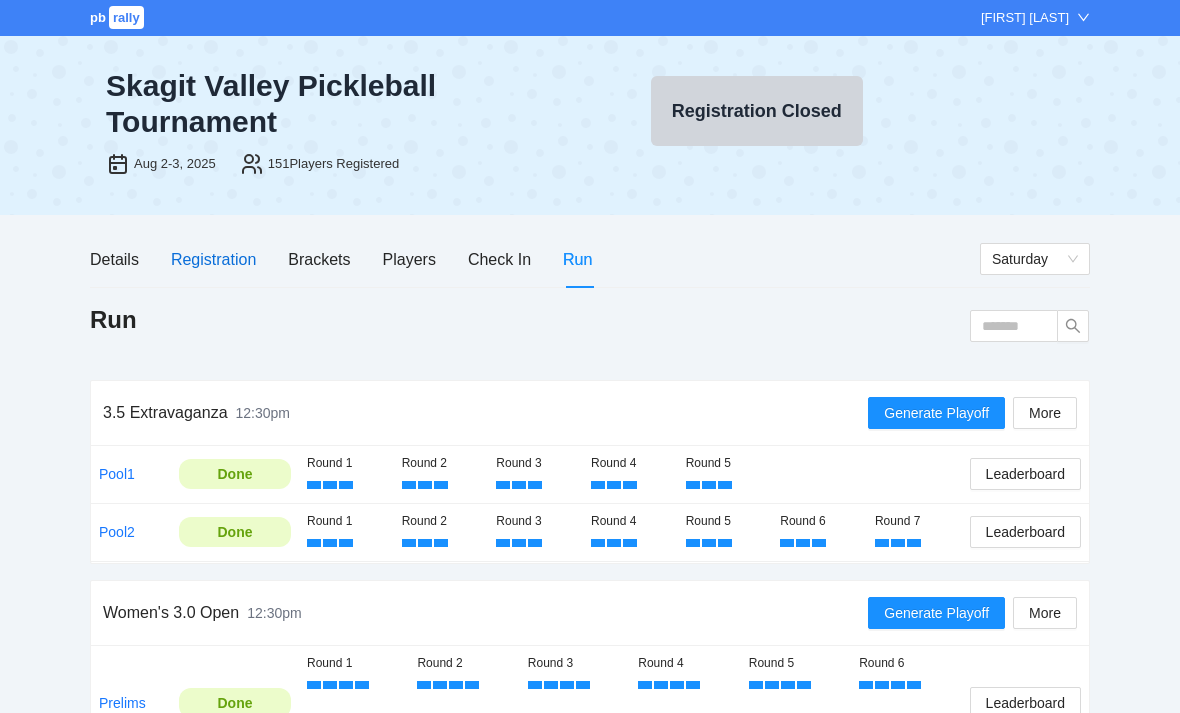 click on "Registration" at bounding box center (213, 259) 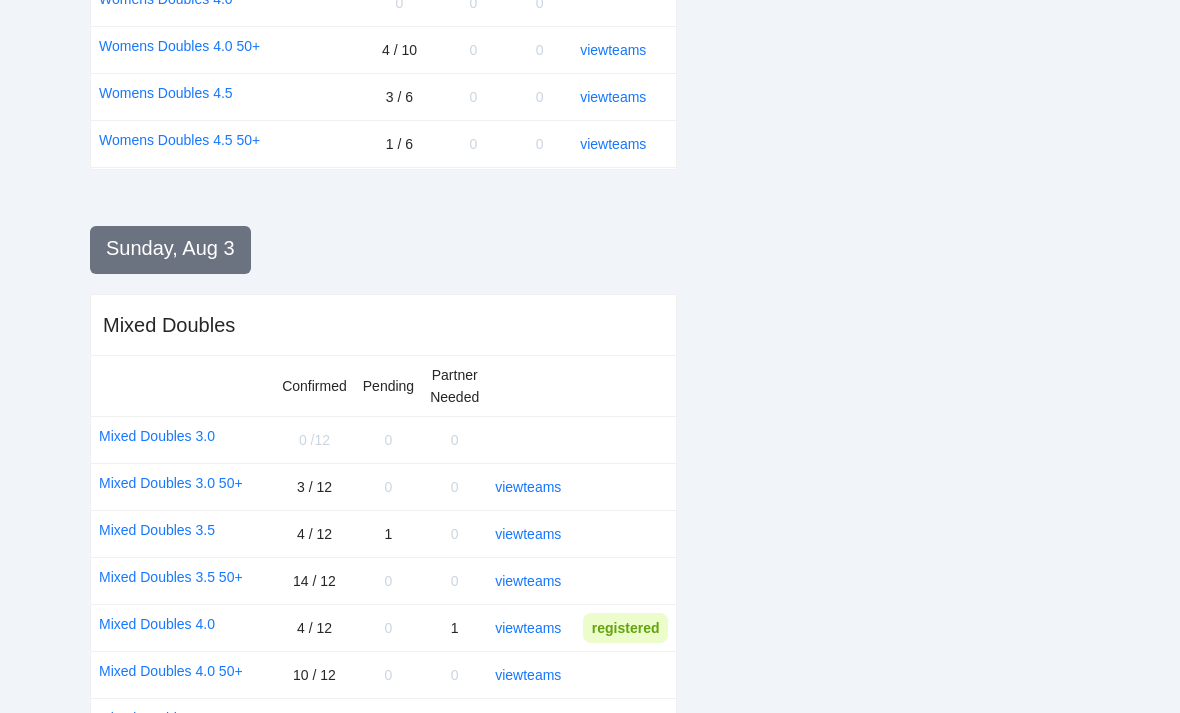 scroll, scrollTop: 1433, scrollLeft: 0, axis: vertical 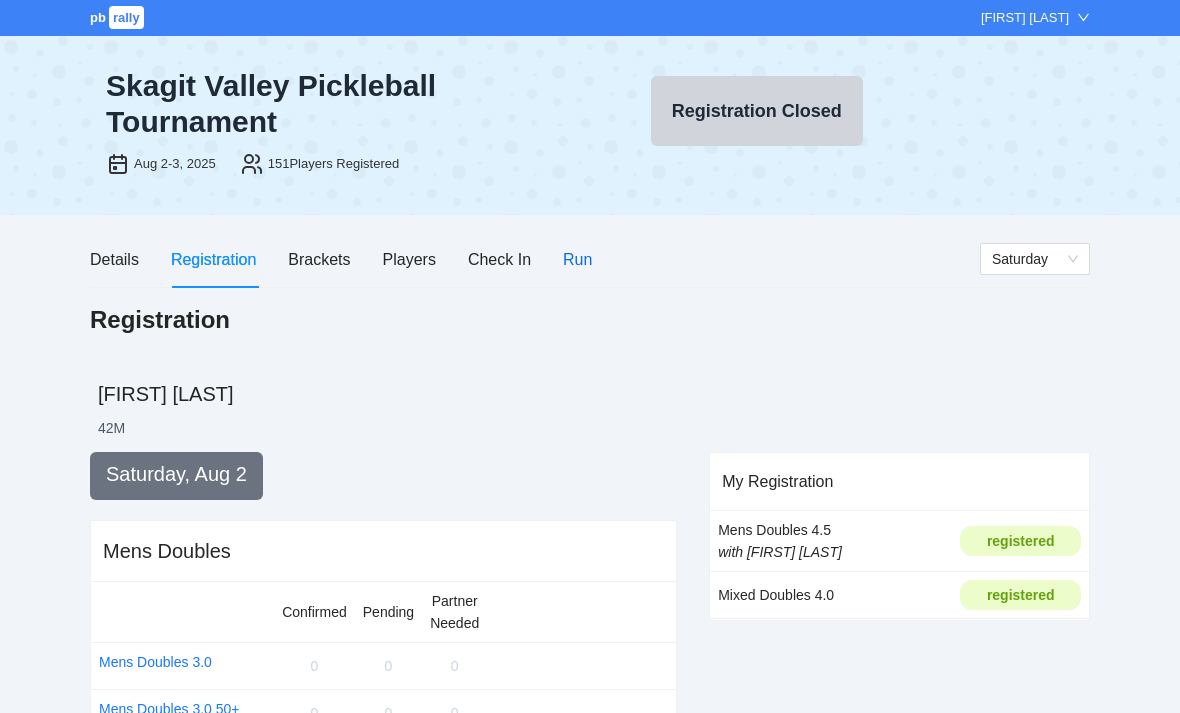 click on "Run" at bounding box center (577, 259) 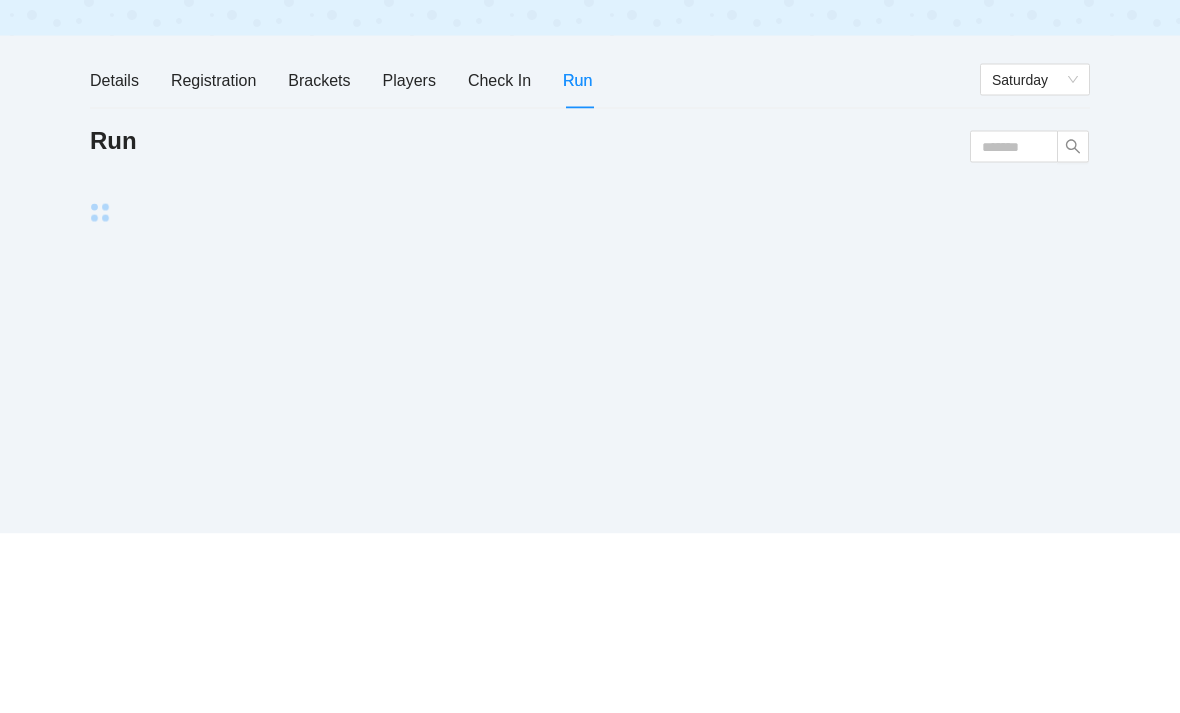 click on "Run" at bounding box center [577, 259] 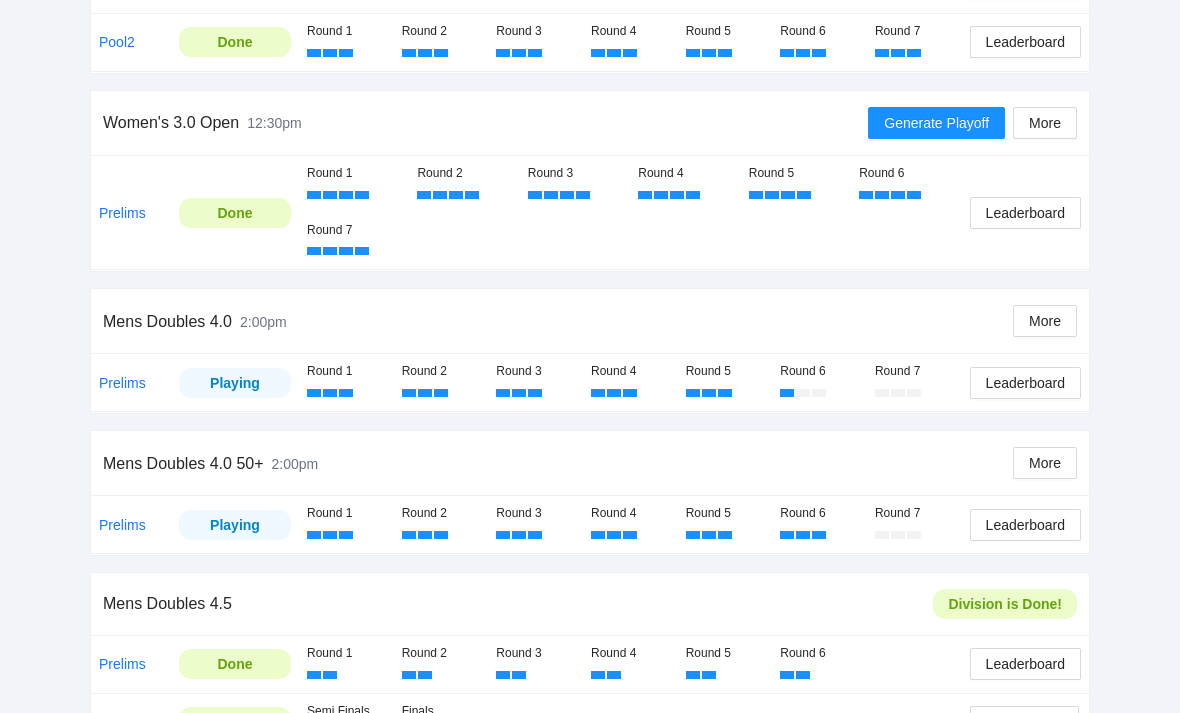 scroll, scrollTop: 628, scrollLeft: 0, axis: vertical 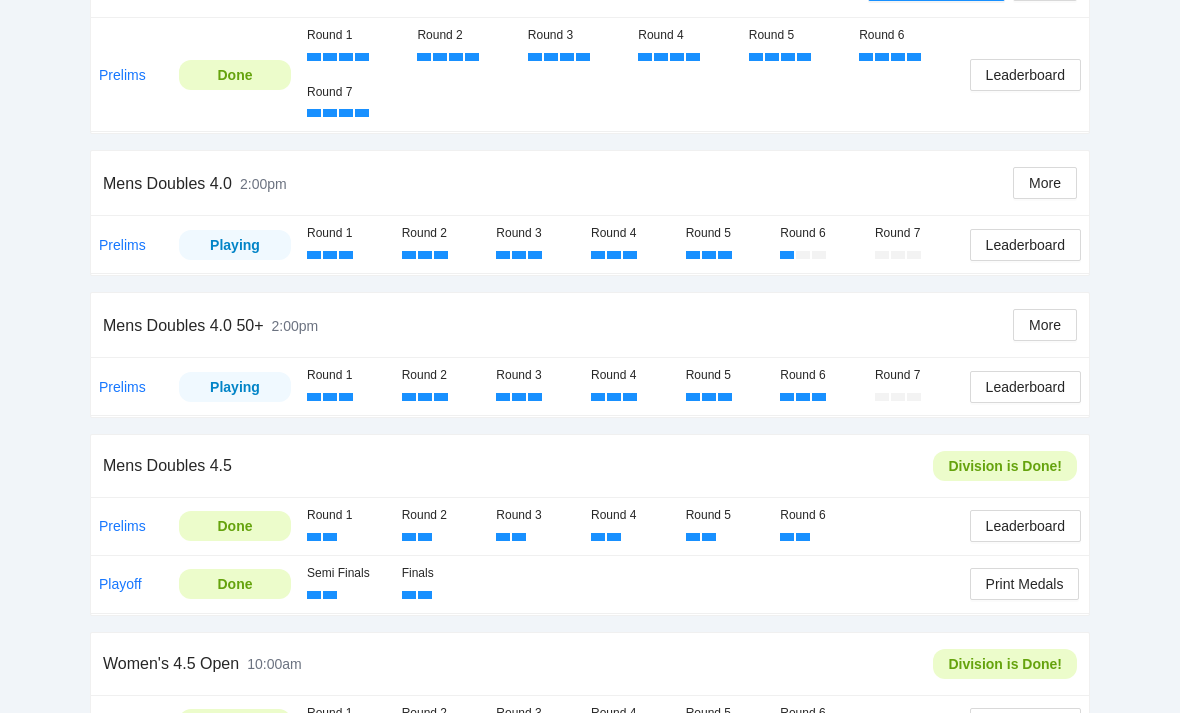 click on "Leaderboard" at bounding box center (1025, 387) 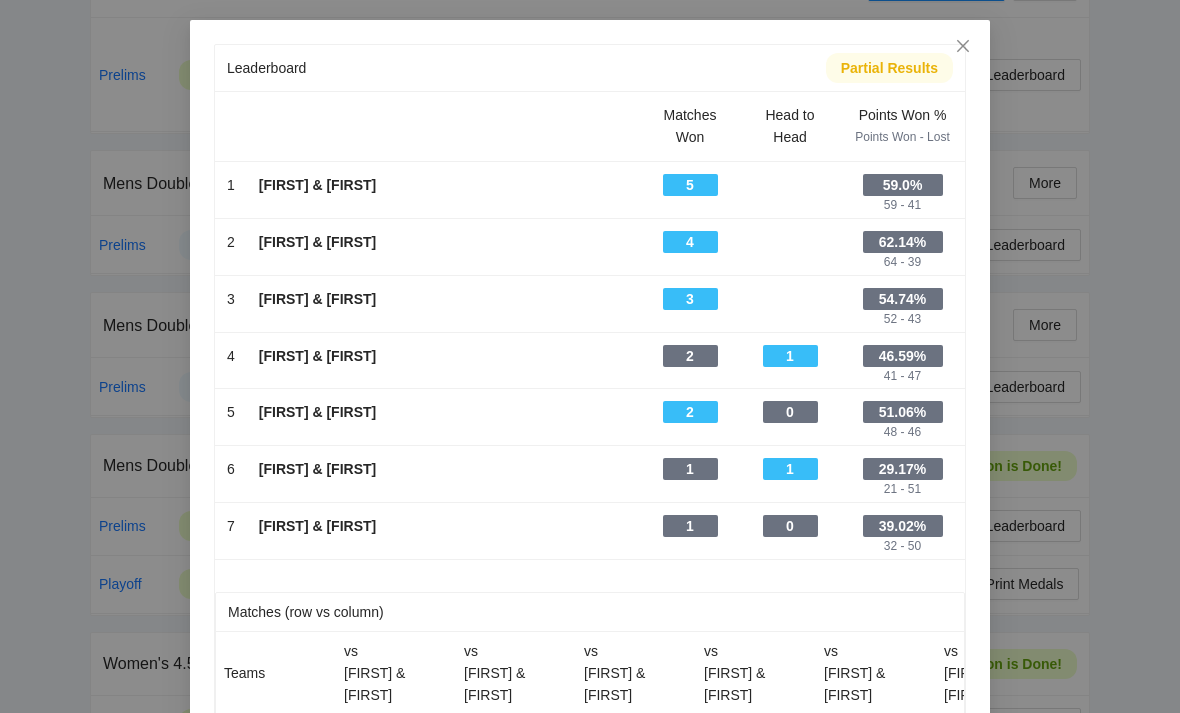 click at bounding box center [963, 47] 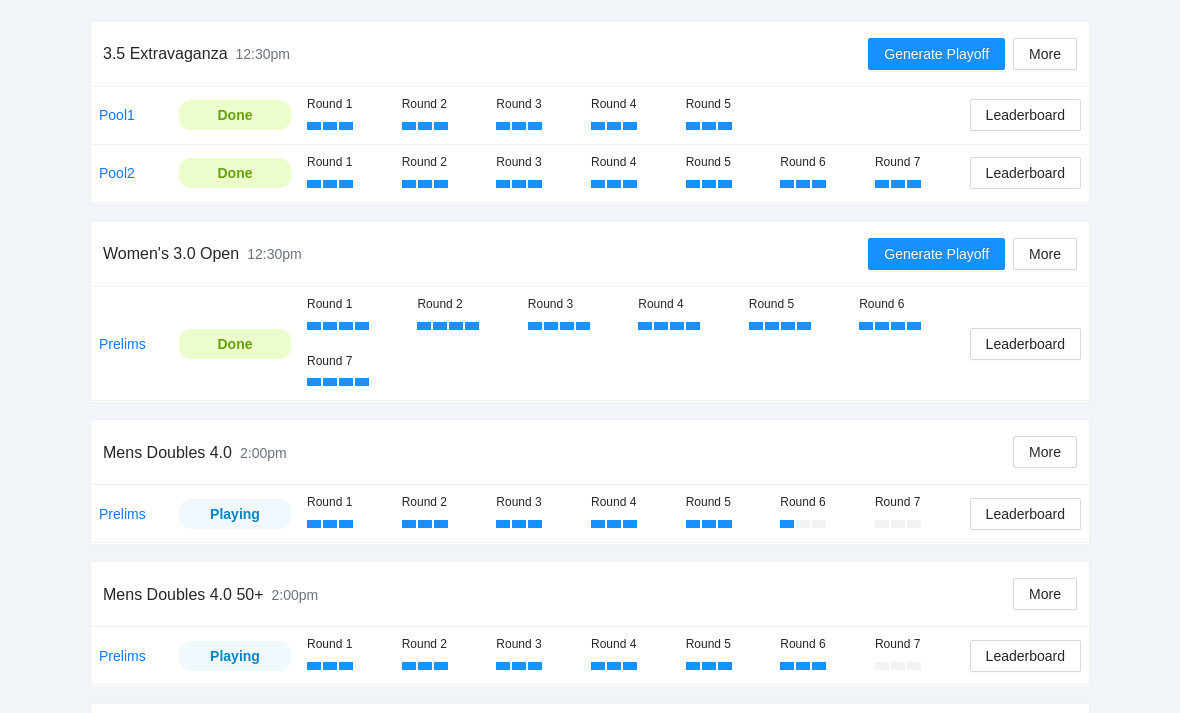 scroll, scrollTop: 0, scrollLeft: 0, axis: both 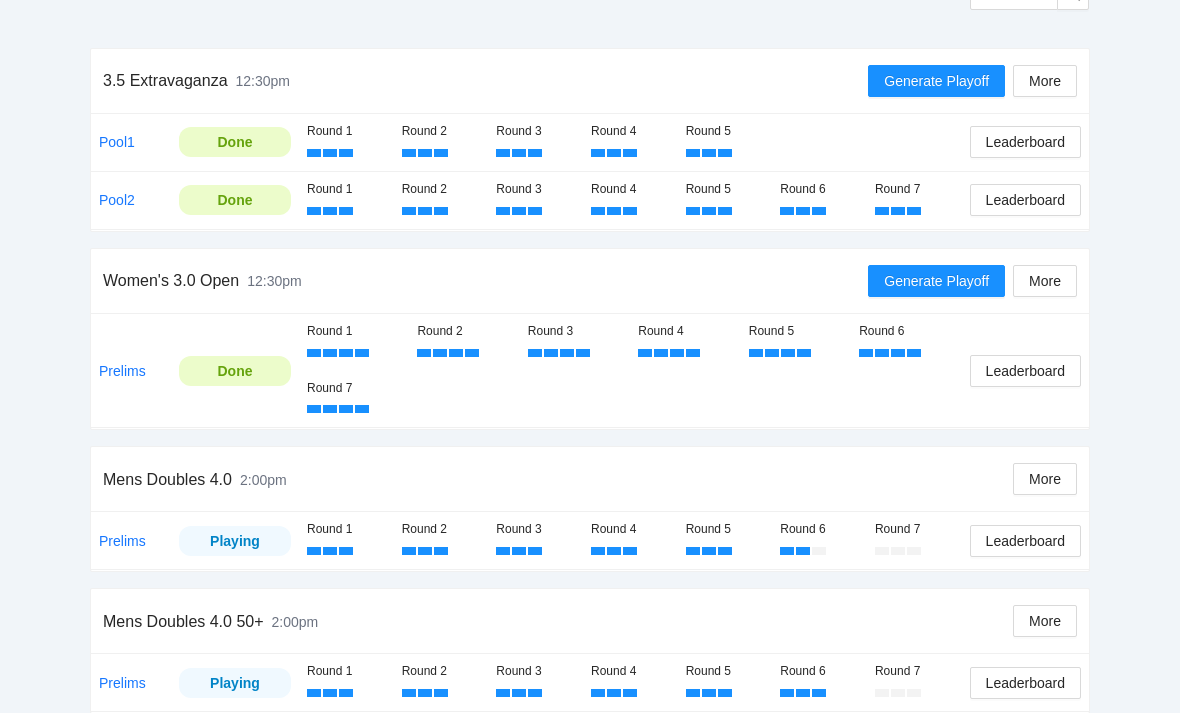 click on "Prelims" at bounding box center [122, 541] 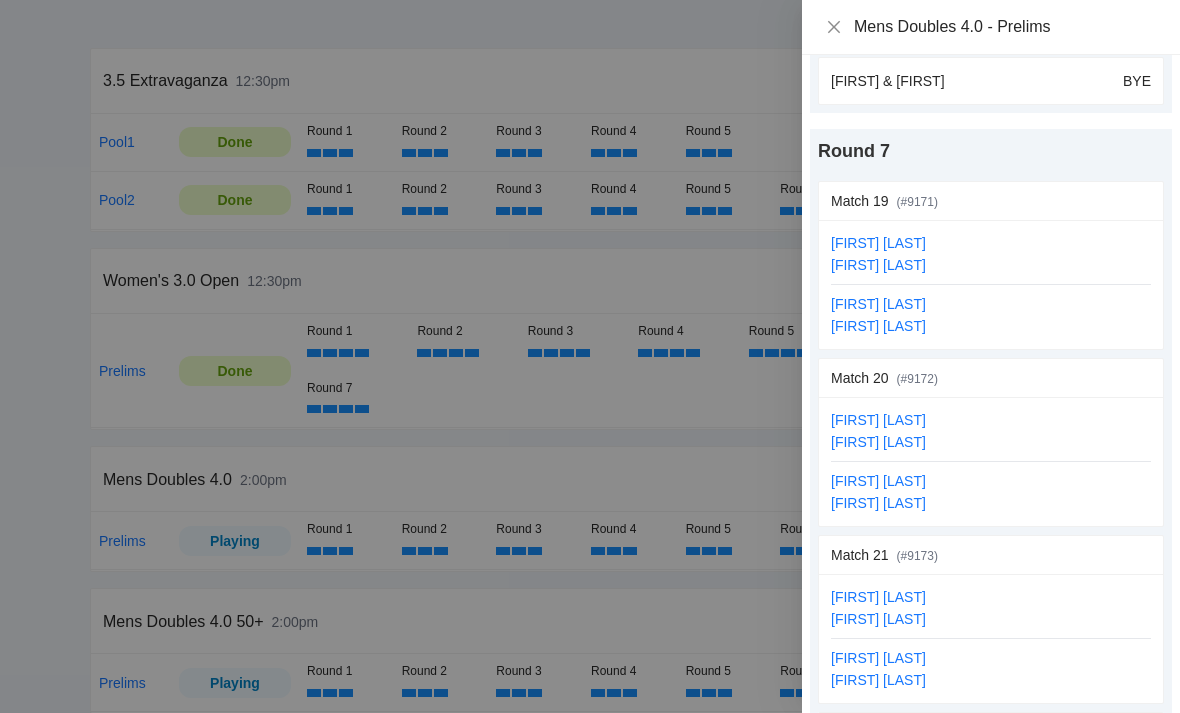 scroll, scrollTop: 3911, scrollLeft: 0, axis: vertical 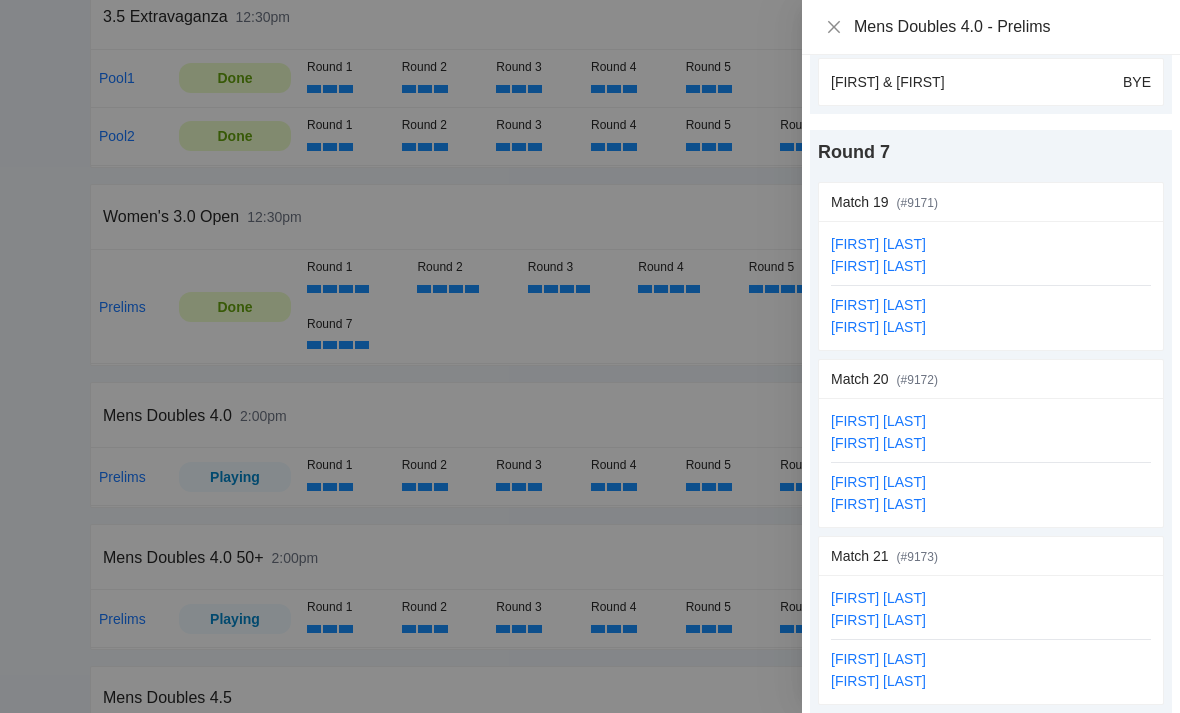 click on "Mens Doubles 4.0 - Prelims" at bounding box center (991, 27) 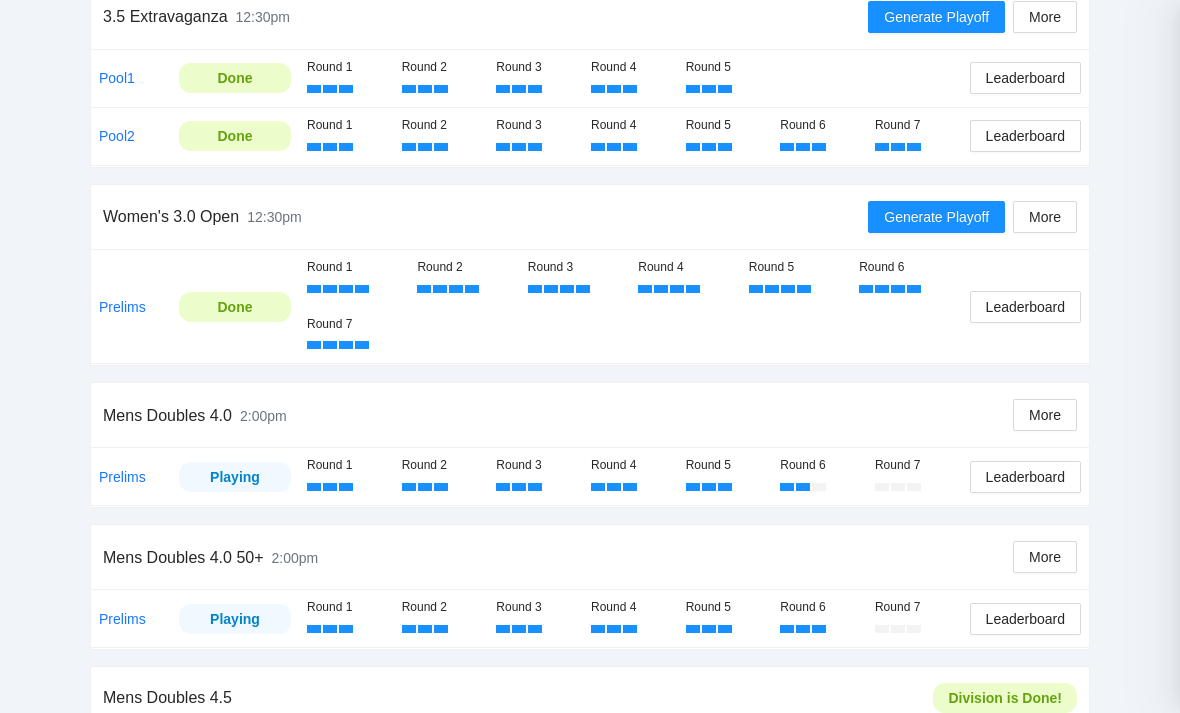 scroll, scrollTop: 0, scrollLeft: 0, axis: both 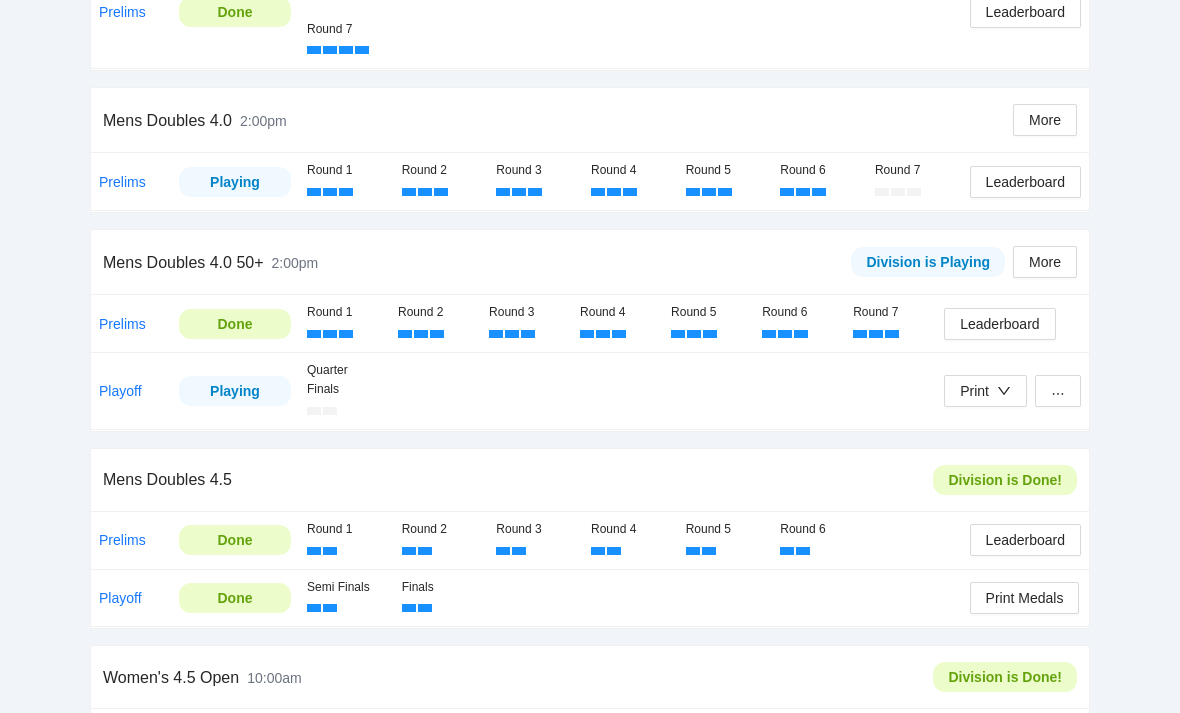 click on "Leaderboard" at bounding box center (999, 324) 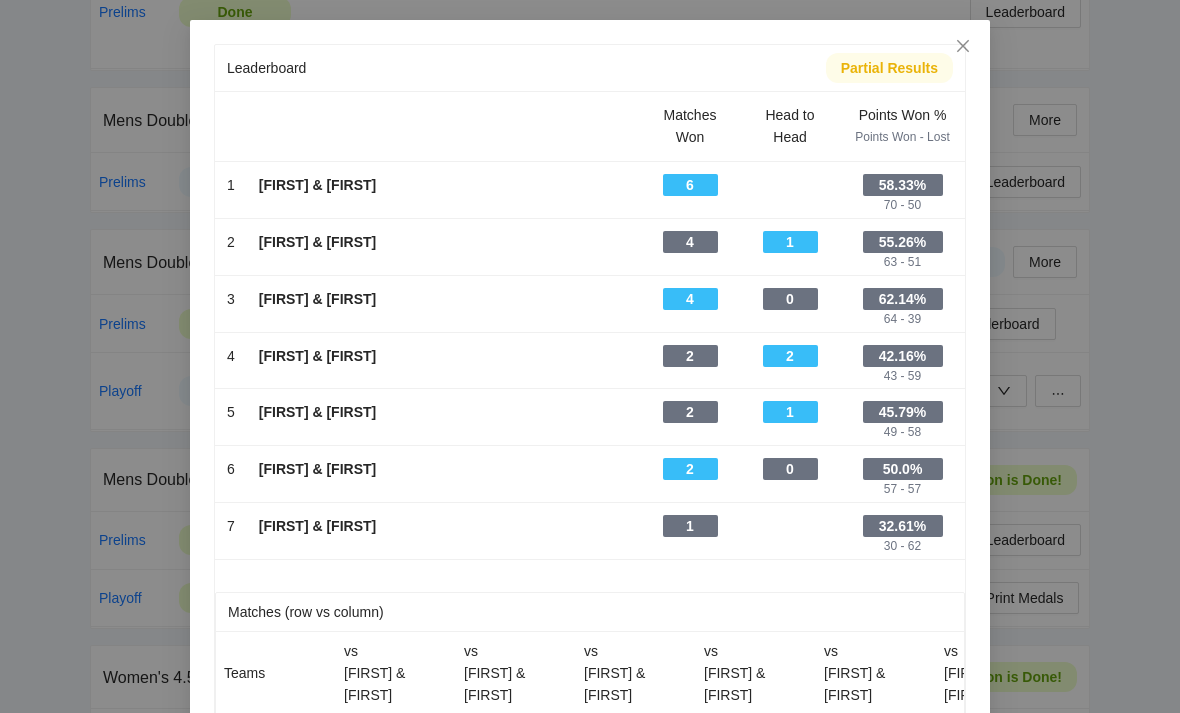 click at bounding box center (963, 47) 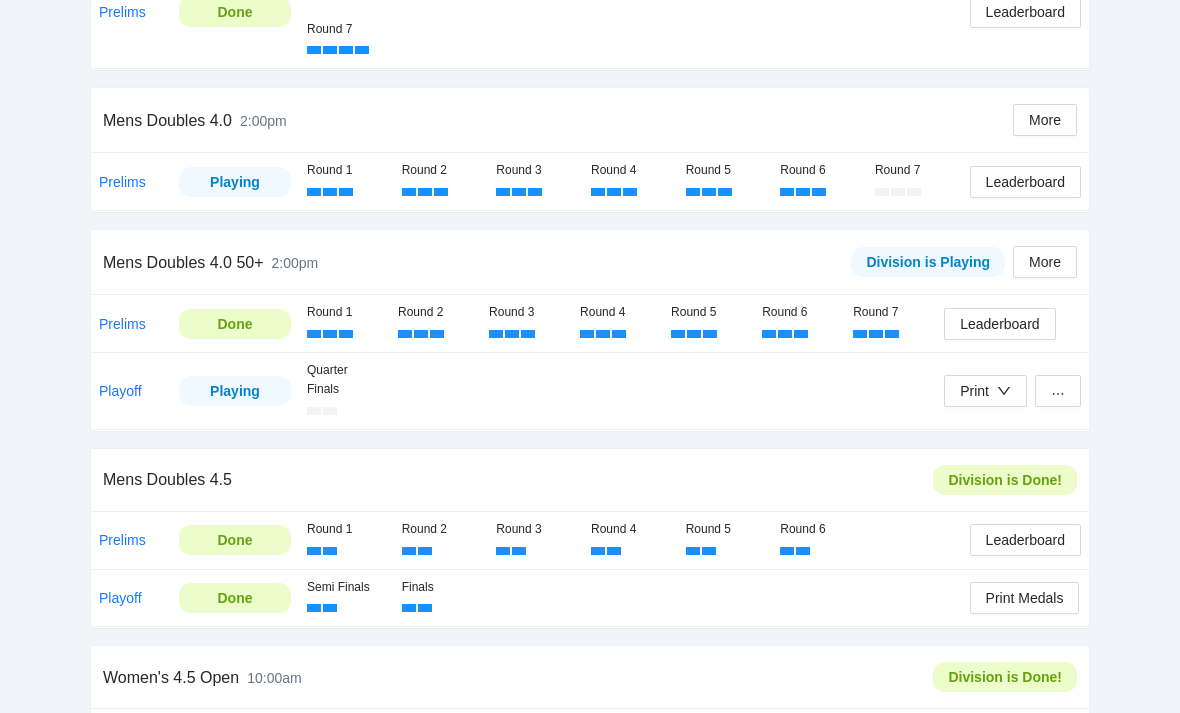 click on "Playoff" at bounding box center (120, 391) 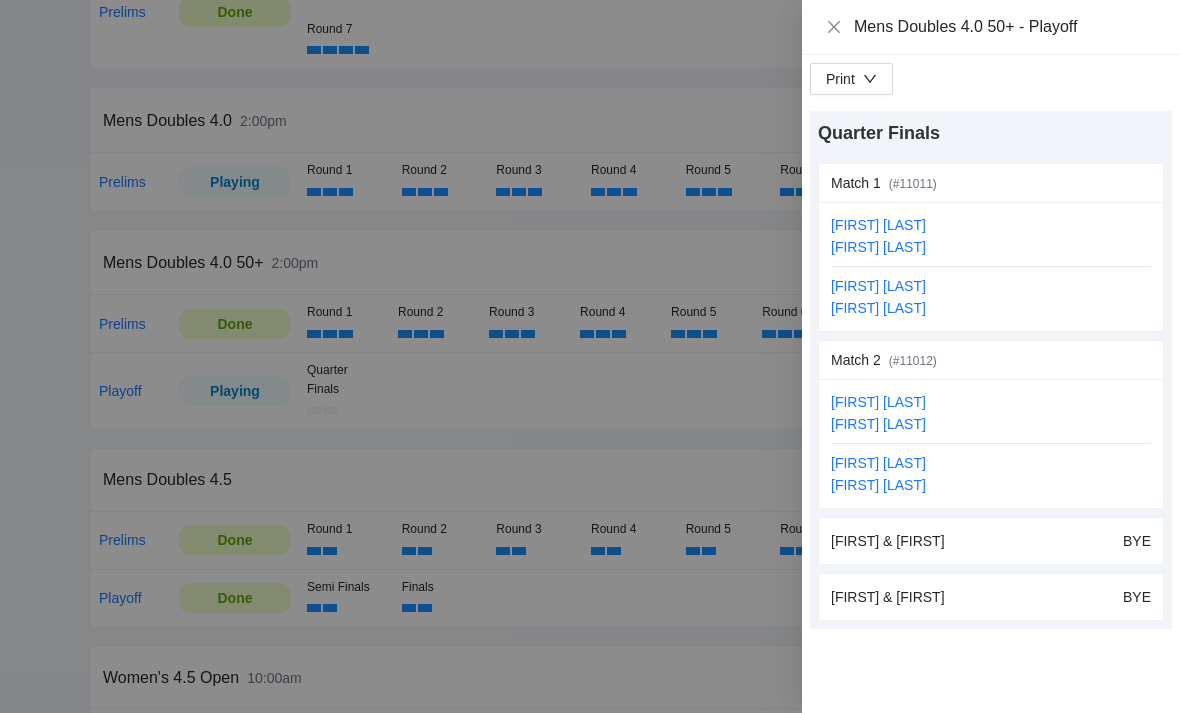 click on "Mens Doubles 4.0 50+ - Playoff" at bounding box center (991, 27) 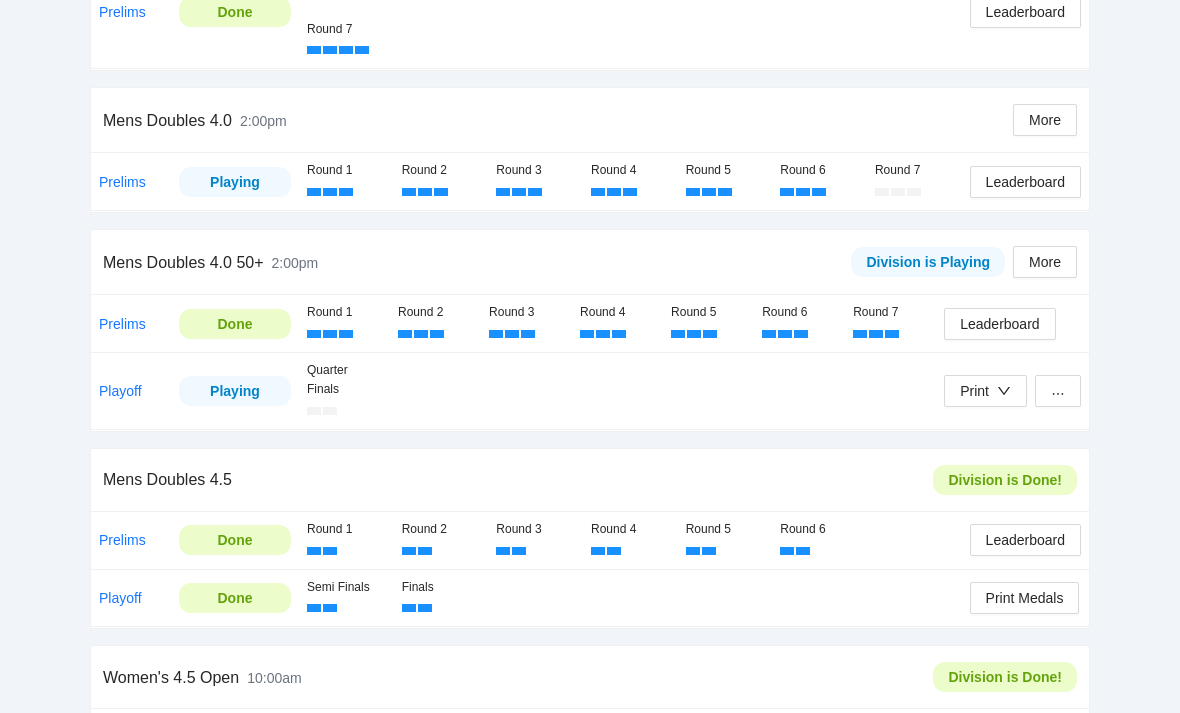 click on "Playoff" at bounding box center (120, 391) 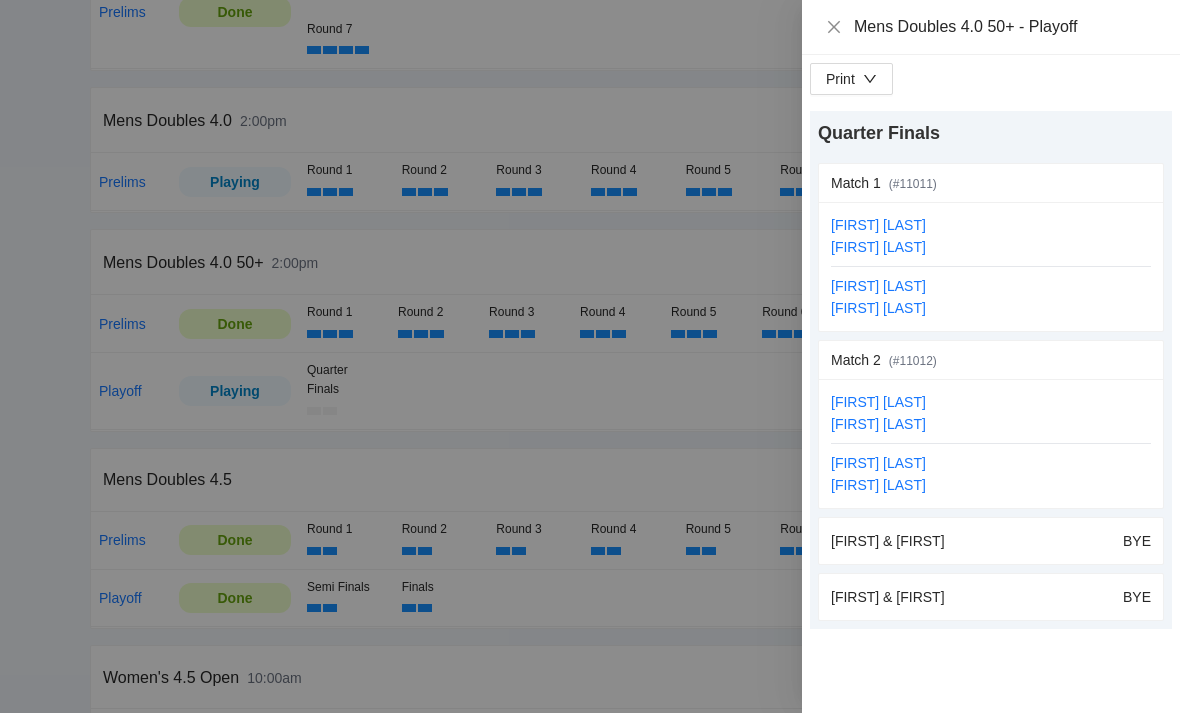click 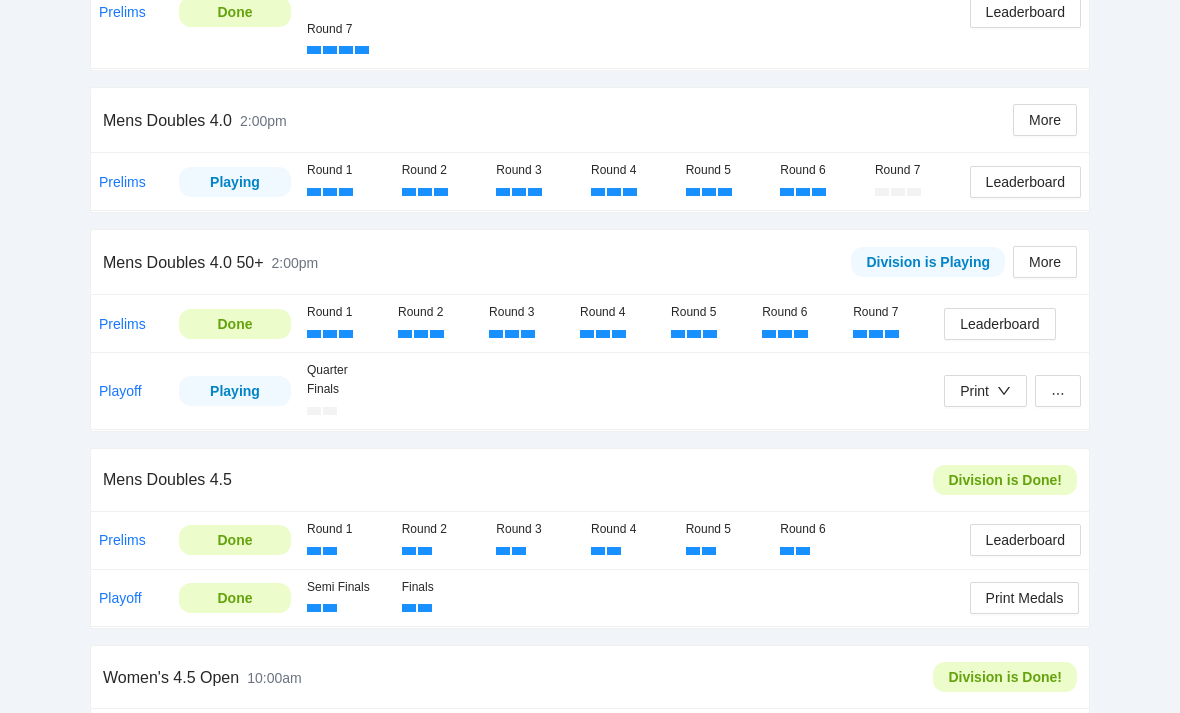 click on "Playoff" at bounding box center [120, 391] 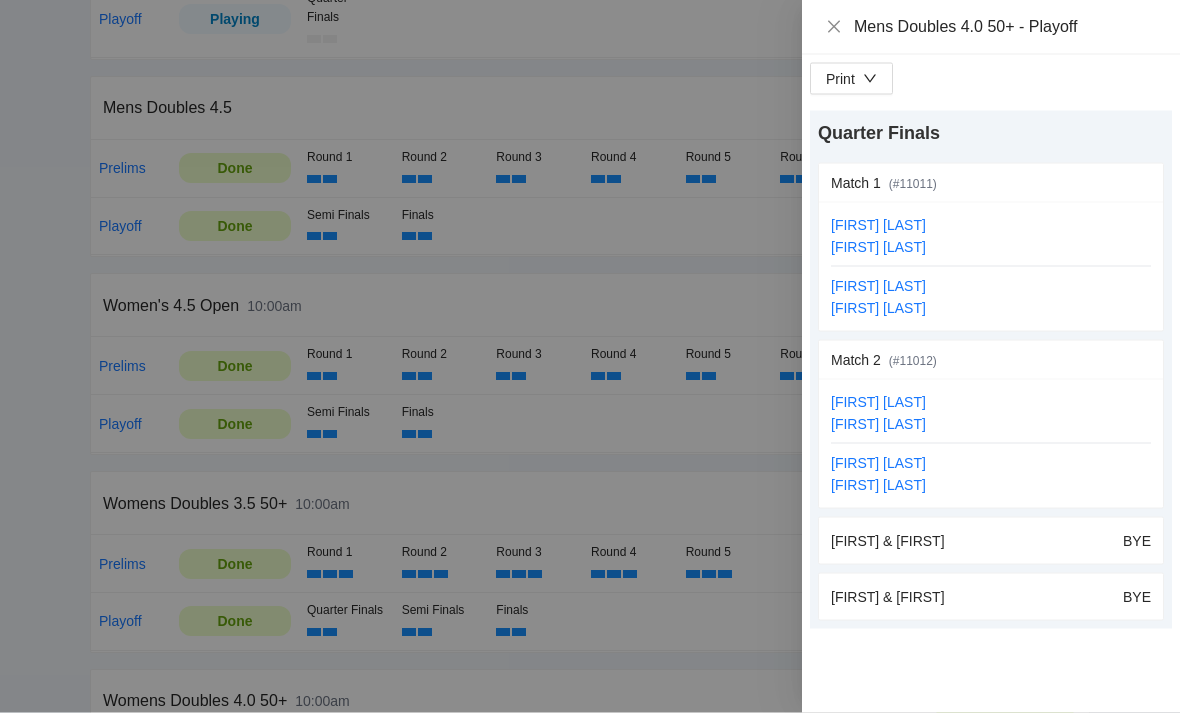 scroll, scrollTop: 1105, scrollLeft: 0, axis: vertical 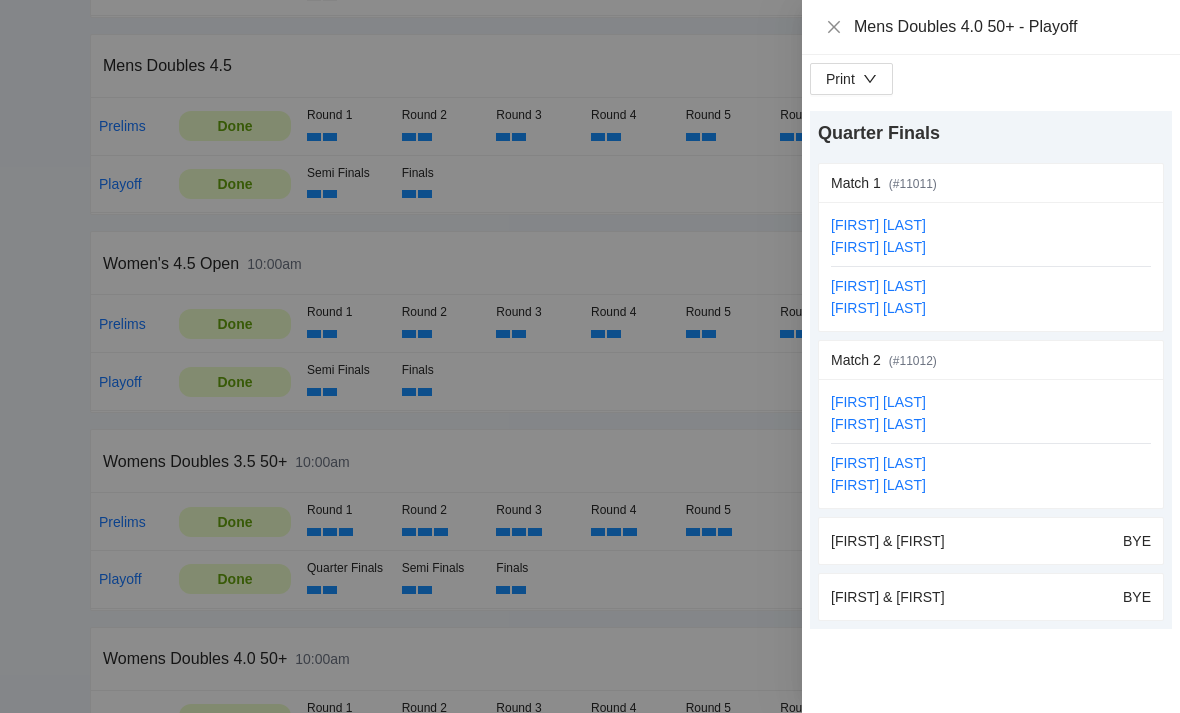 click on "Mens Doubles 4.0 50+ - Playoff" at bounding box center [991, 27] 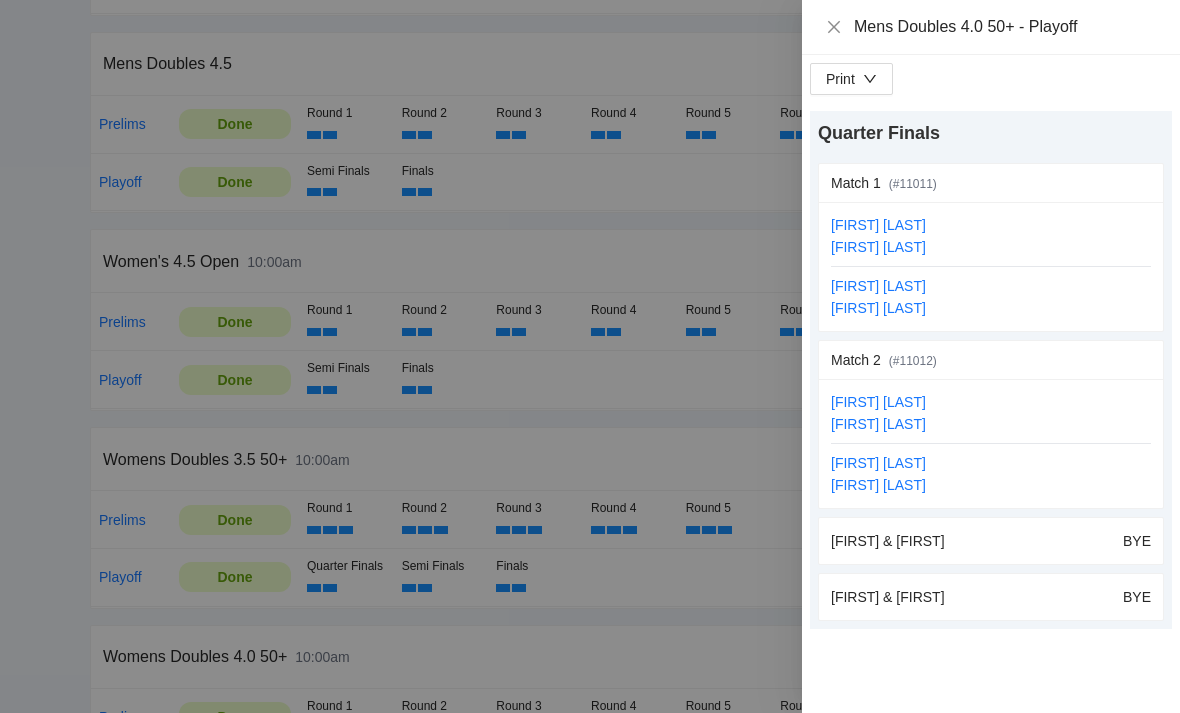 click 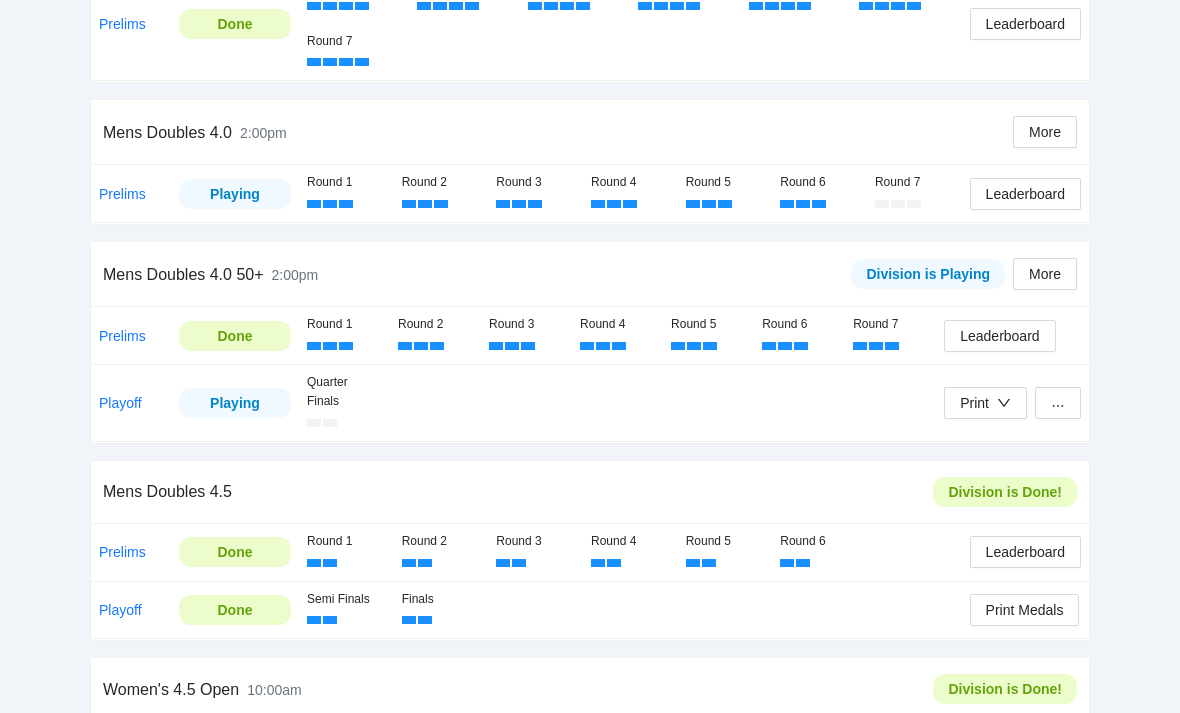 scroll, scrollTop: 679, scrollLeft: 0, axis: vertical 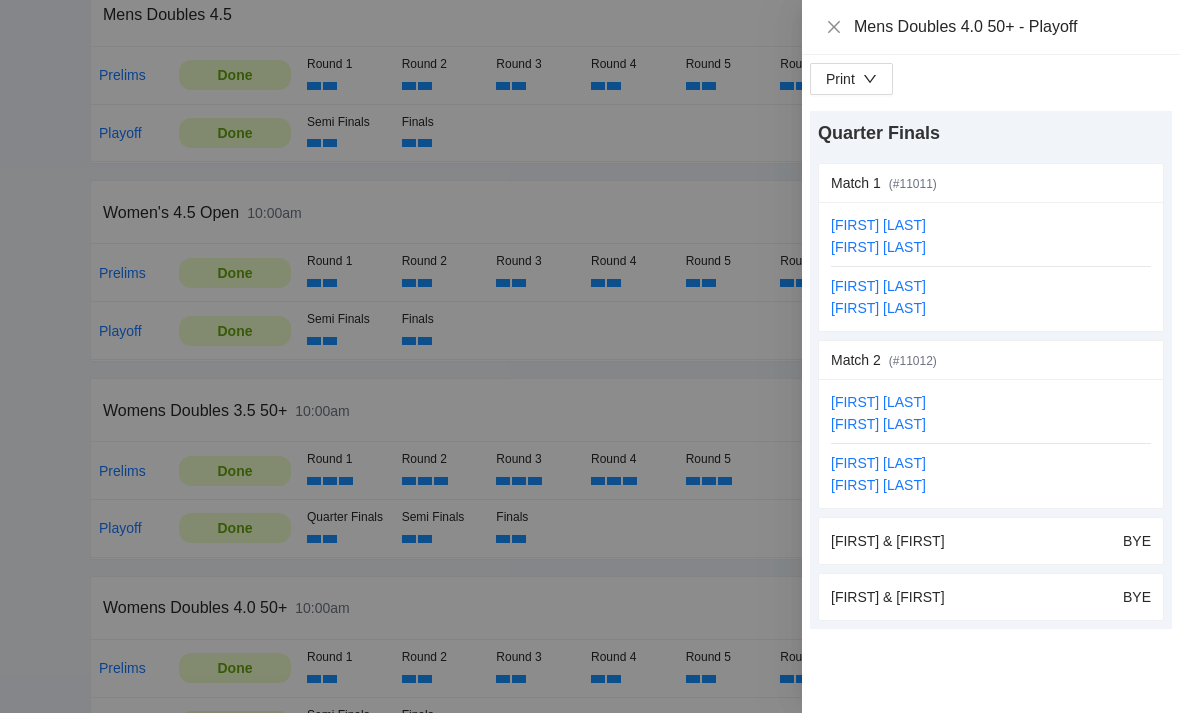 click 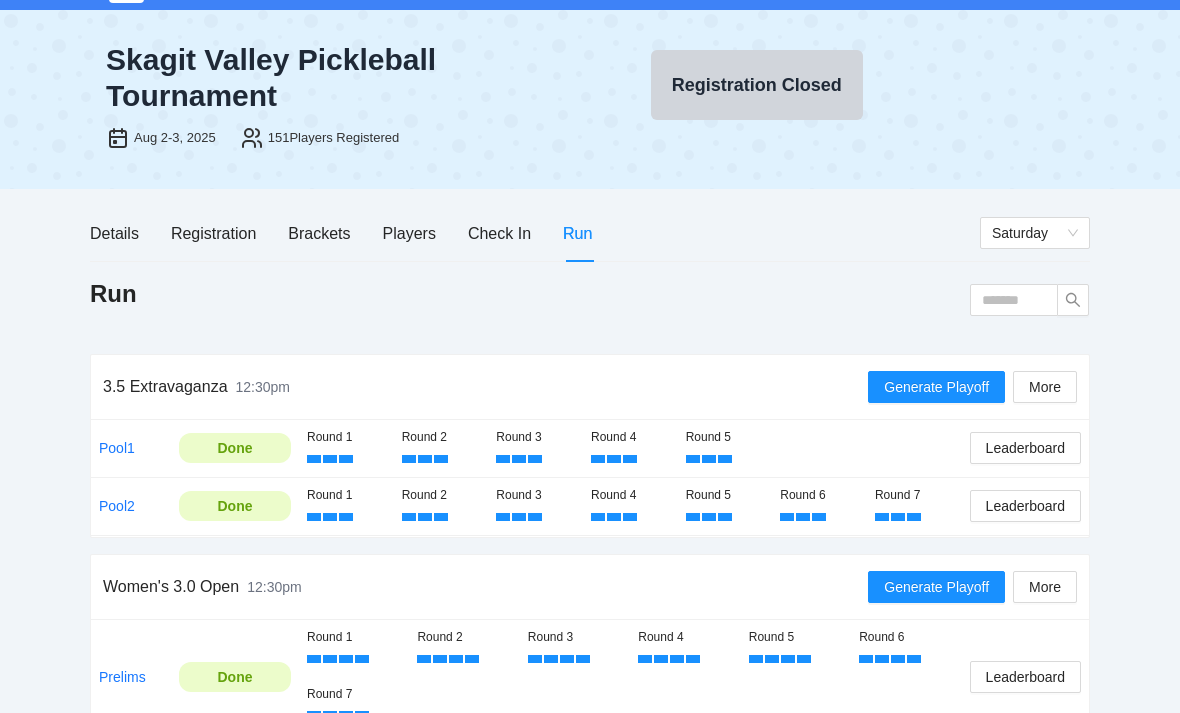 scroll, scrollTop: 0, scrollLeft: 0, axis: both 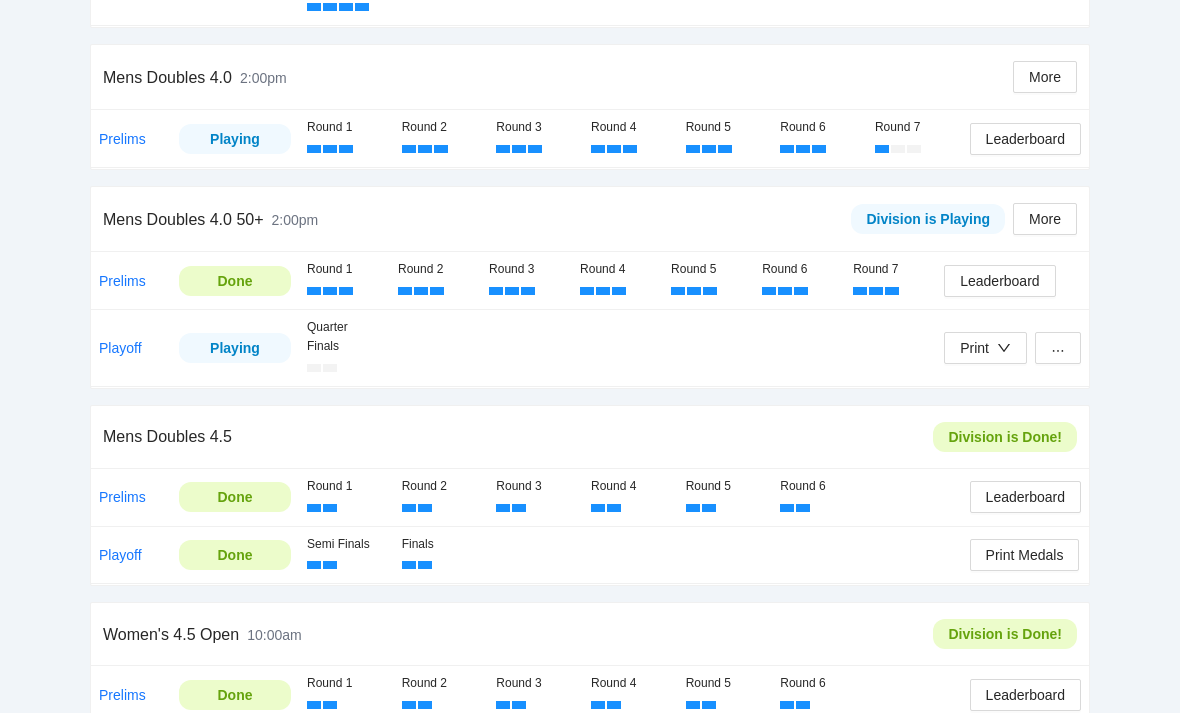 click 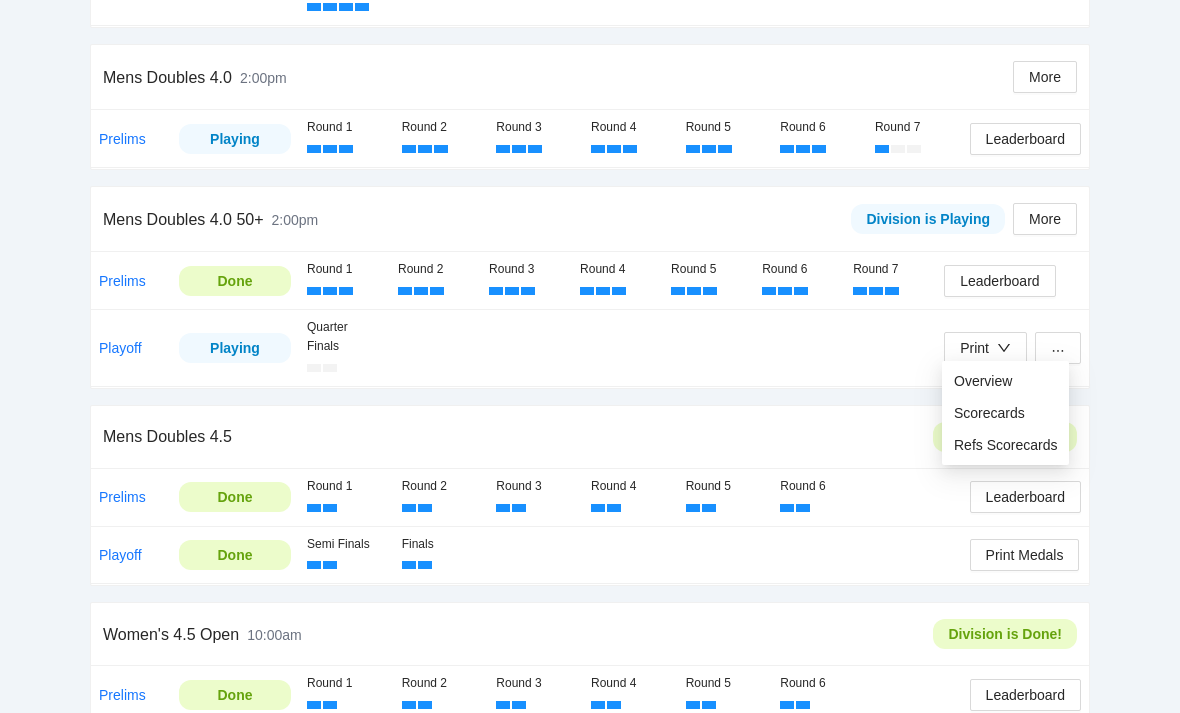 click on "pb rally Pablo Granados Skagit Valley Pickleball Tournament Aug 2-3, 2025   151  Players Registered Registration Closed Details Registration Brackets Players Check In Run Saturday Run 3.5 Extravaganza 12:30pm Generate Playoff More Pool1 Done Round 1 Round 2 Round 3 Round 4 Round 5 Leaderboard Pool2 Done Round 1 Round 2 Round 3 Round 4 Round 5 Round 6 Round 7 Leaderboard Women's 3.0 Open 12:30pm Generate Playoff More Prelims Done Round 1 Round 2 Round 3 Round 4 Round 5 Round 6 Round 7 Leaderboard Mens Doubles 4.0 2:00pm More Prelims Playing Round 1 Round 2 Round 3 Round 4 Round 5 Round 6 Round 7 Leaderboard Mens Doubles 4.0 50+ 2:00pm Division is Playing More Prelims Done Round 1 Round 2 Round 3 Round 4 Round 5 Round 6 Round 7 Leaderboard Playoff Playing Quarter Finals Print Mens Doubles 4.5 Division is Done! Prelims Done Round 1 Round 2 Round 3 Round 4 Round 5 Round 6 Leaderboard Playoff Done Semi Finals Finals Print Medals Women's 4.5 Open 10:00am Division is Done! Prelims Done Round 1 Round 2 Round 3 Done" at bounding box center (590, 230) 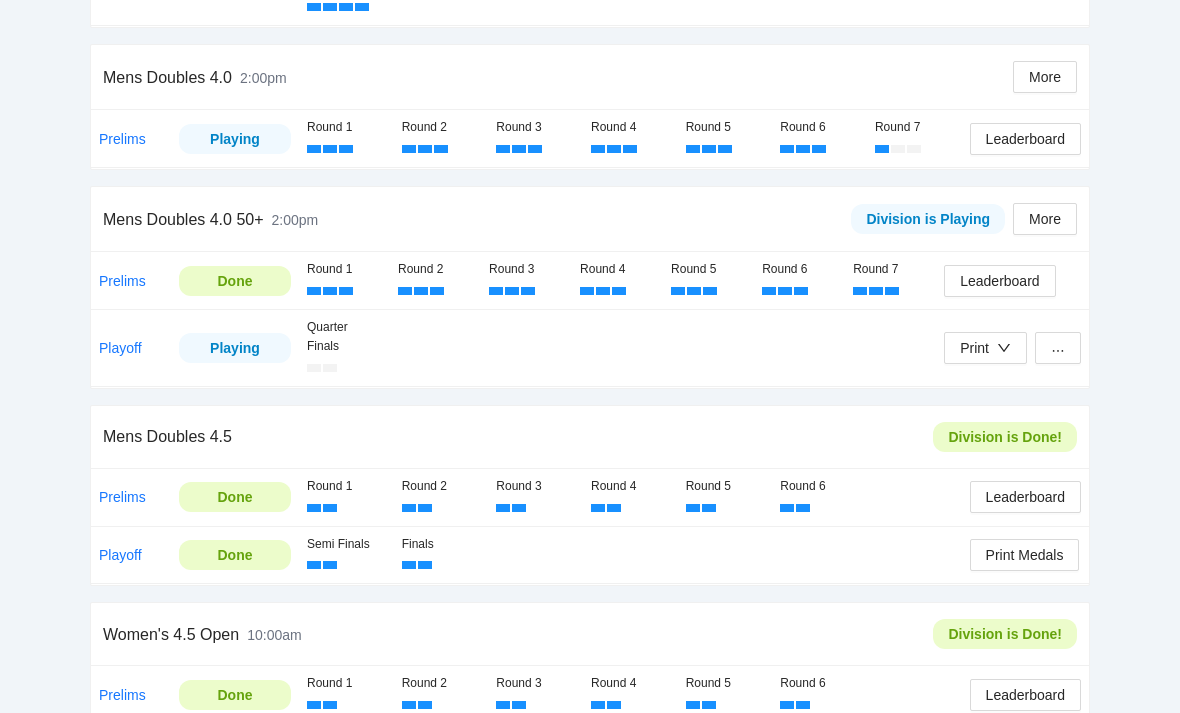 click 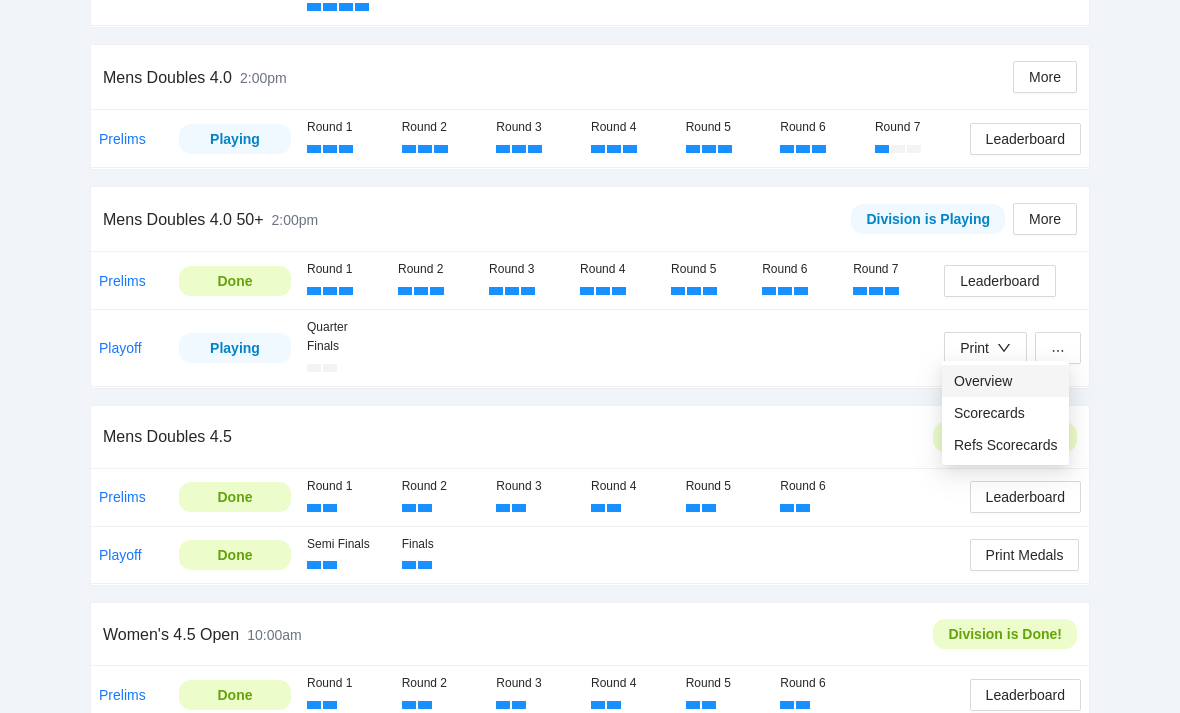 click on "Overview" at bounding box center (1005, 381) 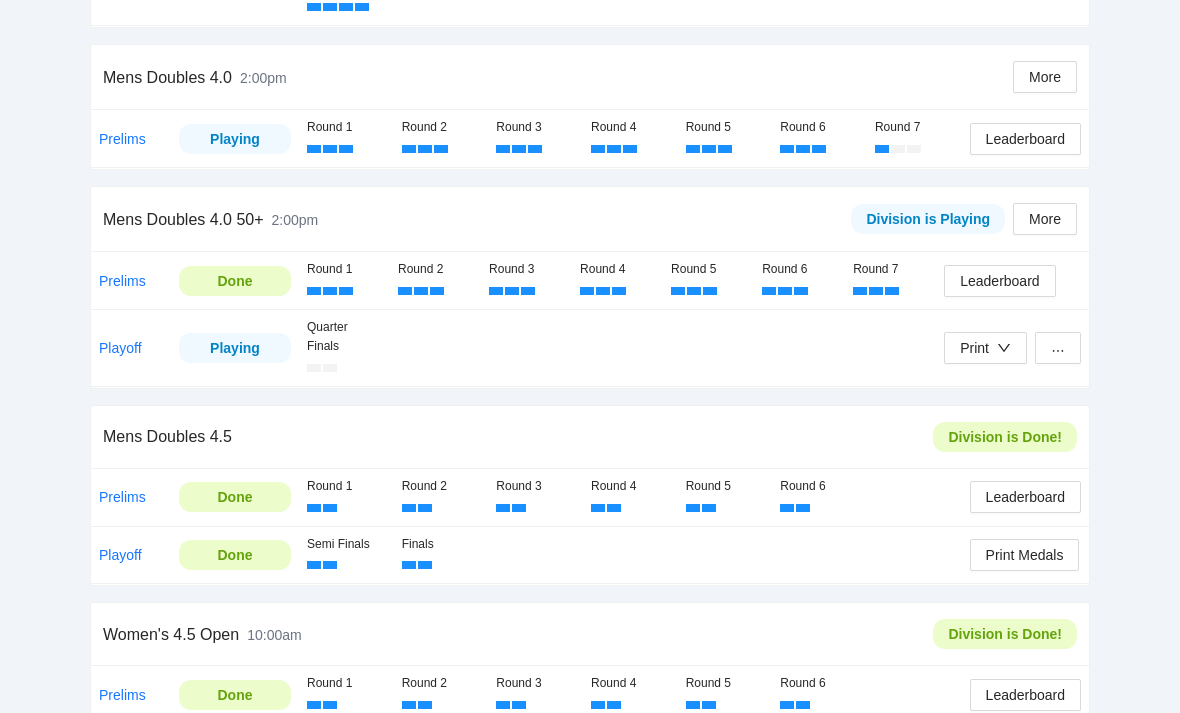 click on "Playing" at bounding box center (235, 348) 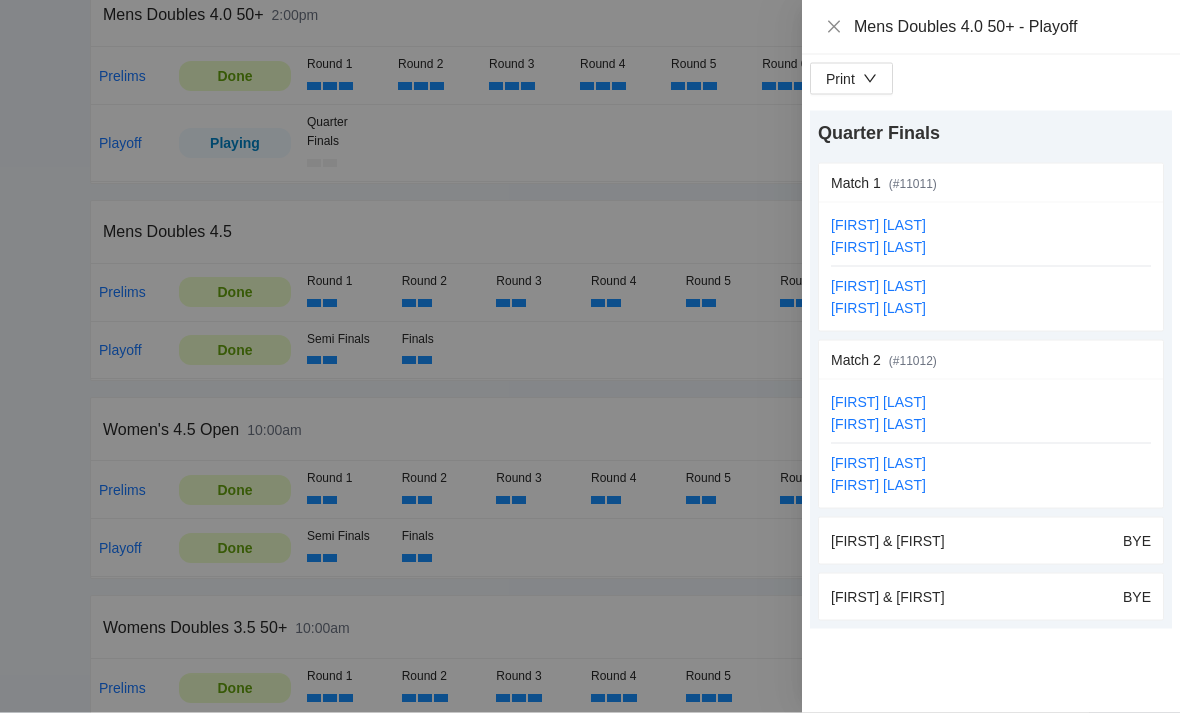 scroll, scrollTop: 1156, scrollLeft: 0, axis: vertical 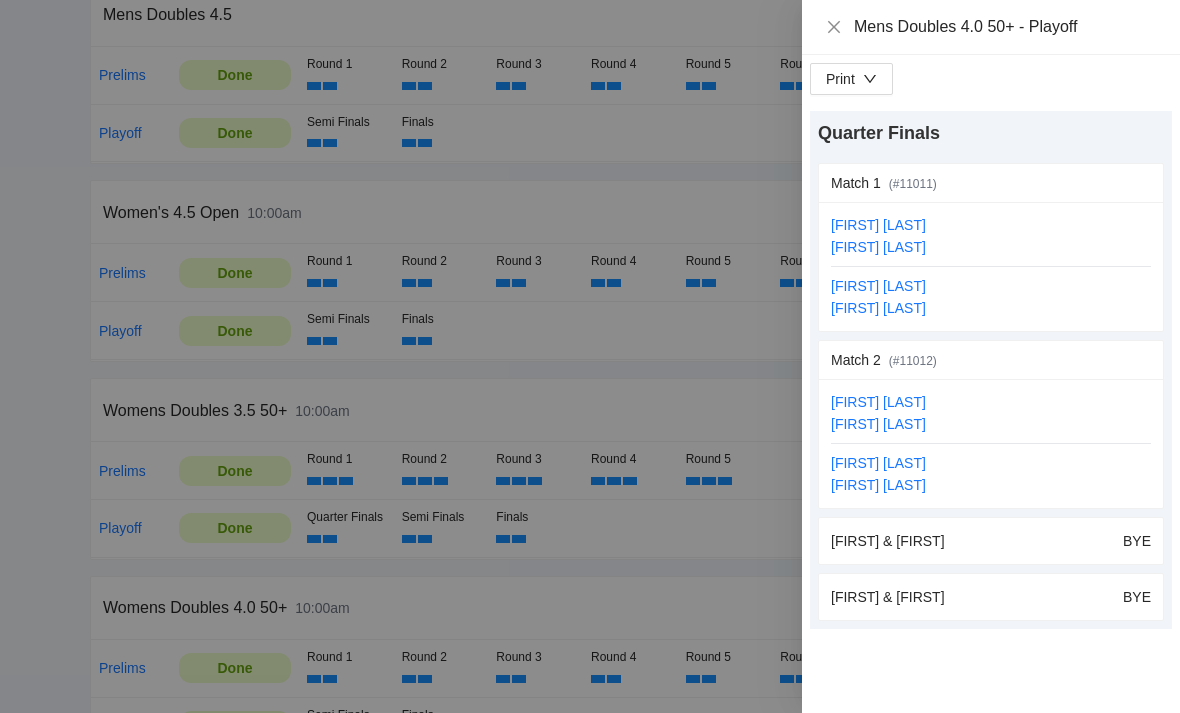 click 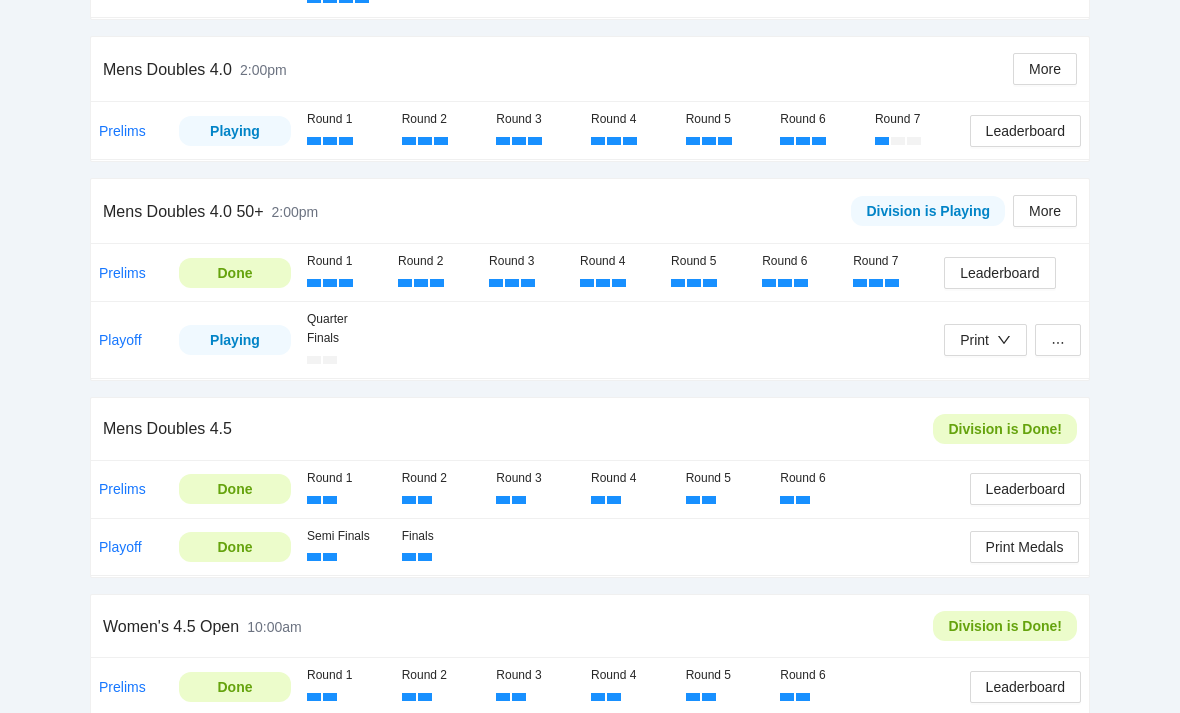 click on "Leaderboard" at bounding box center [999, 274] 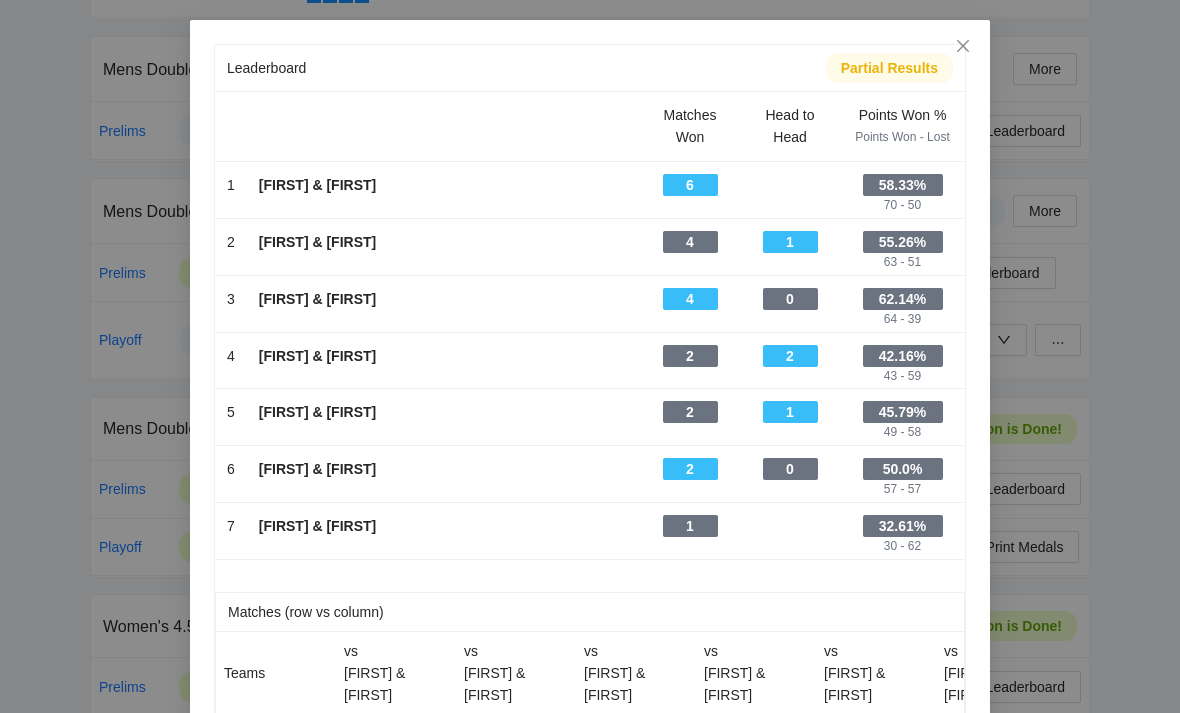 click at bounding box center (963, 47) 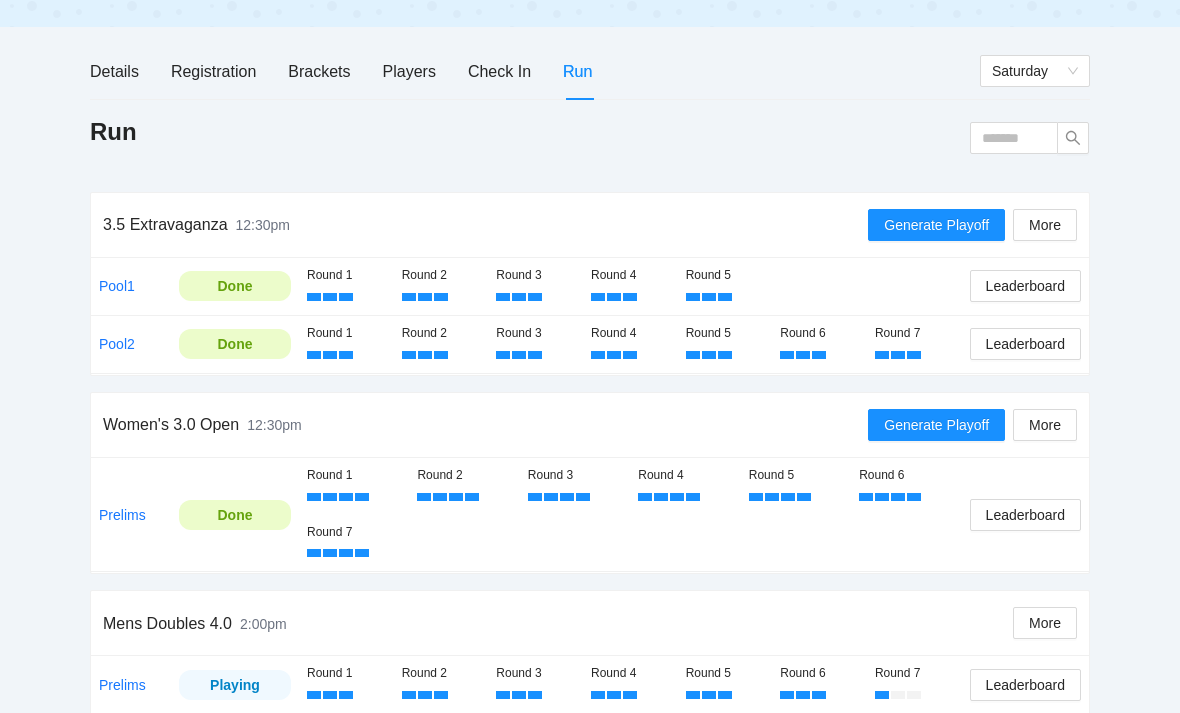 scroll, scrollTop: 112, scrollLeft: 0, axis: vertical 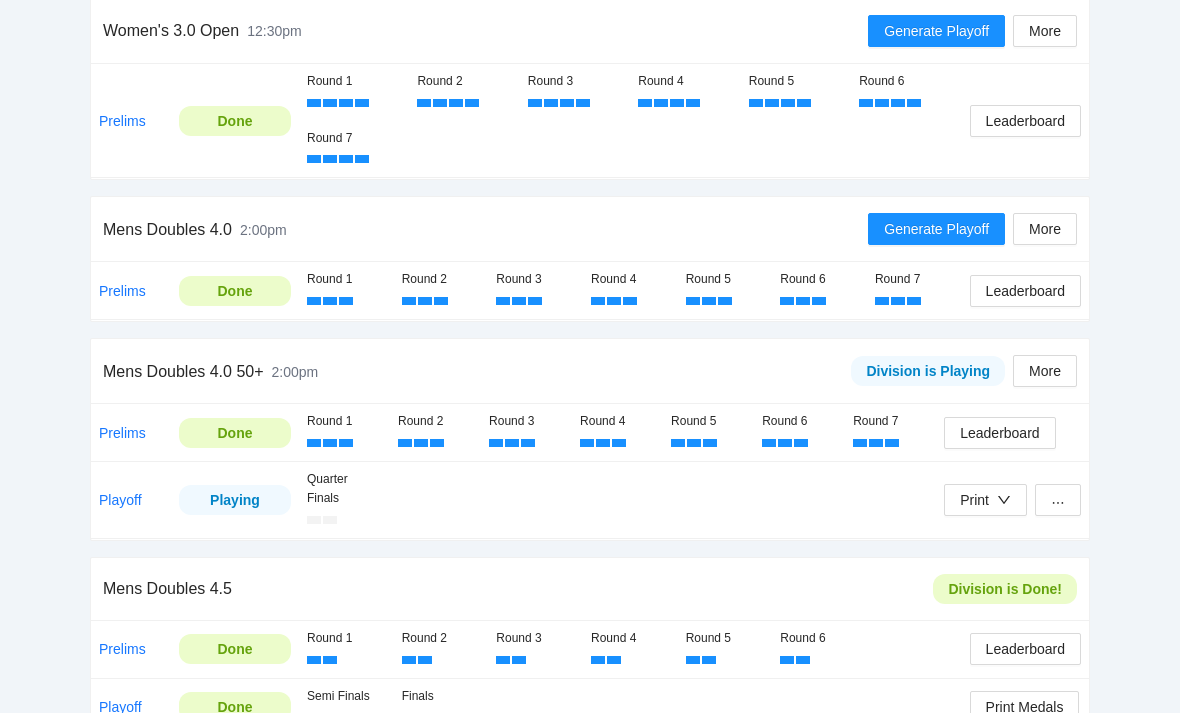 click on "Generate Playoff" at bounding box center (936, 229) 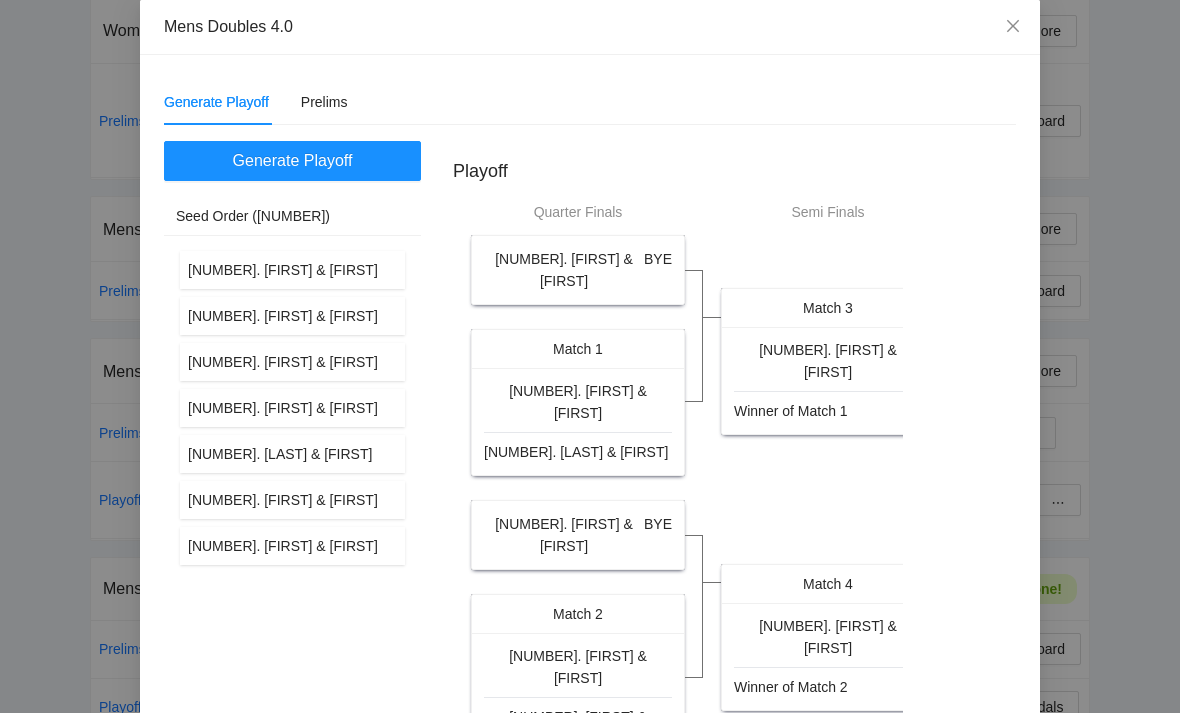 click on "Generate Playoff" at bounding box center (292, 161) 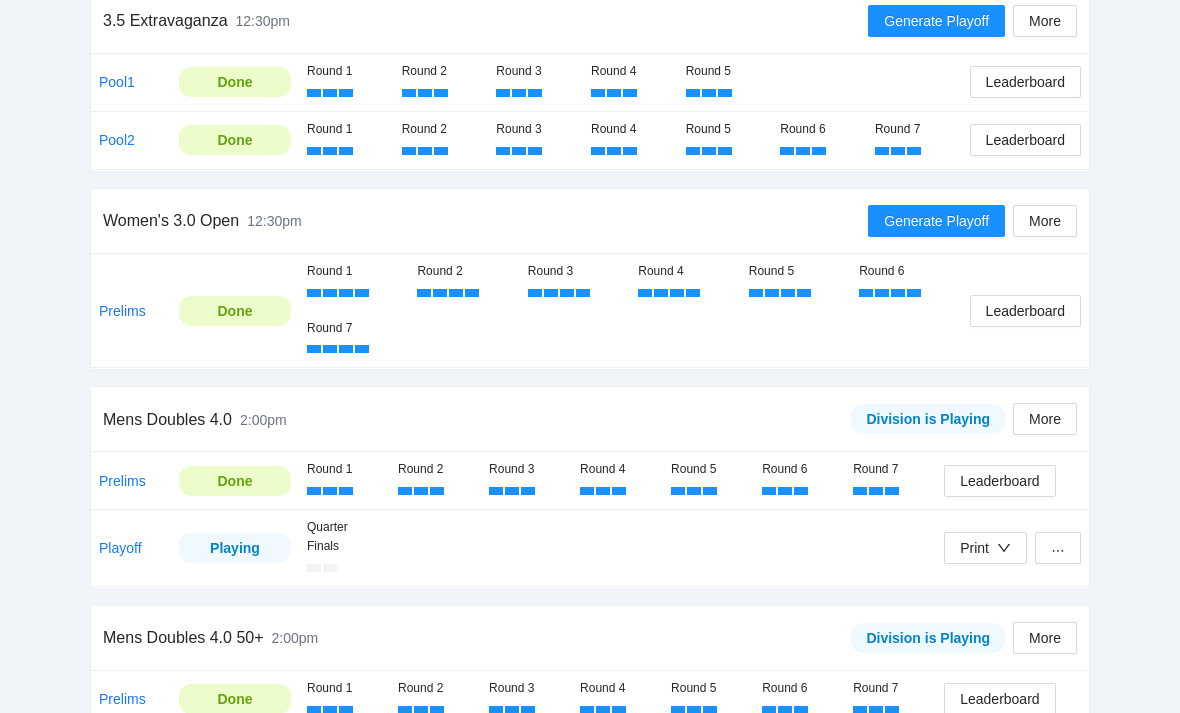 scroll, scrollTop: 364, scrollLeft: 0, axis: vertical 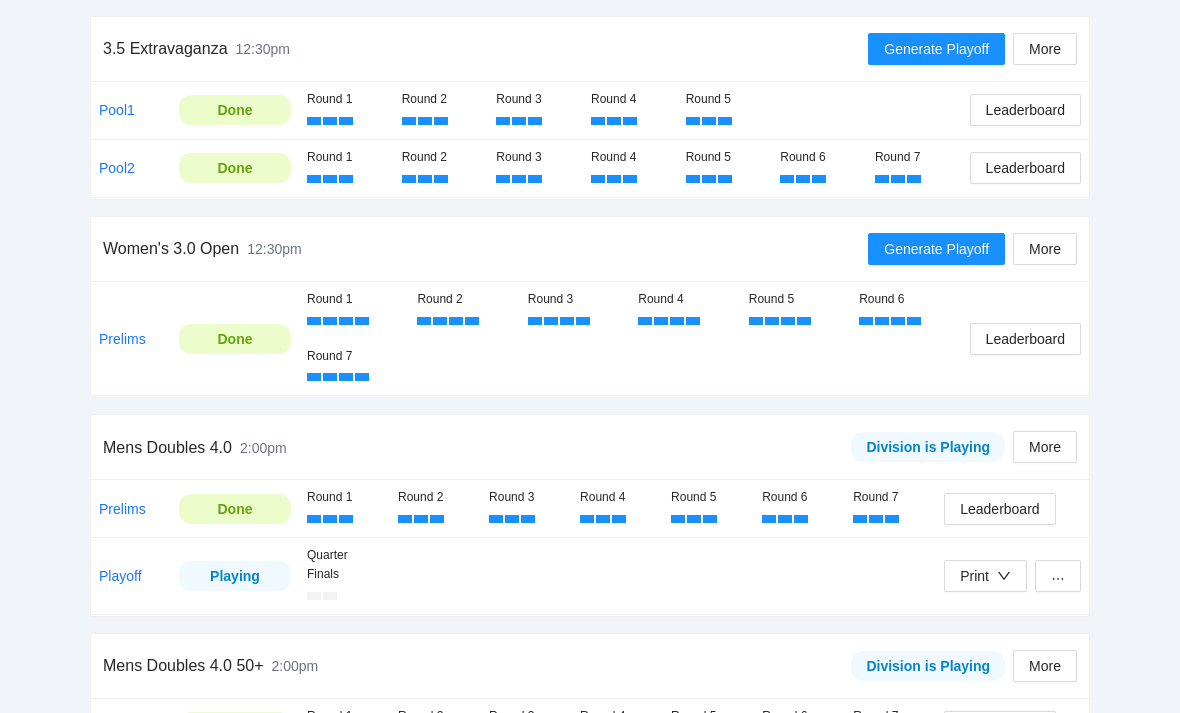 click on "Playoff" at bounding box center (120, 576) 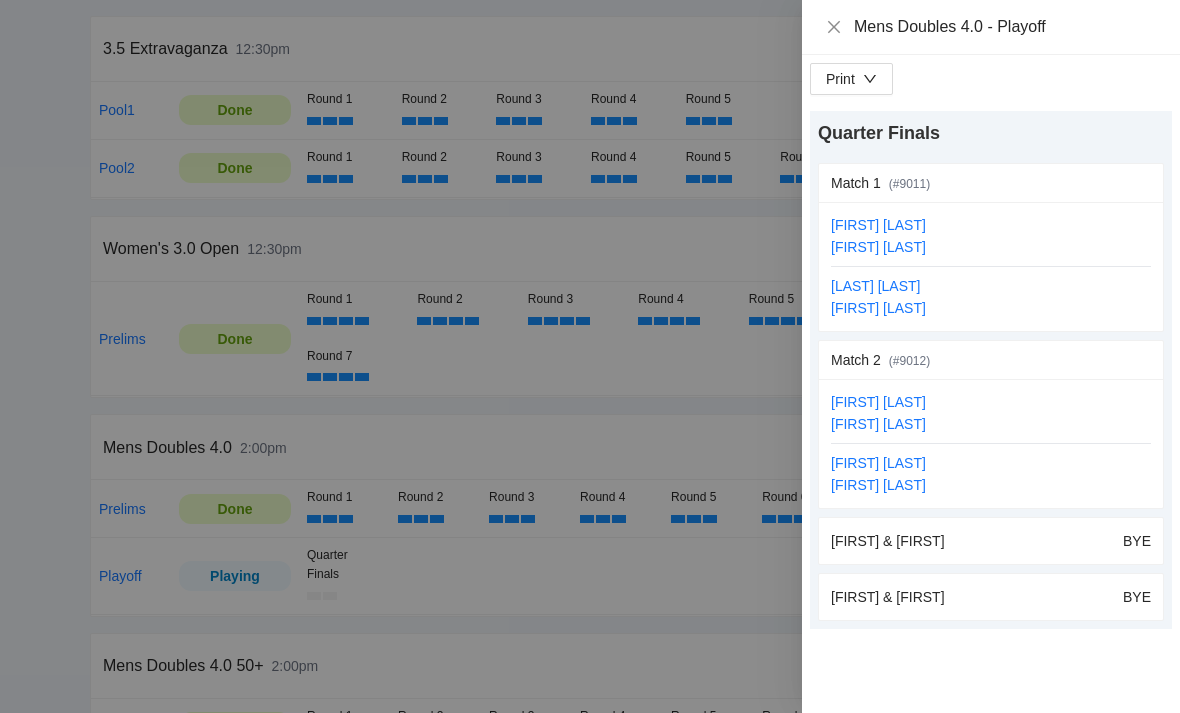 click 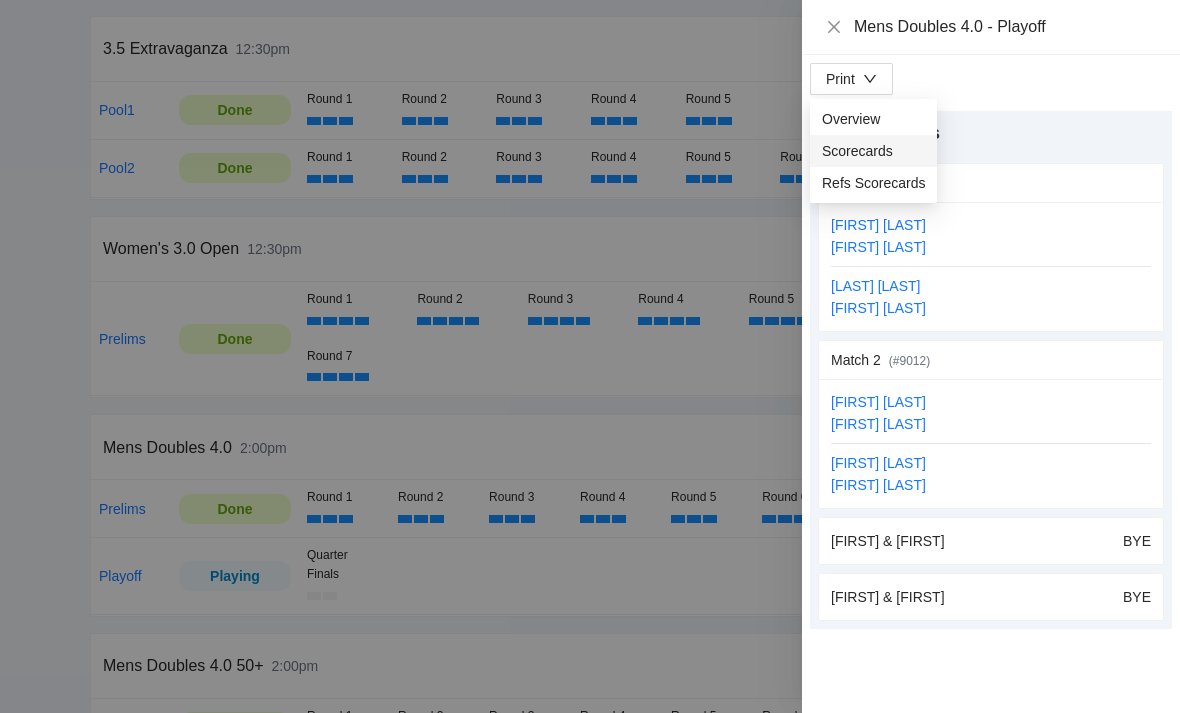 click on "Scorecards" at bounding box center (873, 151) 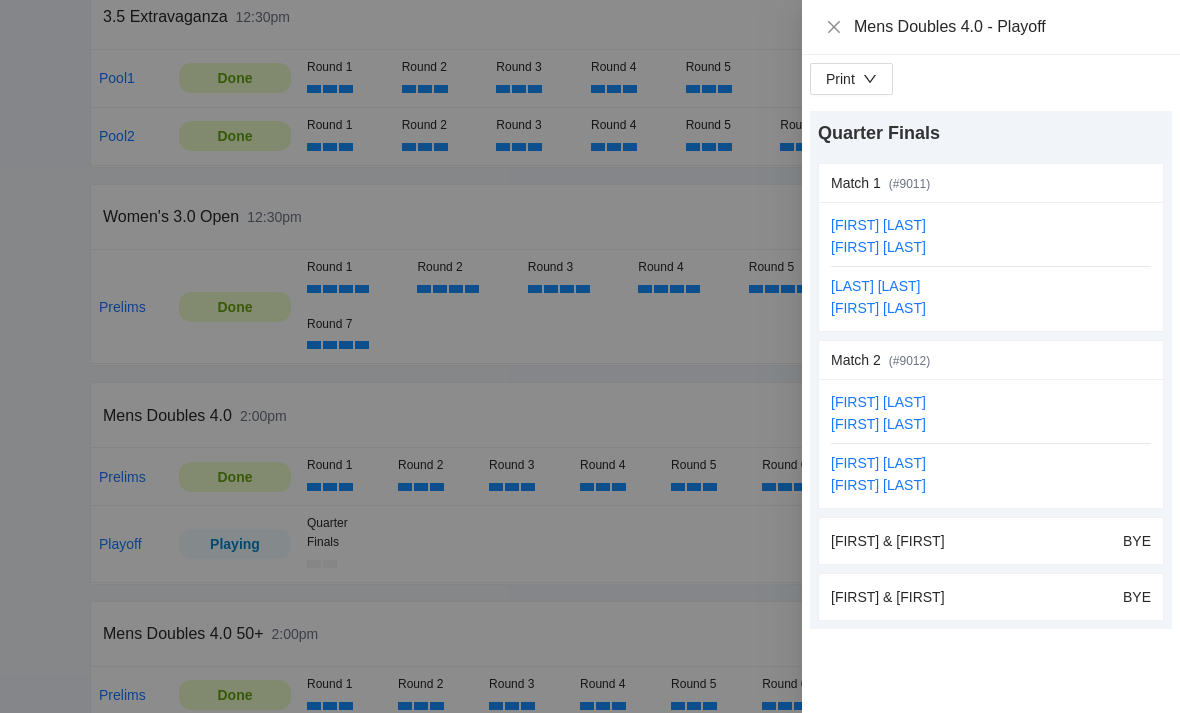 click 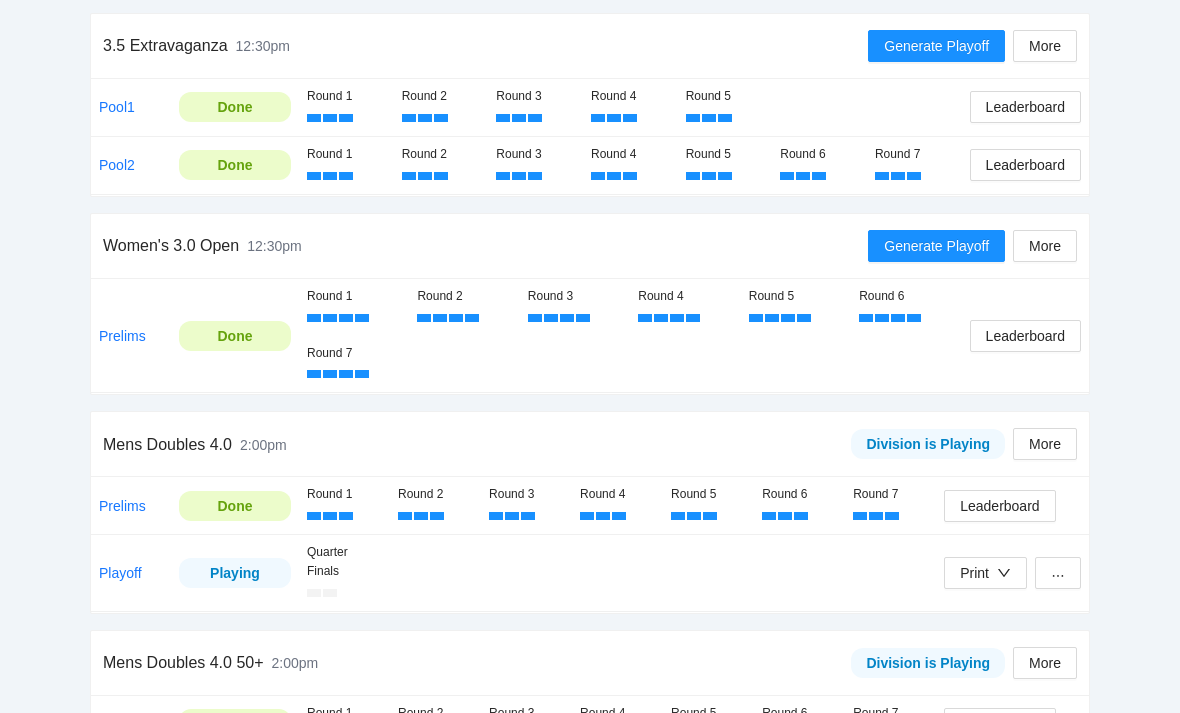 scroll, scrollTop: 364, scrollLeft: 0, axis: vertical 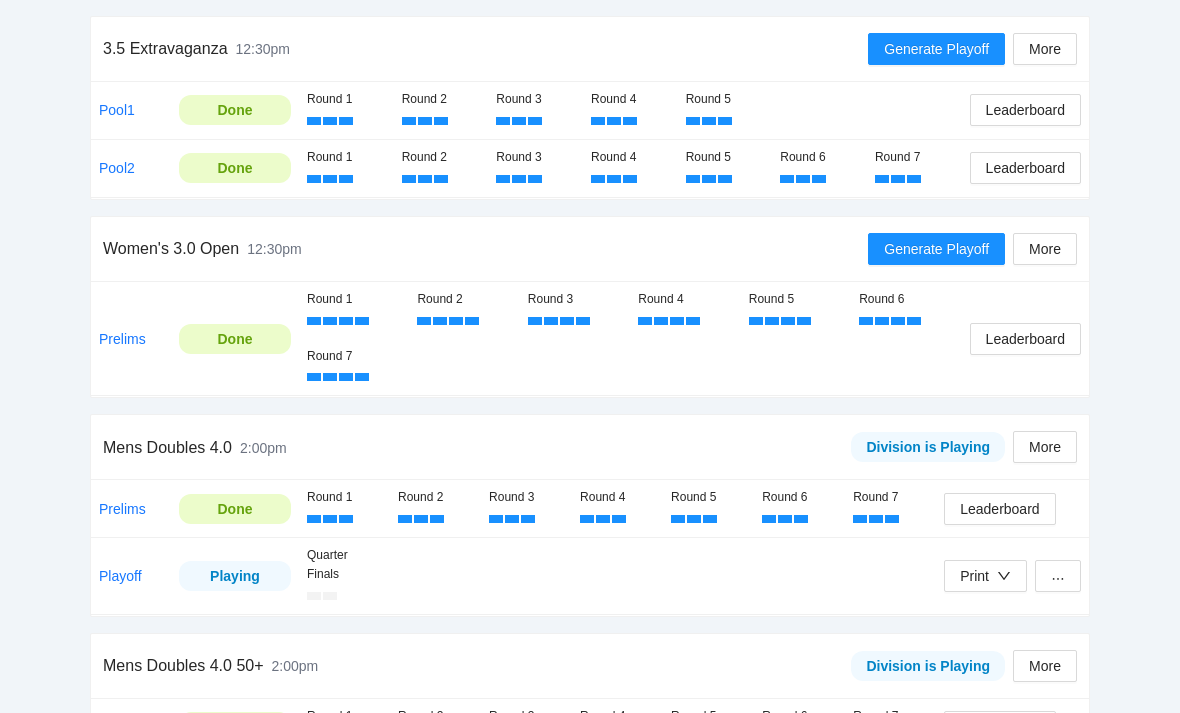 click on "Leaderboard" at bounding box center (999, 509) 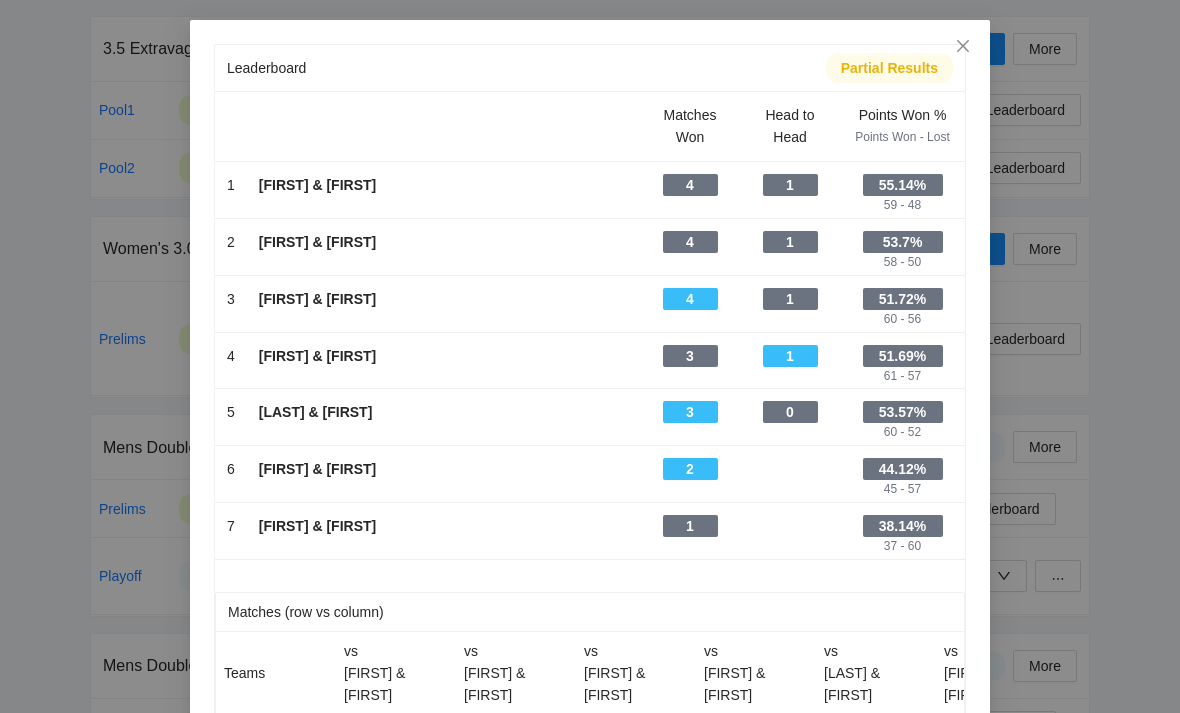 click 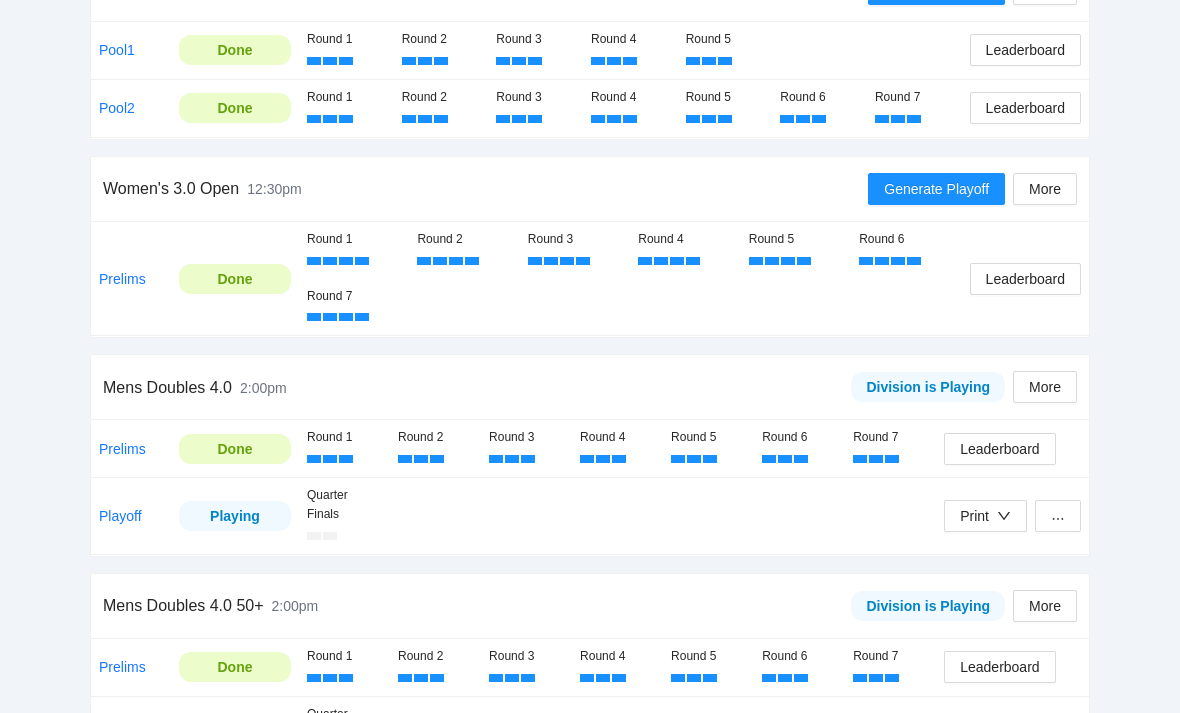 scroll, scrollTop: 428, scrollLeft: 0, axis: vertical 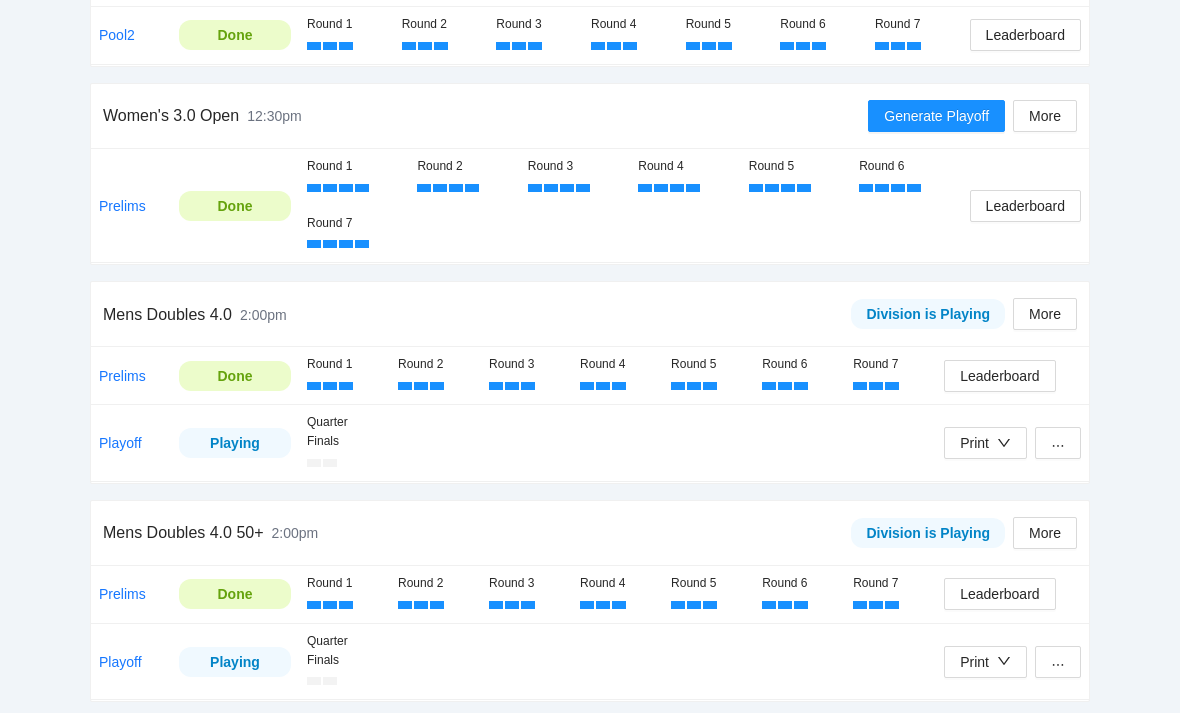 click on "Playoff" at bounding box center [120, 443] 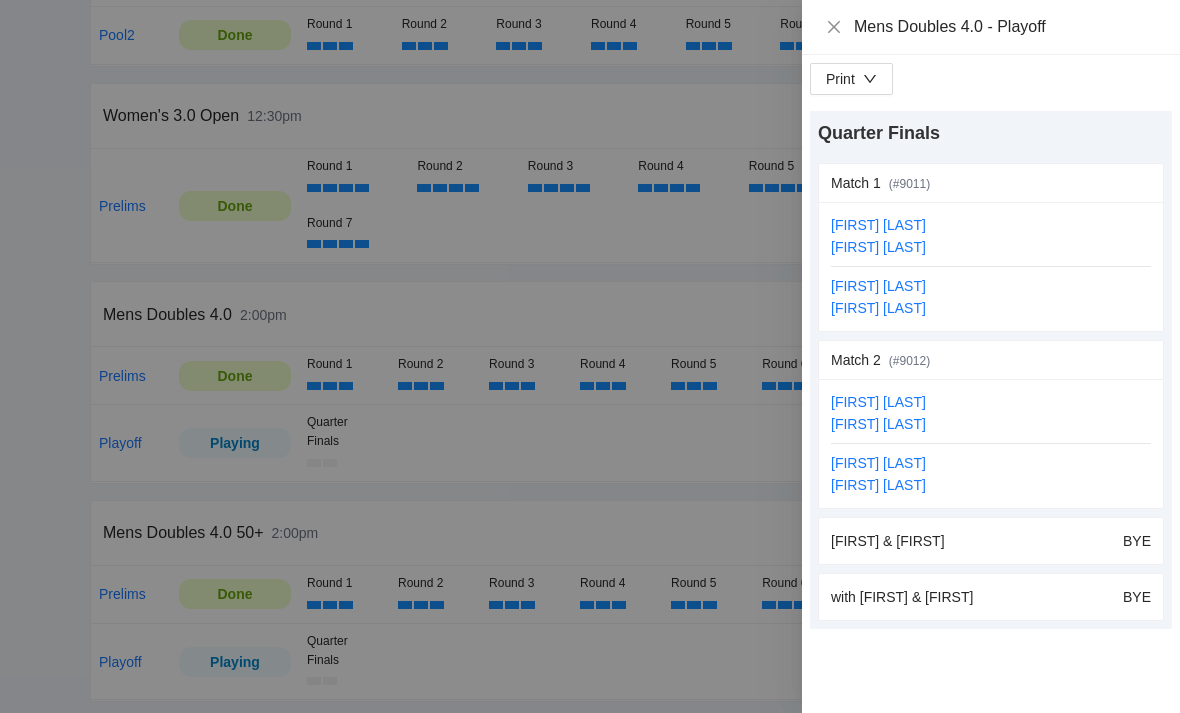click 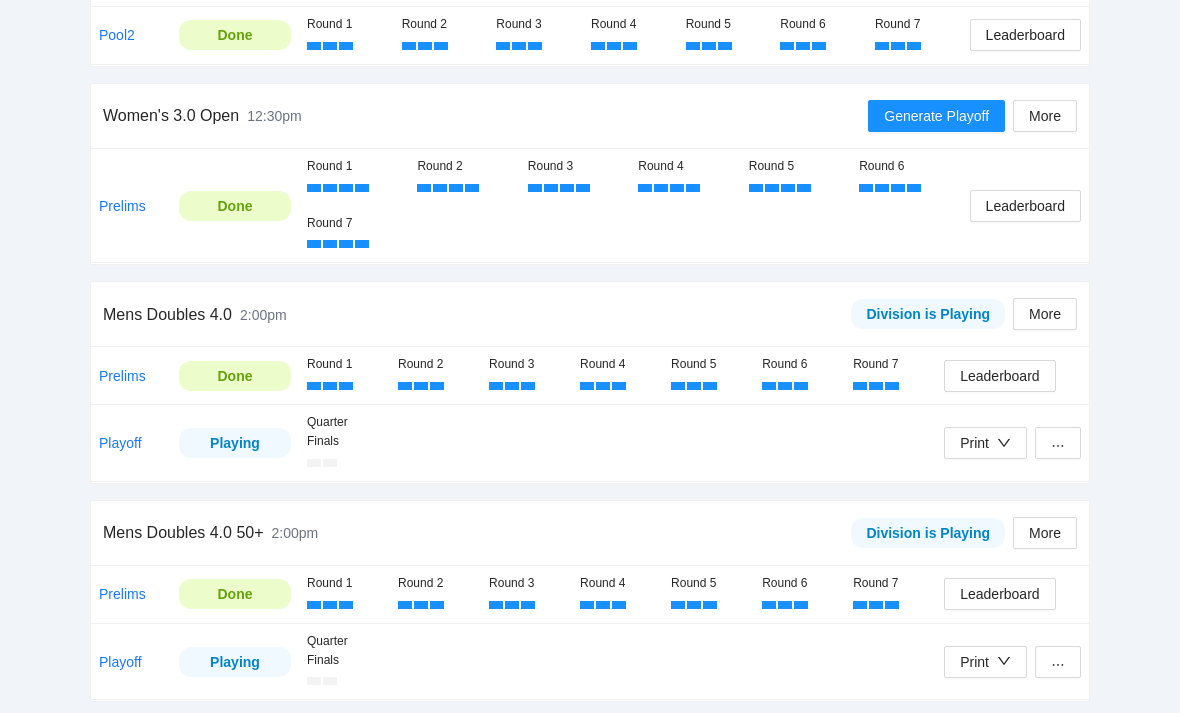 click on "Playoff" at bounding box center (120, 443) 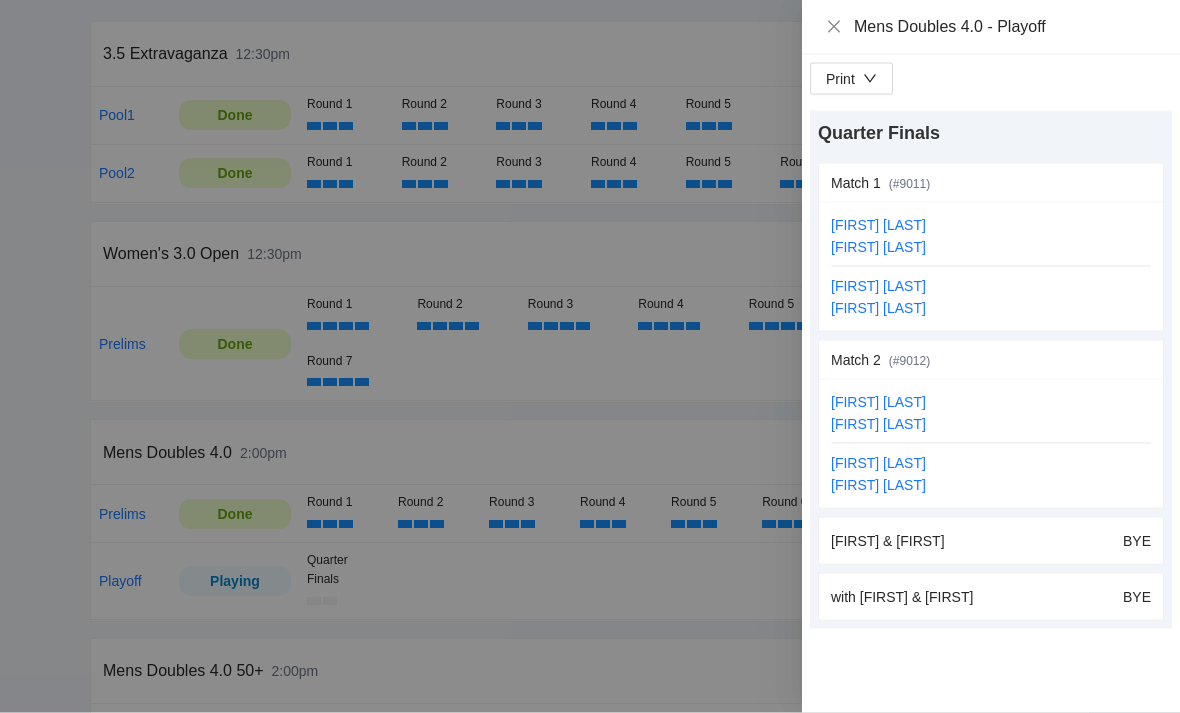 scroll, scrollTop: 355, scrollLeft: 0, axis: vertical 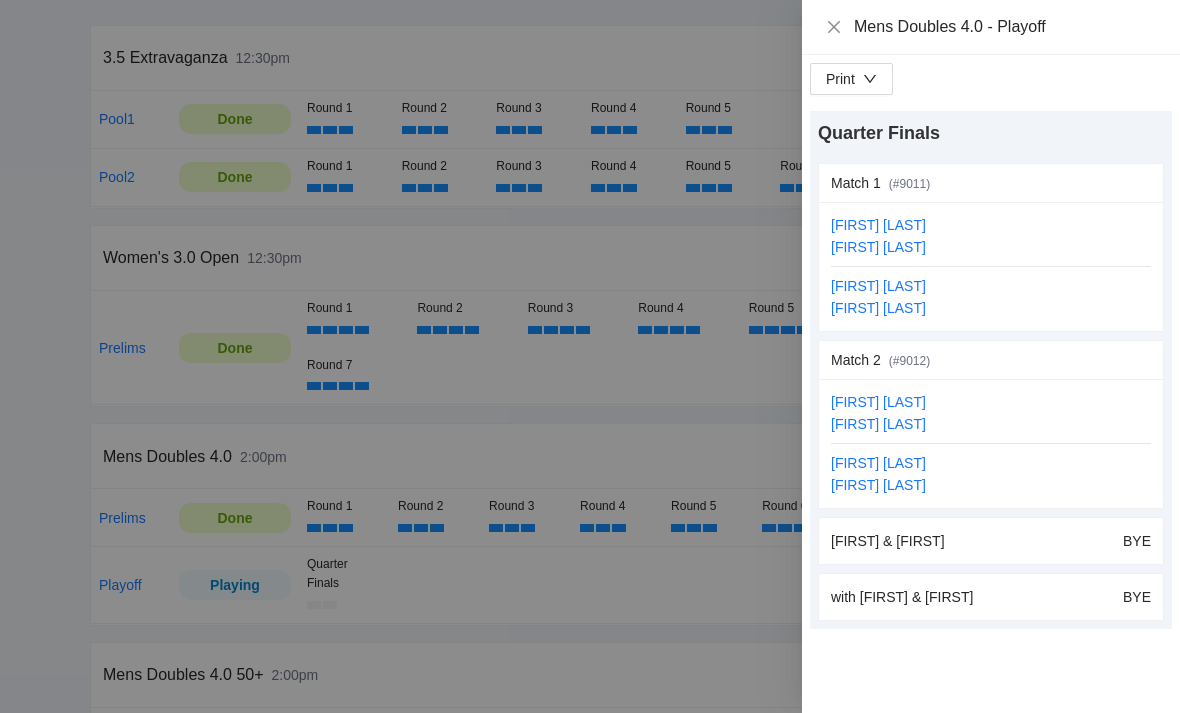 click on "update scores" at bounding box center [1107, 183] 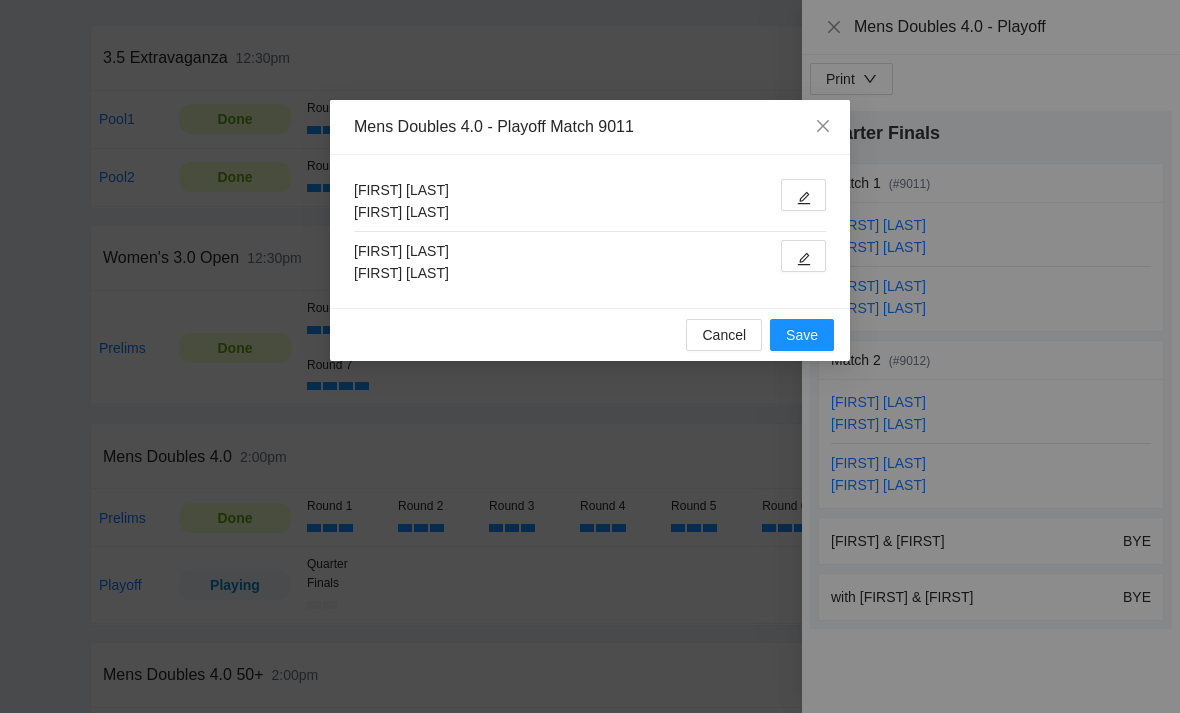 click 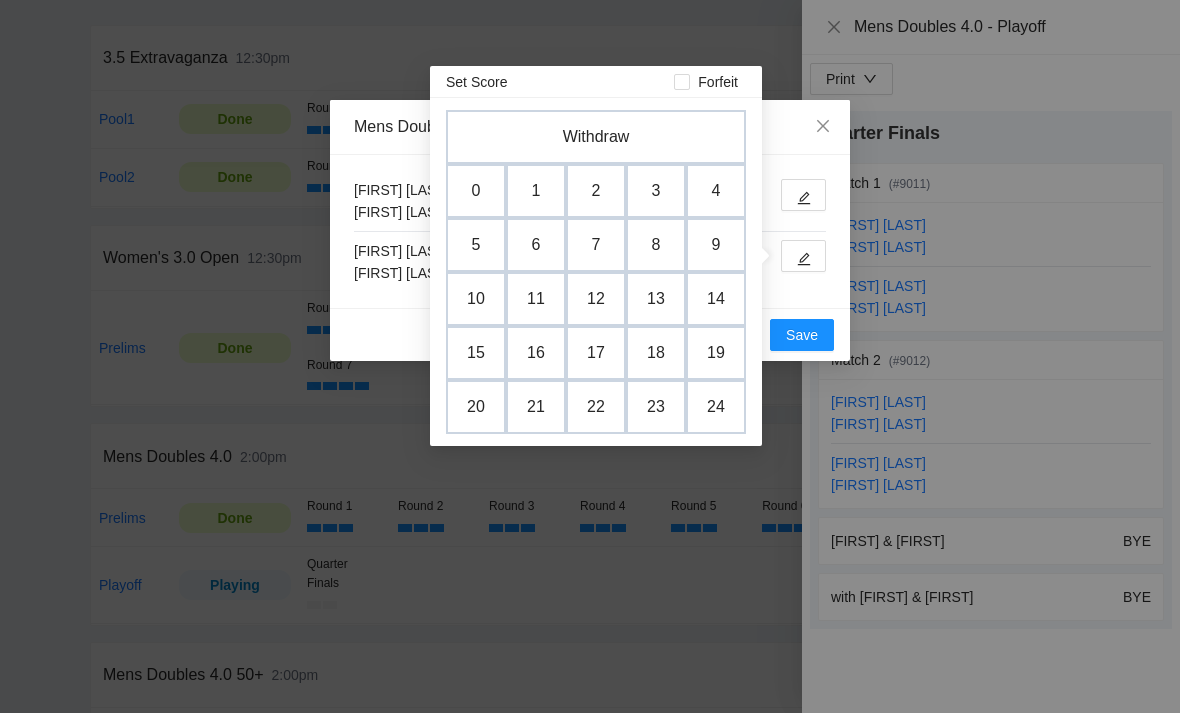 click on "6" at bounding box center (536, 245) 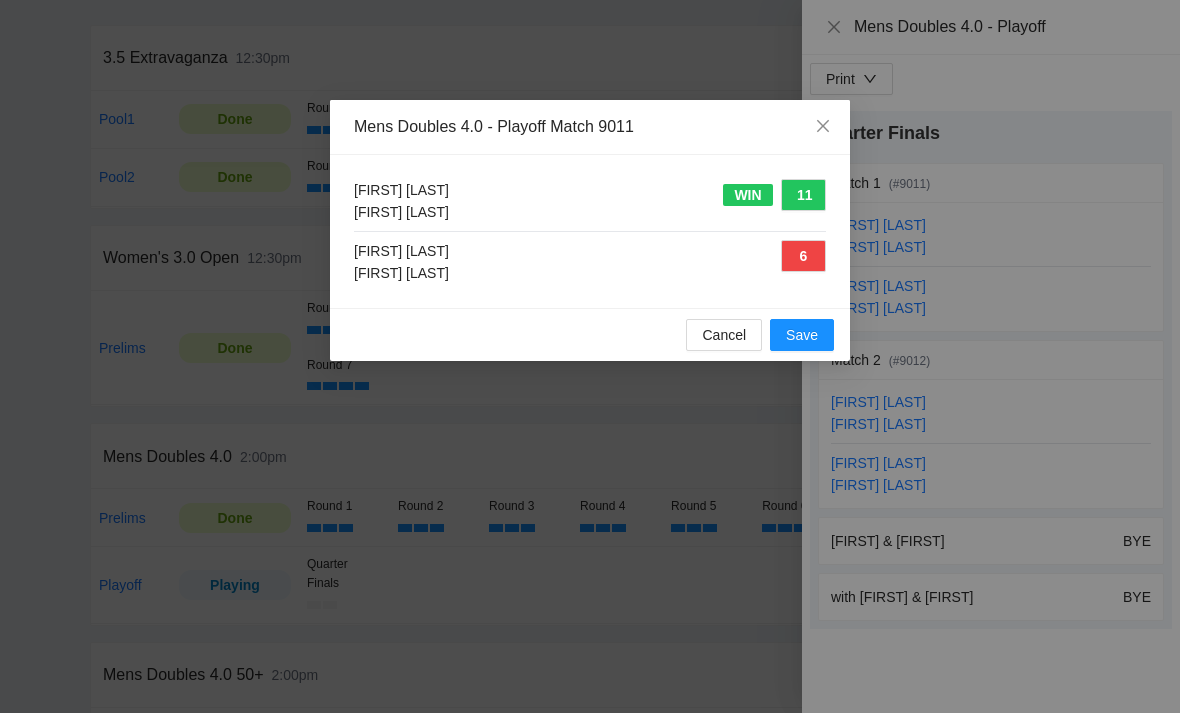 click on "Save" at bounding box center [802, 335] 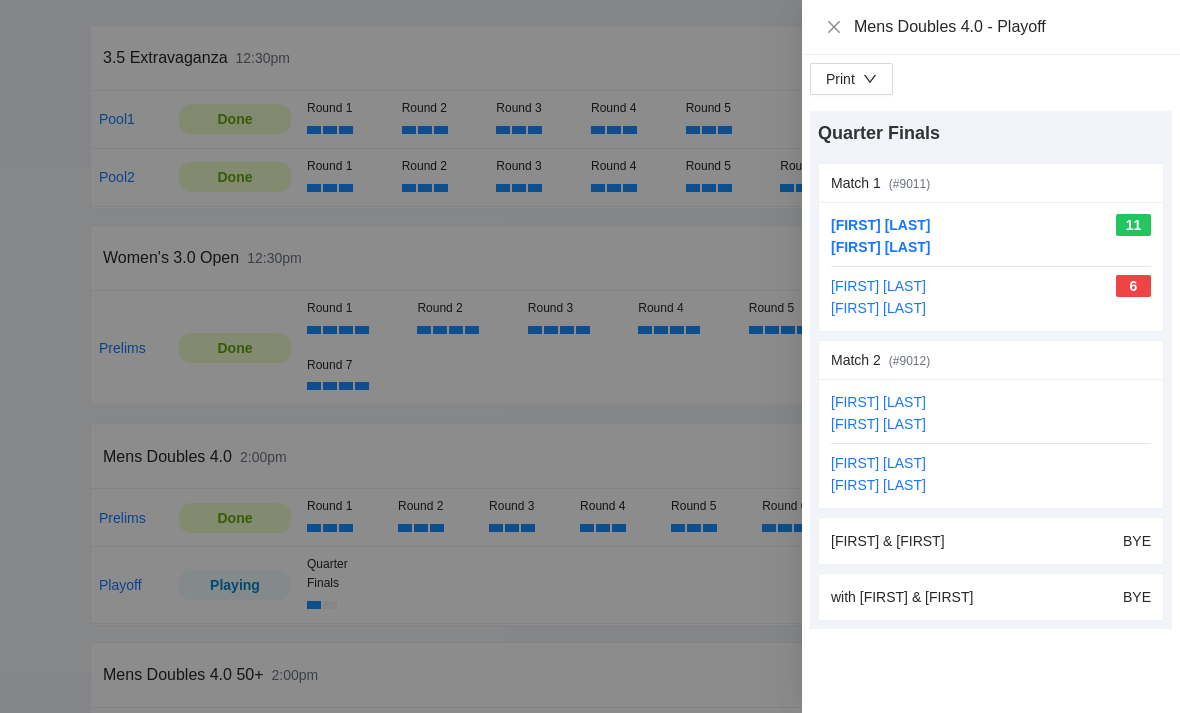 click 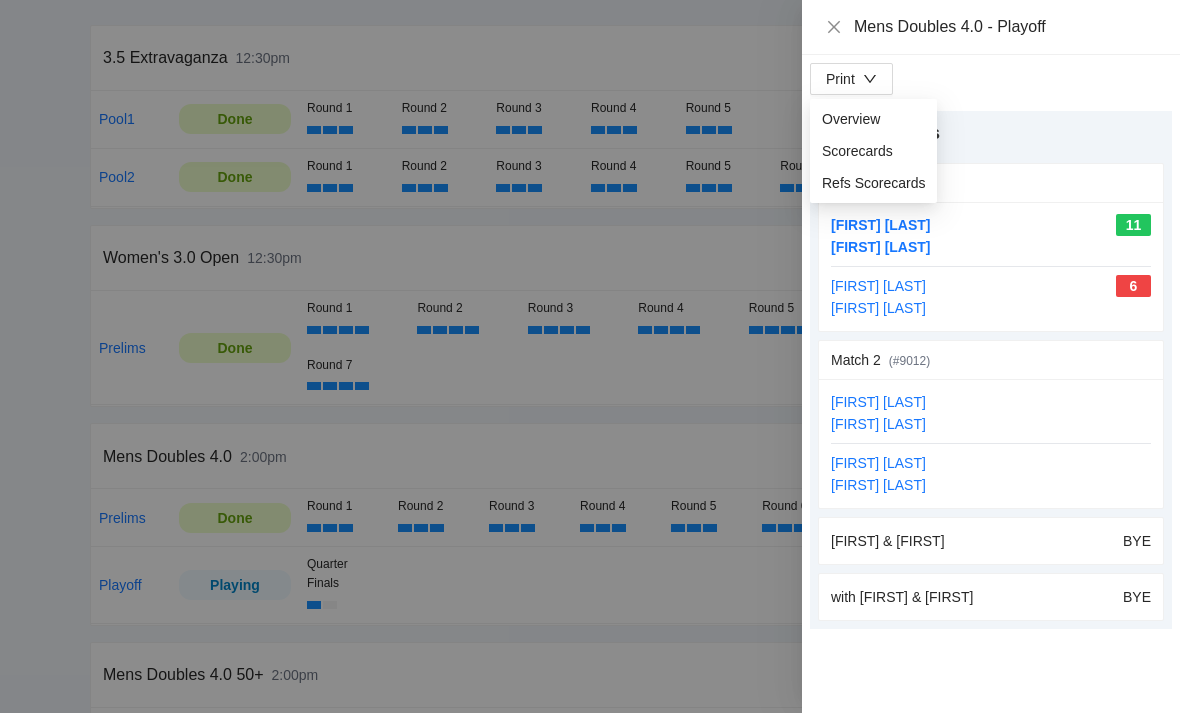 click on "Scorecards" at bounding box center (873, 151) 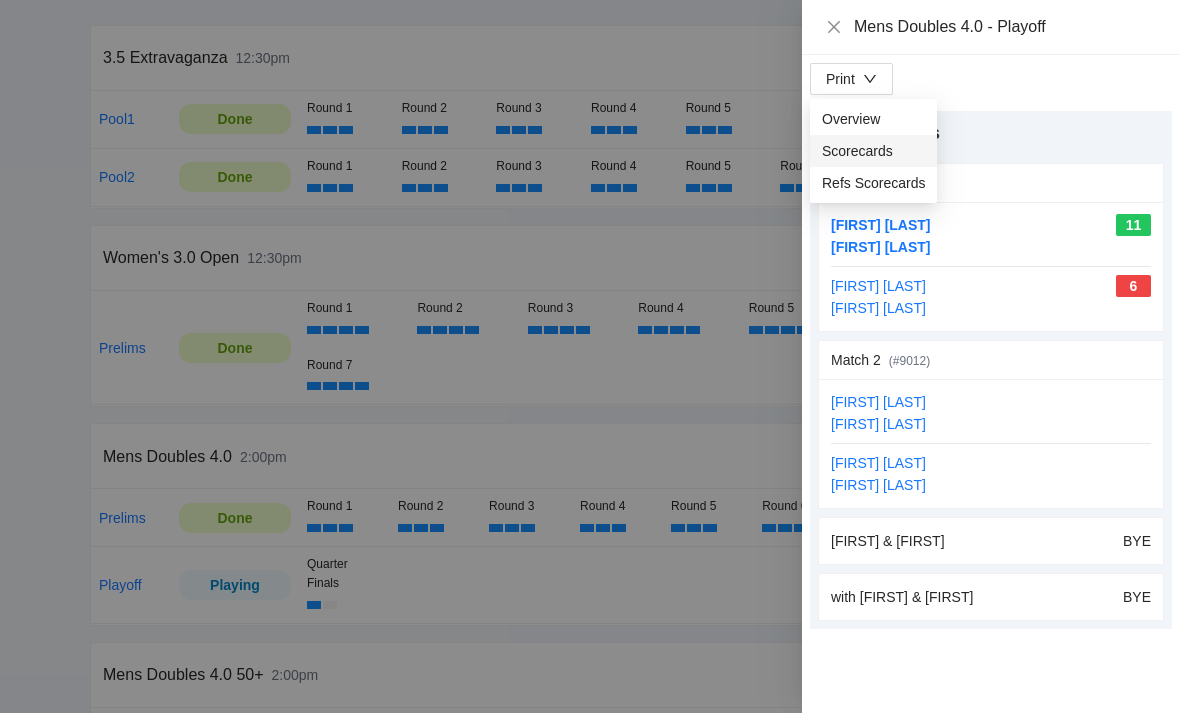 scroll, scrollTop: 387, scrollLeft: 0, axis: vertical 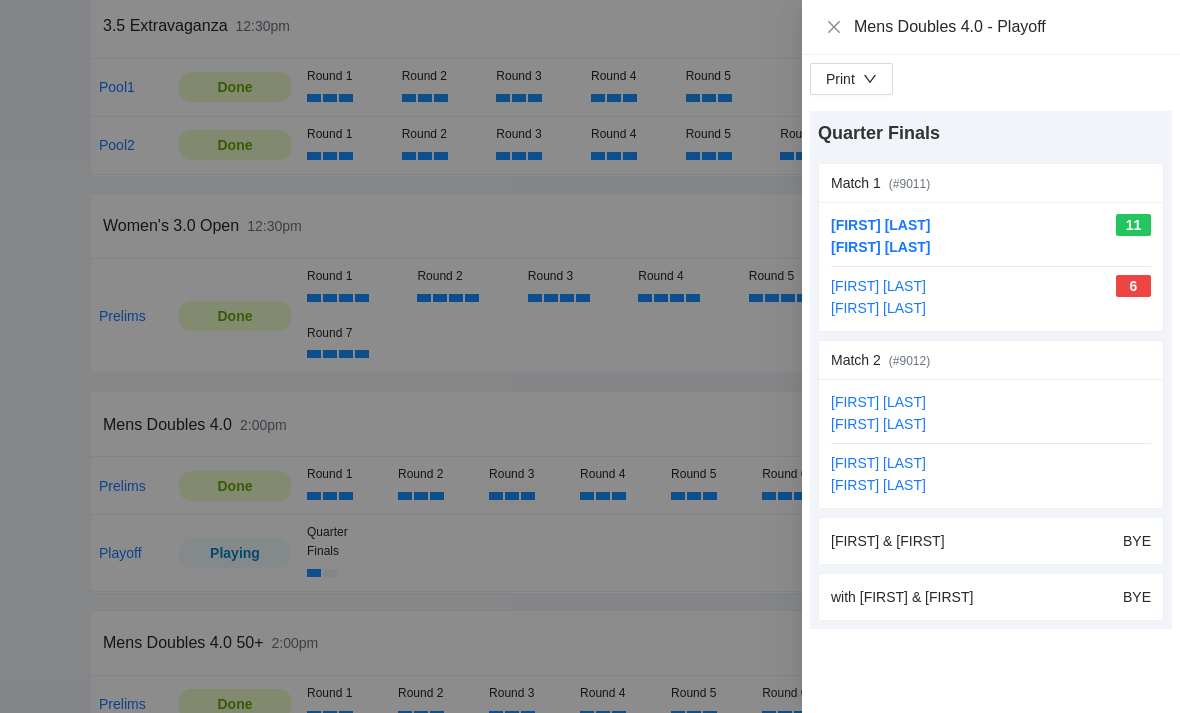 click 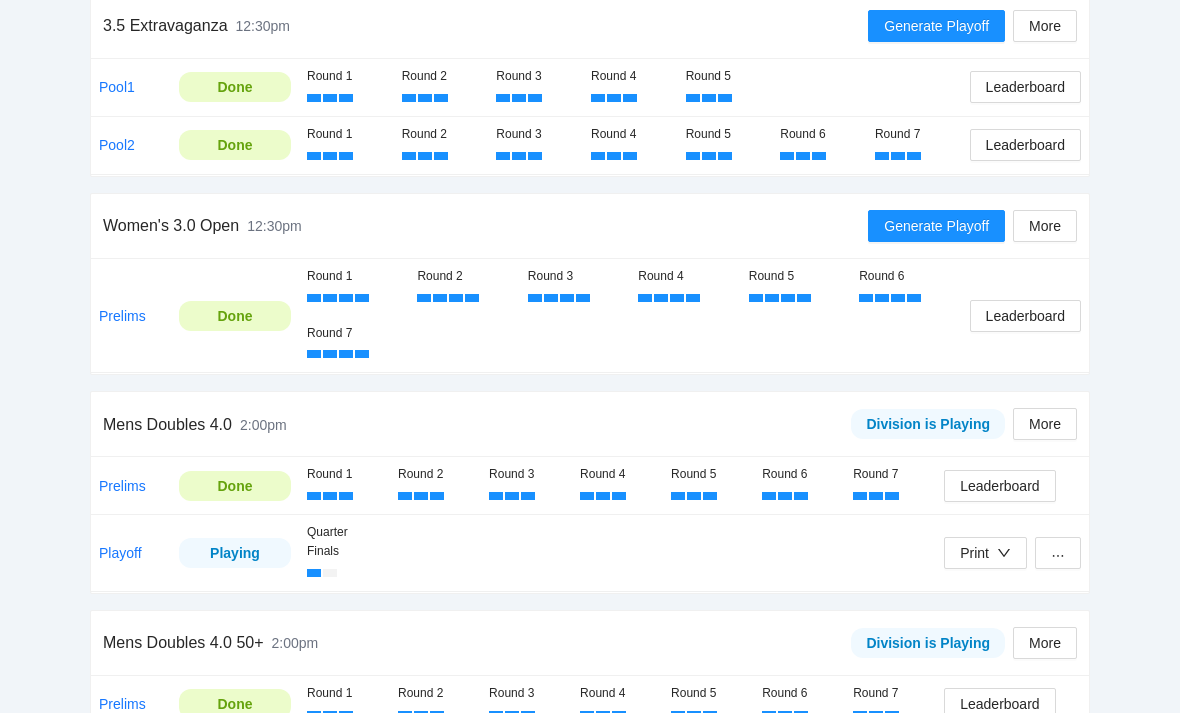 click on "Leaderboard" at bounding box center [999, 486] 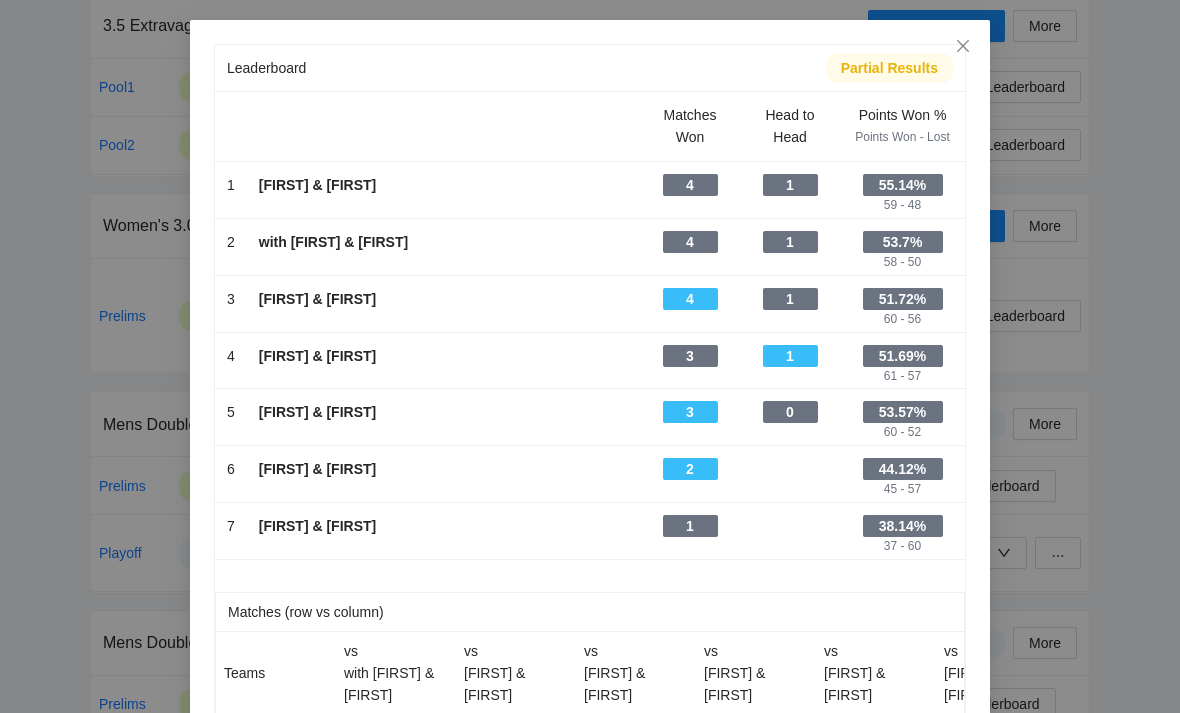 scroll, scrollTop: 0, scrollLeft: 0, axis: both 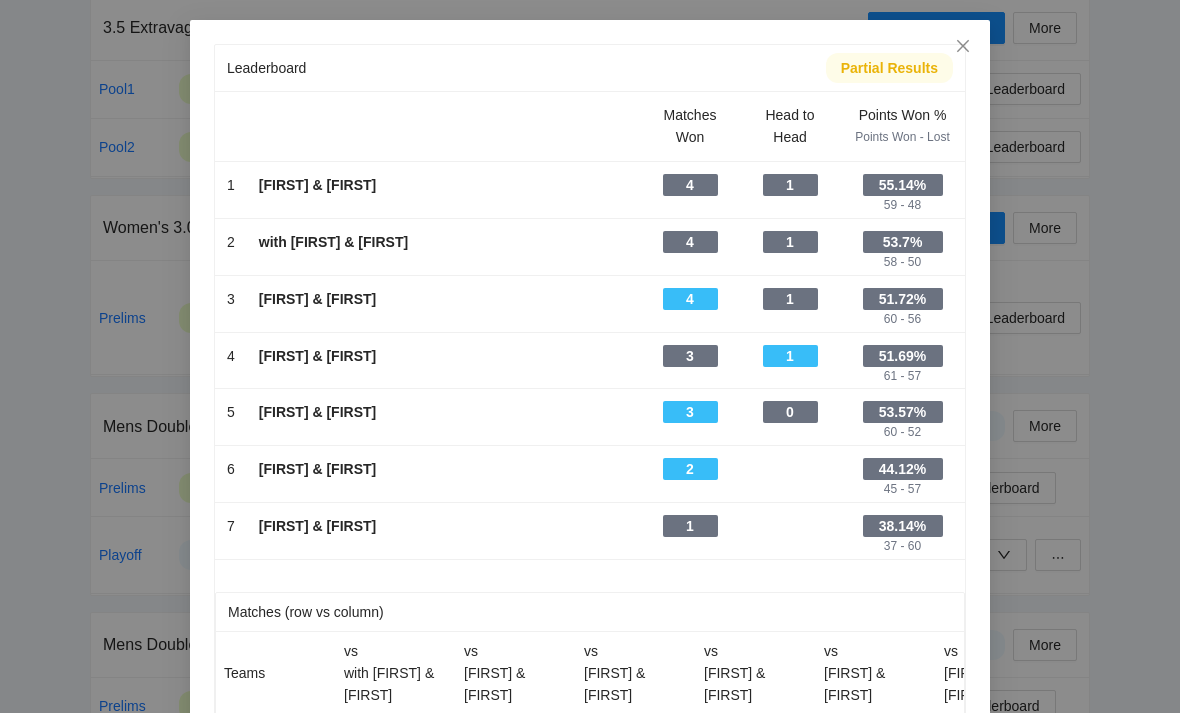 click 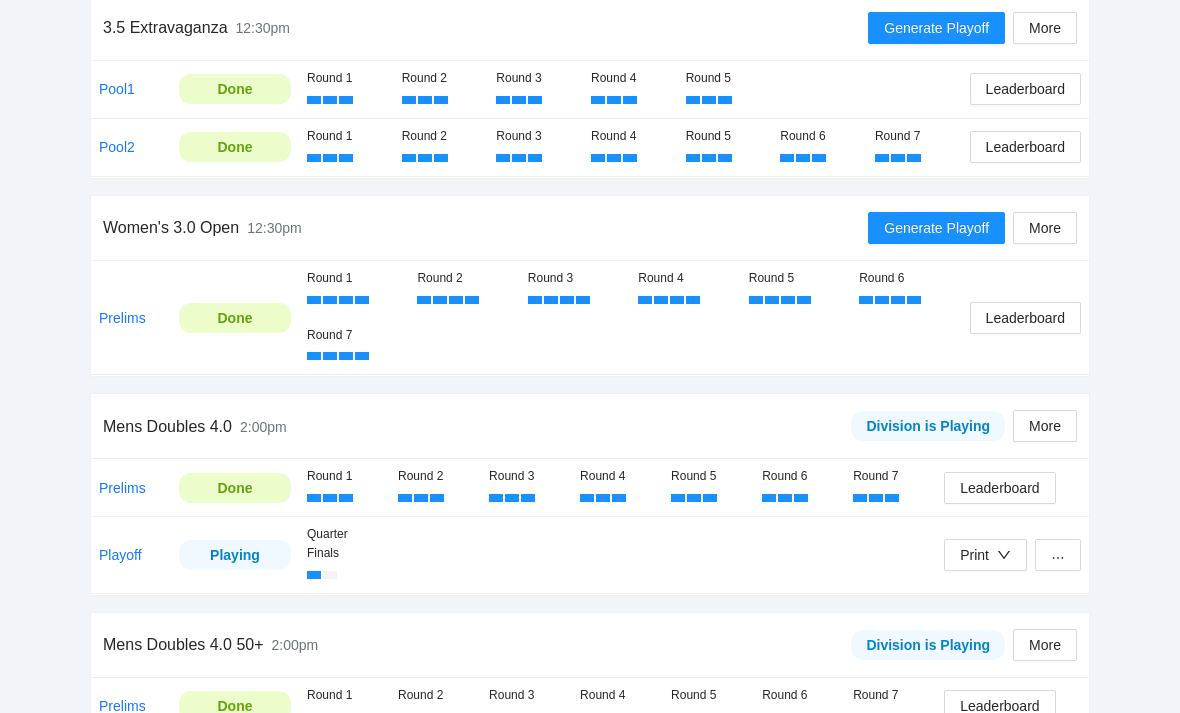 click at bounding box center (330, 575) 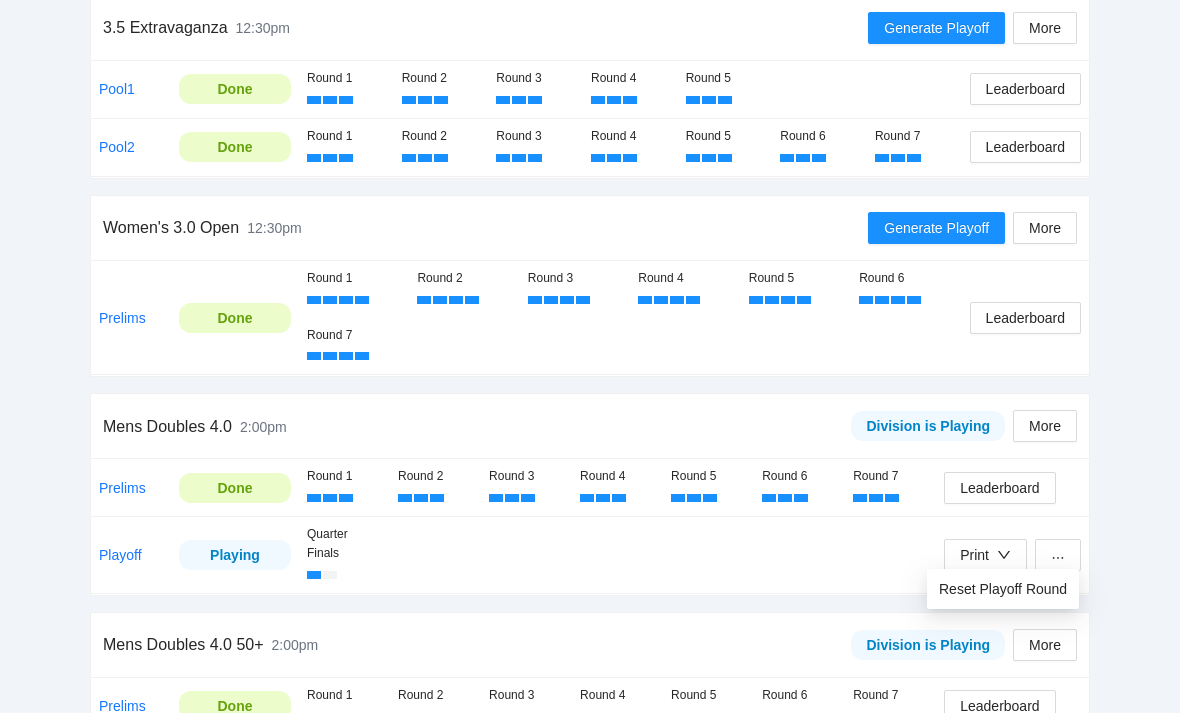 click on "pb rally [FIRST] [LAST] Skagit Valley Pickleball Tournament Aug 2-3, 2025 151 Players Registered Registration Closed Details Registration Brackets Players Check In Run Saturday Run 3.5 Extravaganza 12:30pm Generate Playoff More Pool1 Done Round 1 Round 2 Round 3 Round 4 Round 5 Leaderboard Pool2 Done Round 1 Round 2 Round 3 Round 4 Round 5 Round 6 Round 7 Leaderboard Women's 3.0 Open 12:30pm Generate Playoff More Prelims Done Round 1 Round 2 Round 3 Round 4 Round 5 Round 6 Round 7 Leaderboard Mens Doubles 4.0 2:00pm Division is Playing More Prelims Done Round 1 Round 2 Round 3 Round 4 Round 5 Round 6 Round 7 Leaderboard Playoff Playing Quarter Finals Print Mens Doubles 4.0 50+ 2:00pm Division is Playing More Prelims Done Round 1 Round 2 Round 3 Round 4 Round 5 Round 6 Round 7 Leaderboard Playoff Playing Quarter Finals Print Mens Doubles 4.5 Division is Done! Prelims Done Round 1 Round 2 Round 3 Round 4 Round 5 Round 6 Leaderboard Playoff Done Semi Finals Finals Print Medals Women's 4.5 Open 10:00am Prelims" at bounding box center [590, 618] 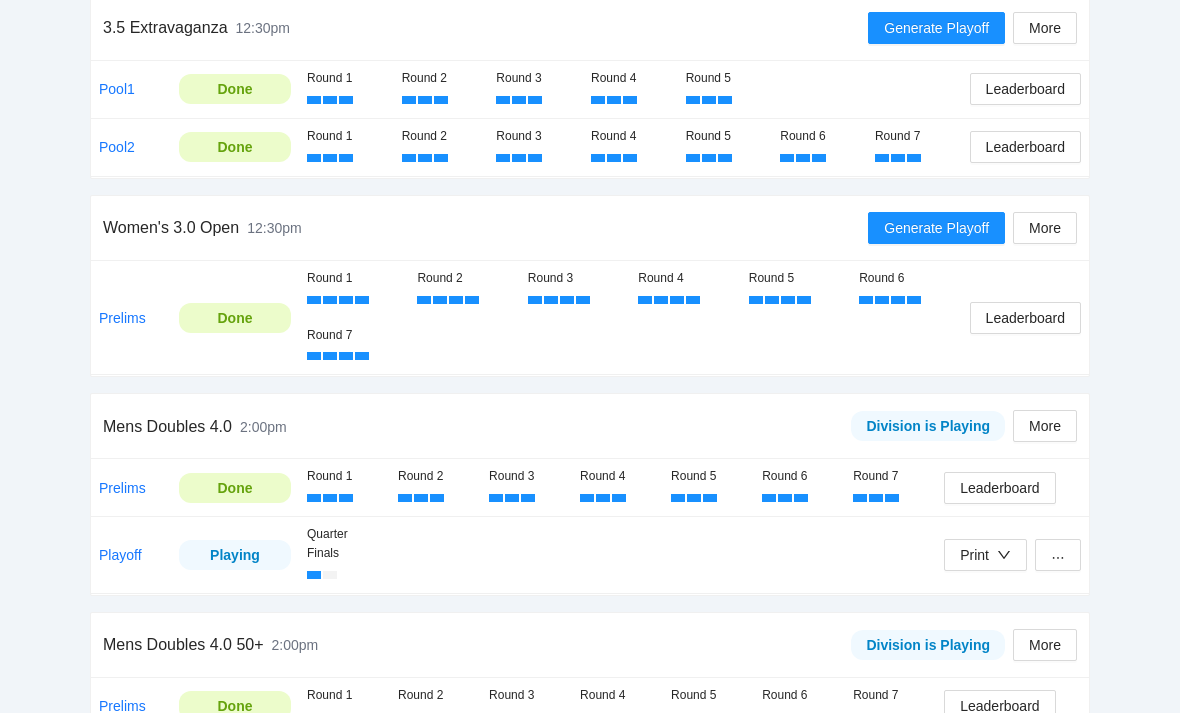 click on "More" at bounding box center [1045, 426] 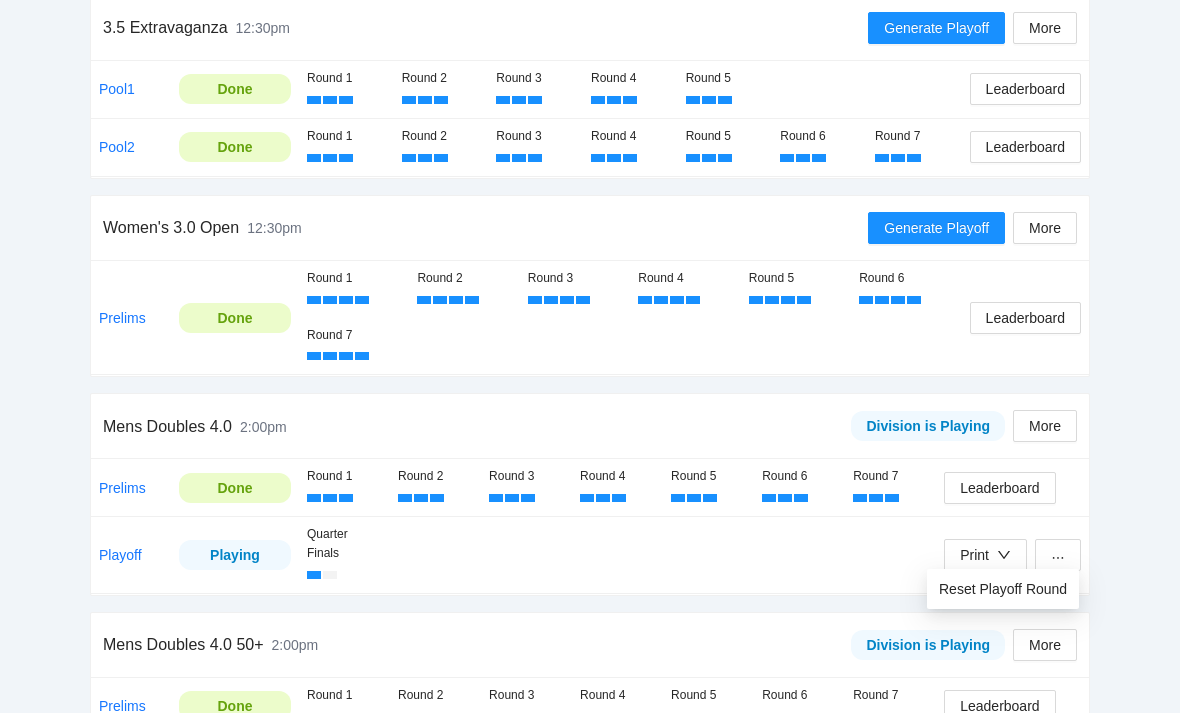 click on "Reset Playoff Round" at bounding box center (1003, 589) 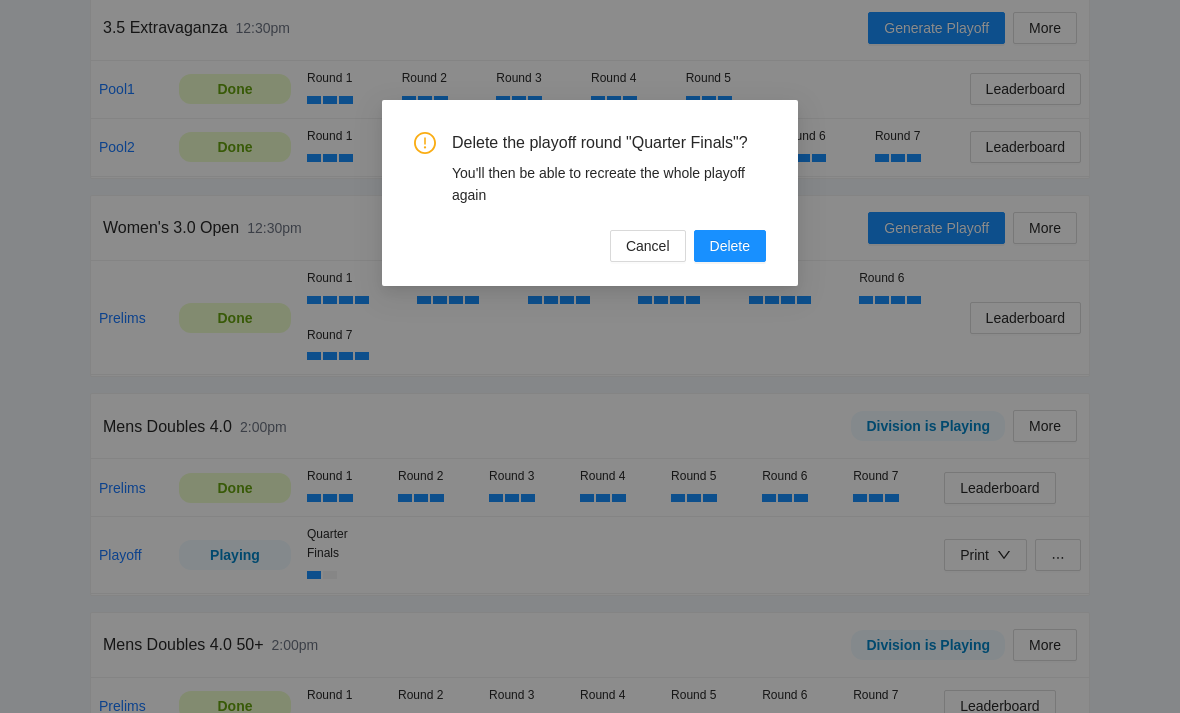 click on "Delete" at bounding box center (730, 246) 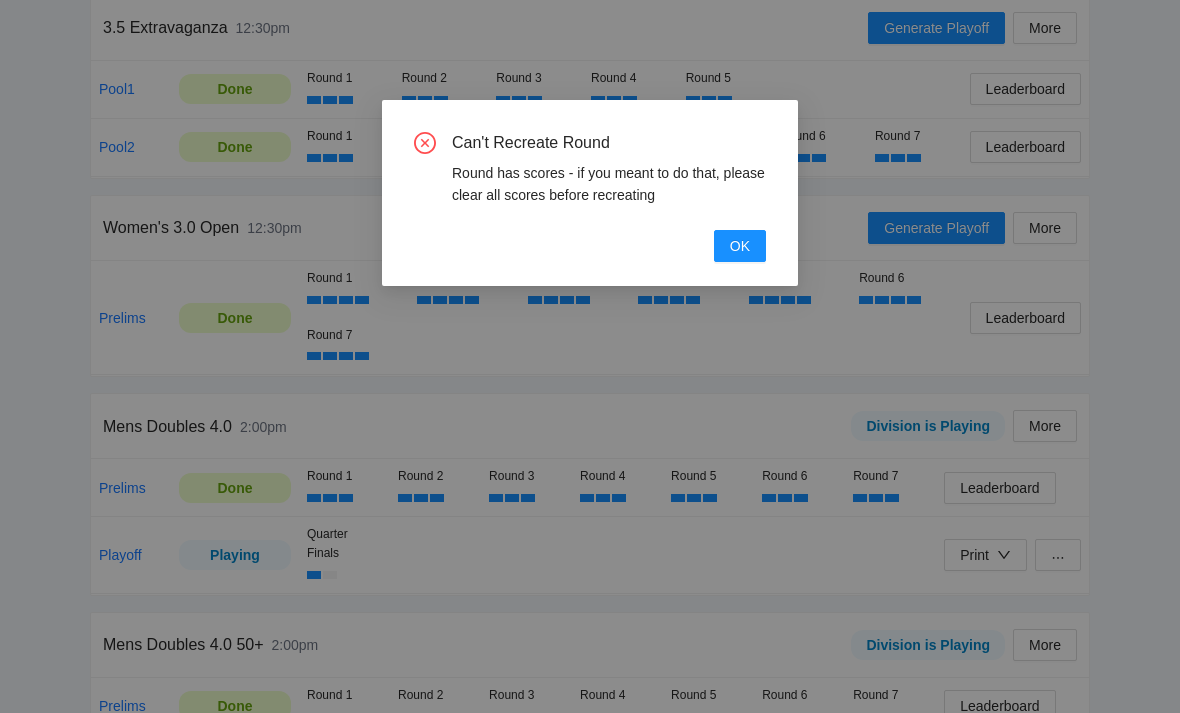 click on "OK" at bounding box center [740, 246] 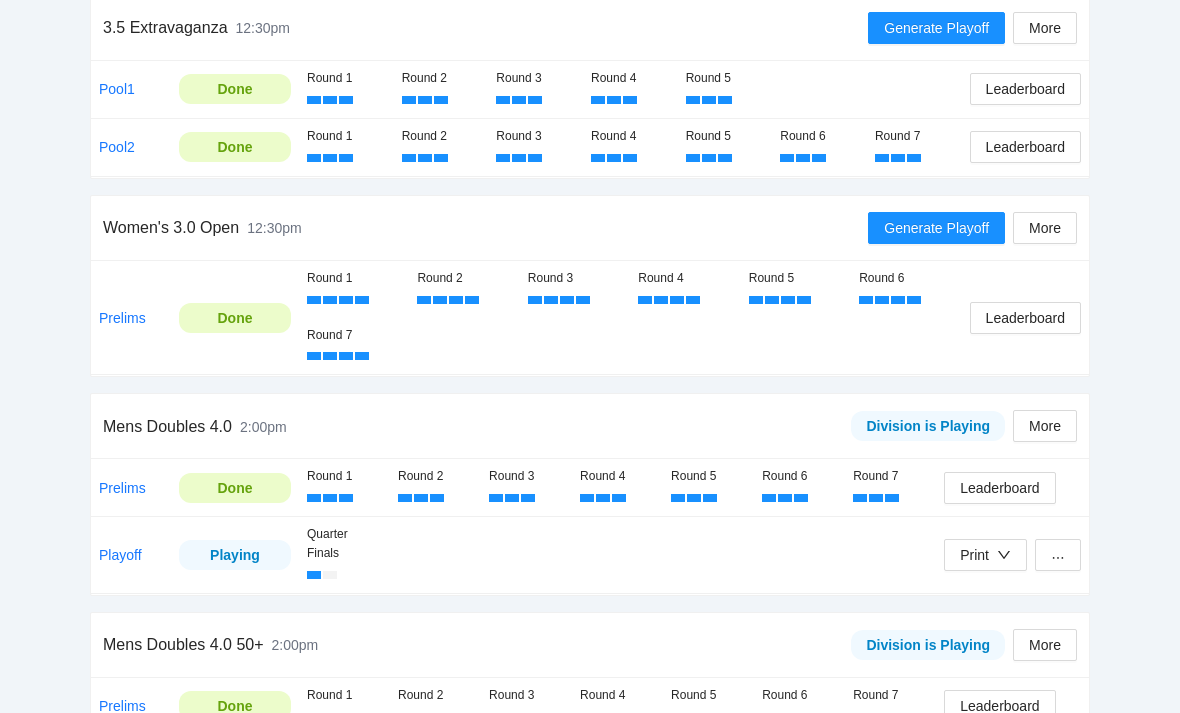 click on "Playoff" at bounding box center [120, 555] 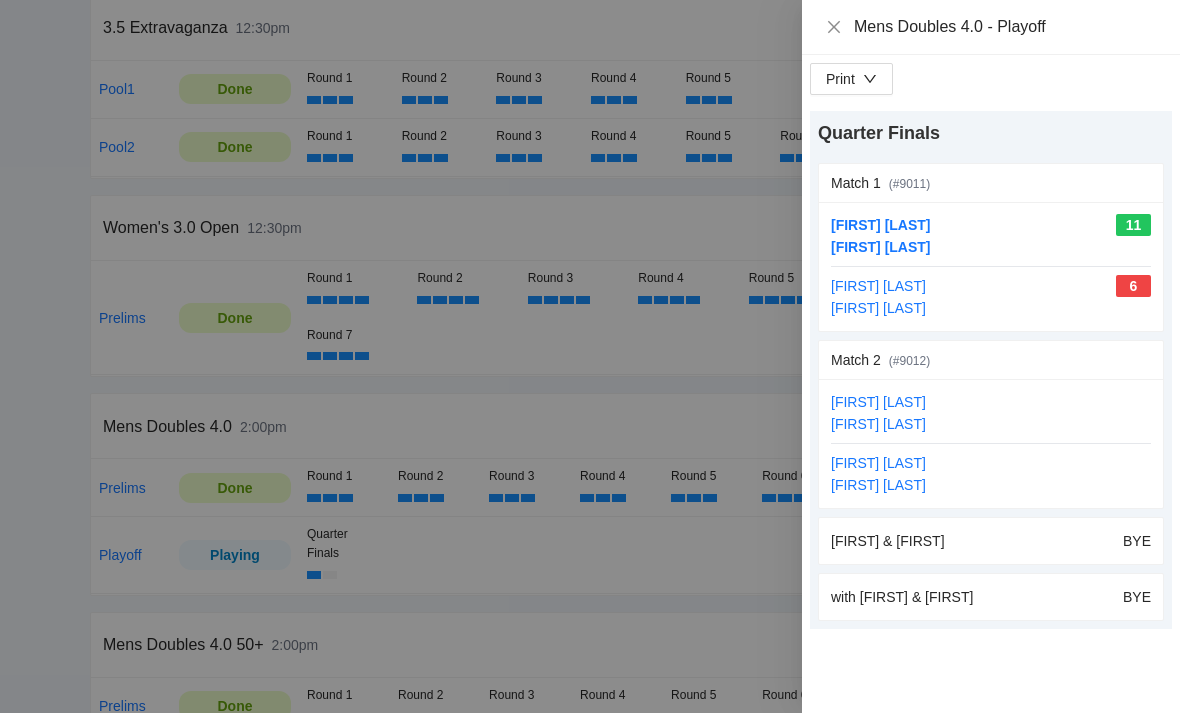 click 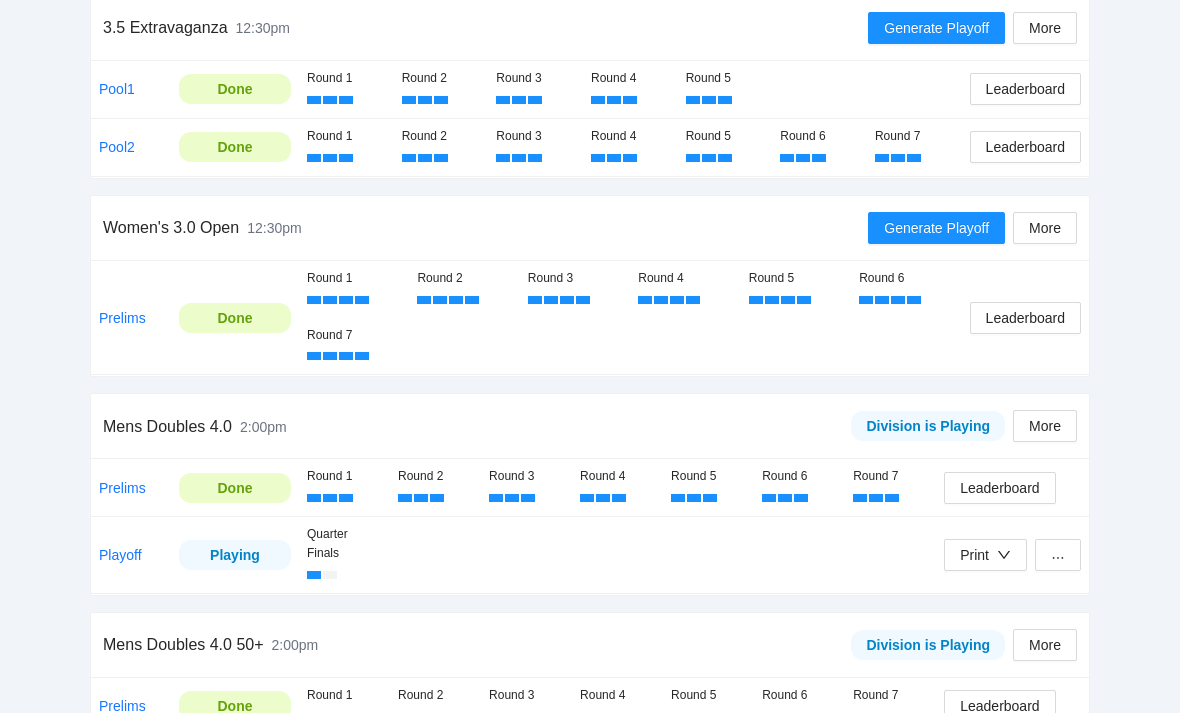 click on "Leaderboard" at bounding box center [999, 488] 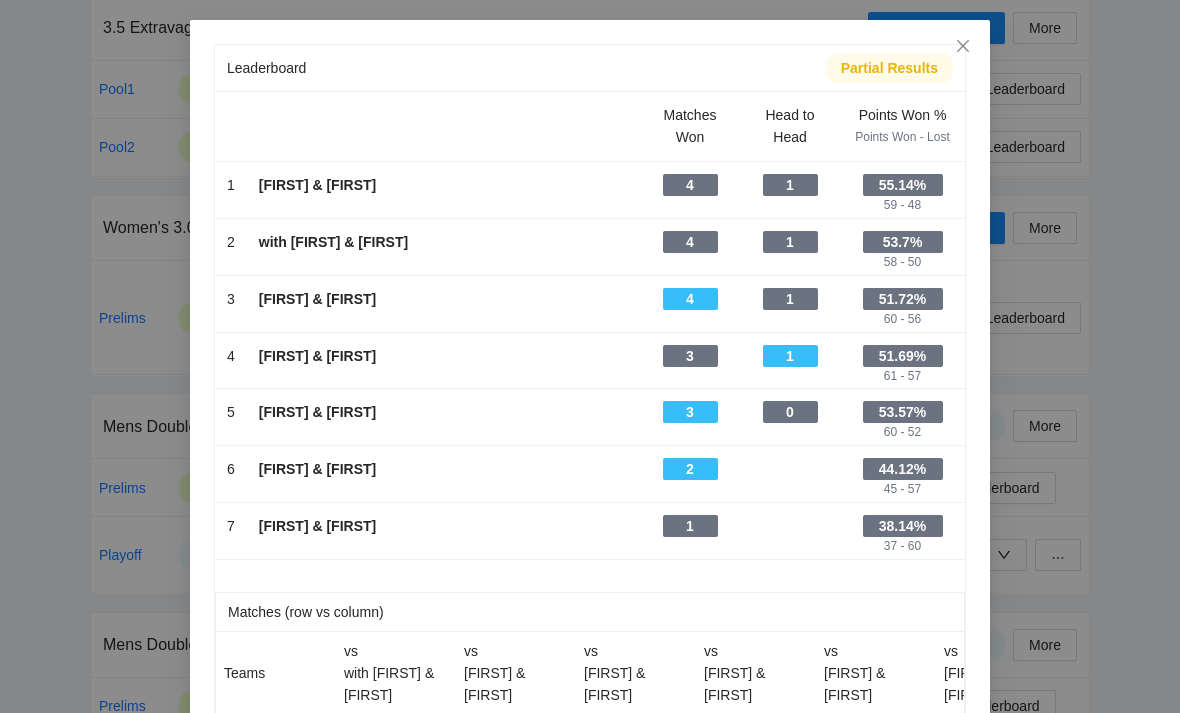 scroll, scrollTop: 0, scrollLeft: 0, axis: both 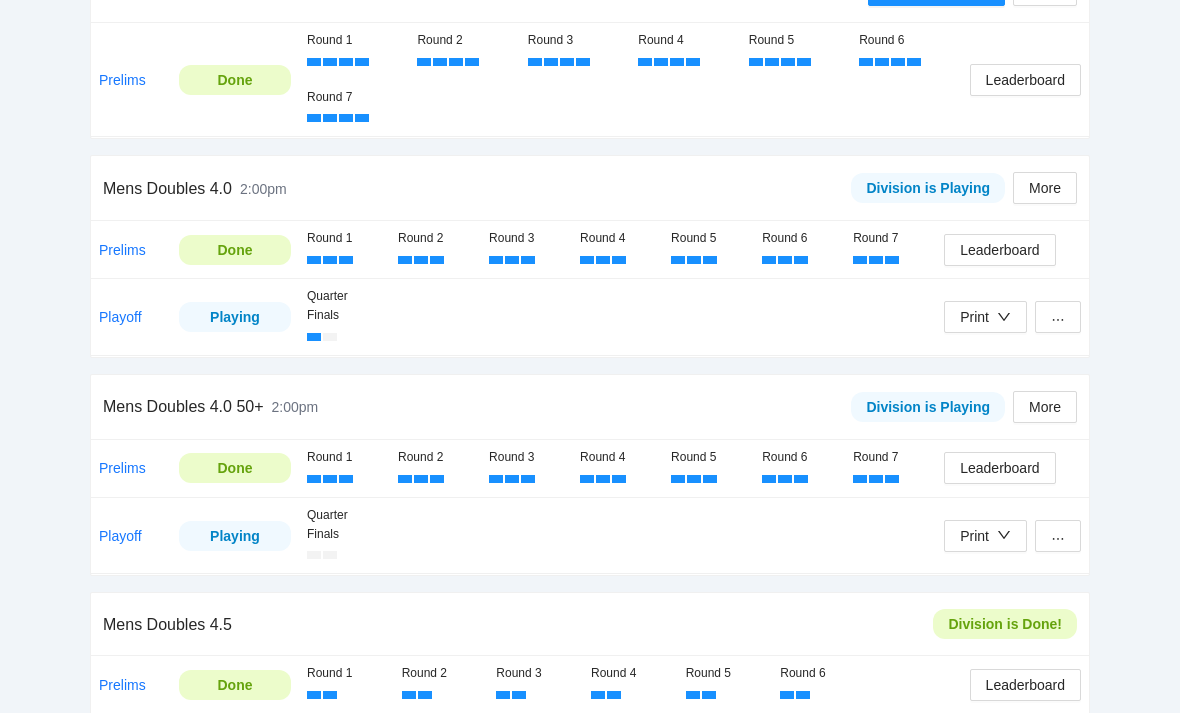 click on "Playoff" at bounding box center [120, 537] 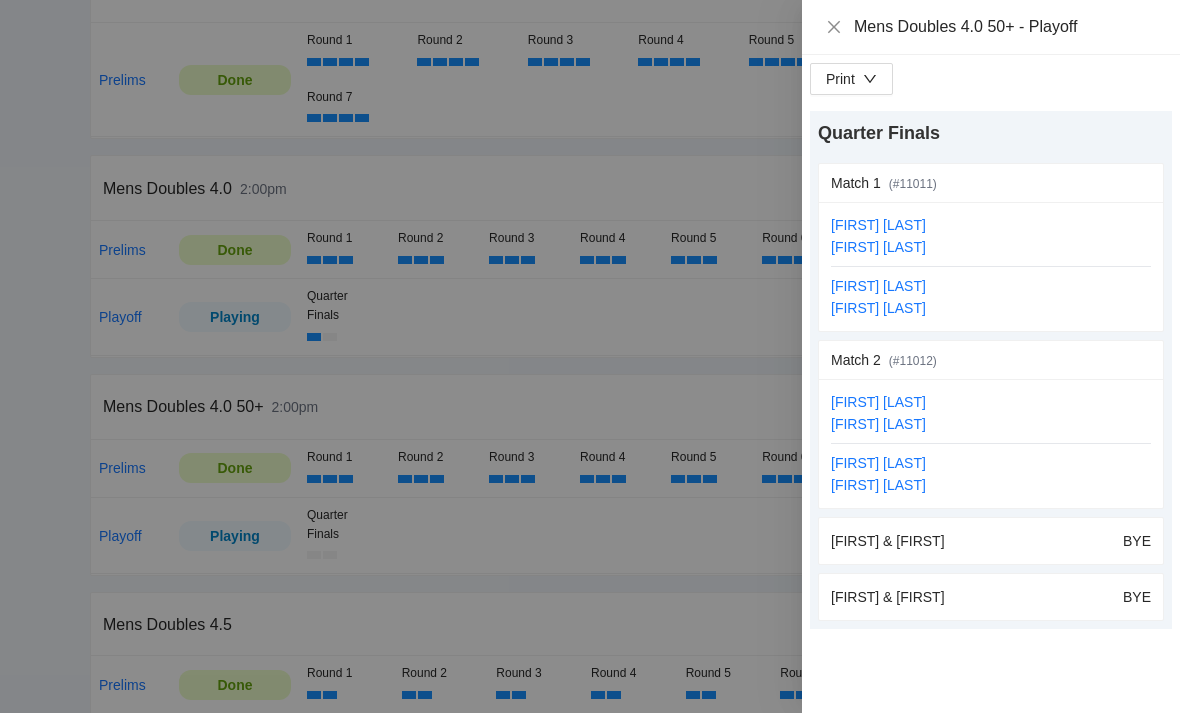 click on "update scores" at bounding box center [1107, 183] 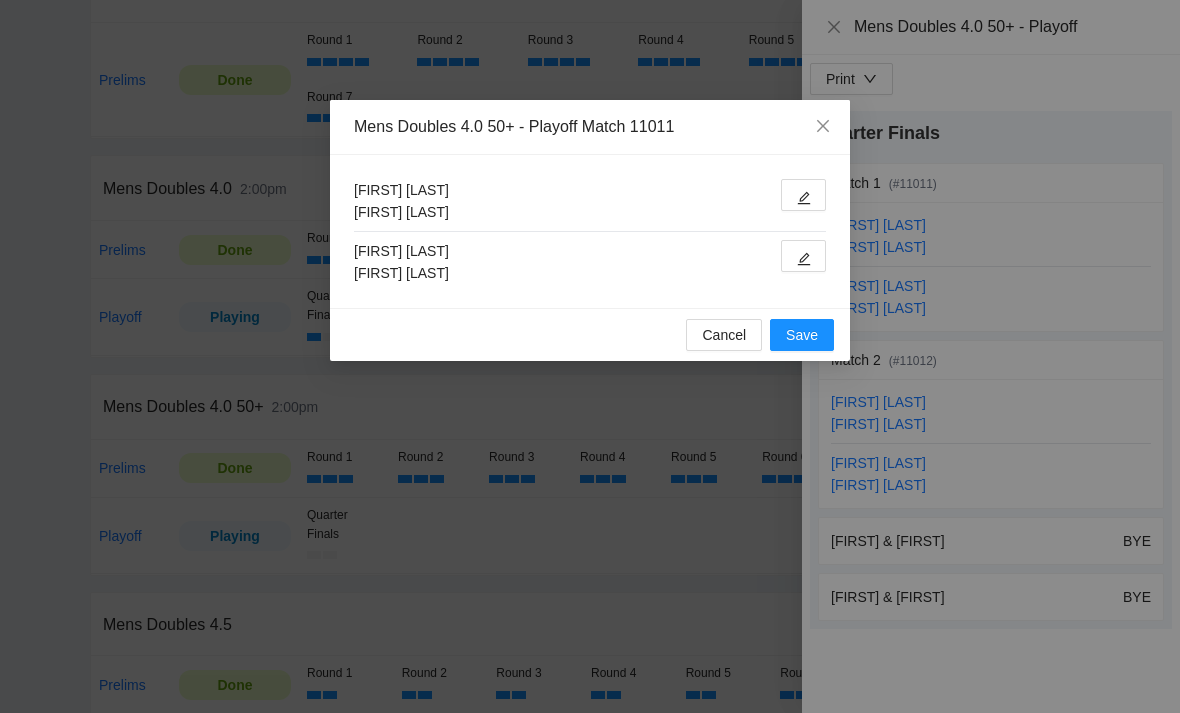 click at bounding box center (803, 195) 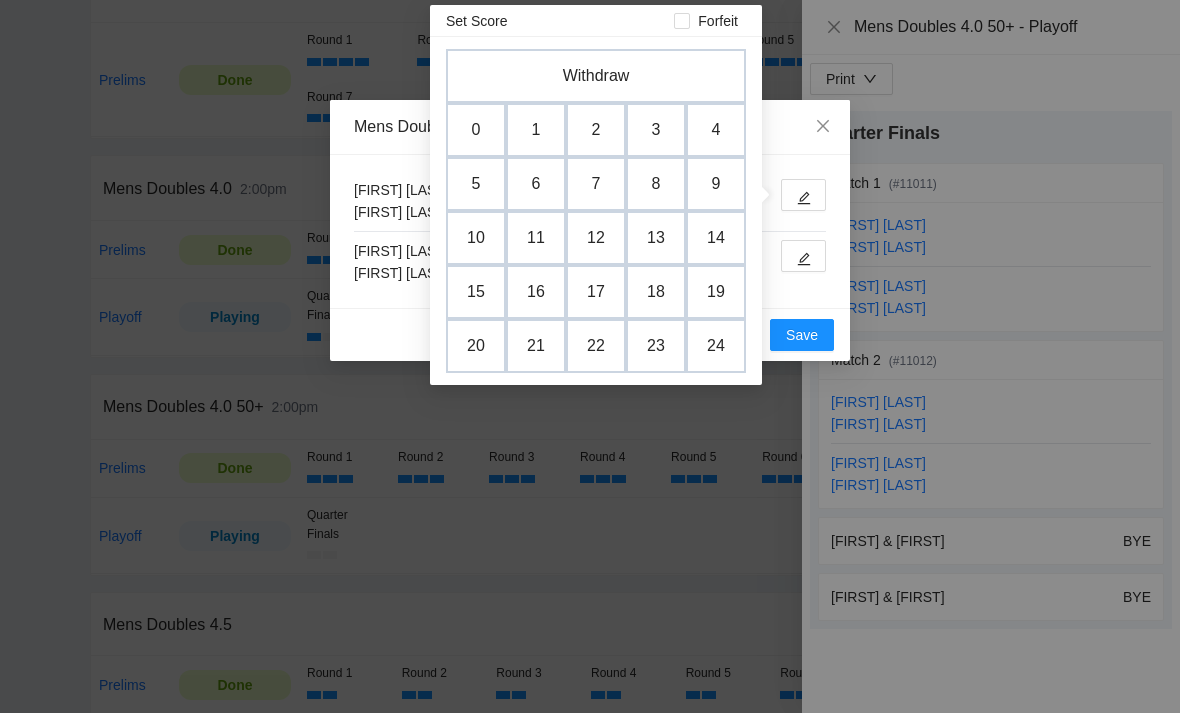 click on "8" at bounding box center (656, 184) 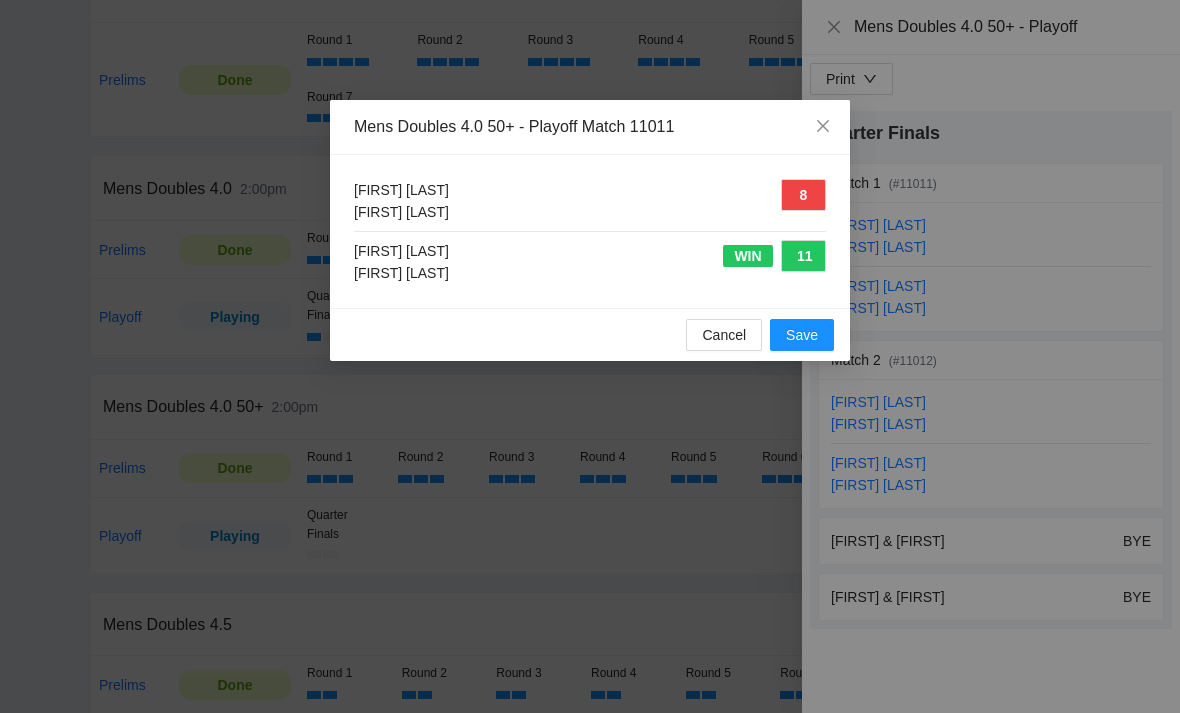 click on "Save" at bounding box center [802, 335] 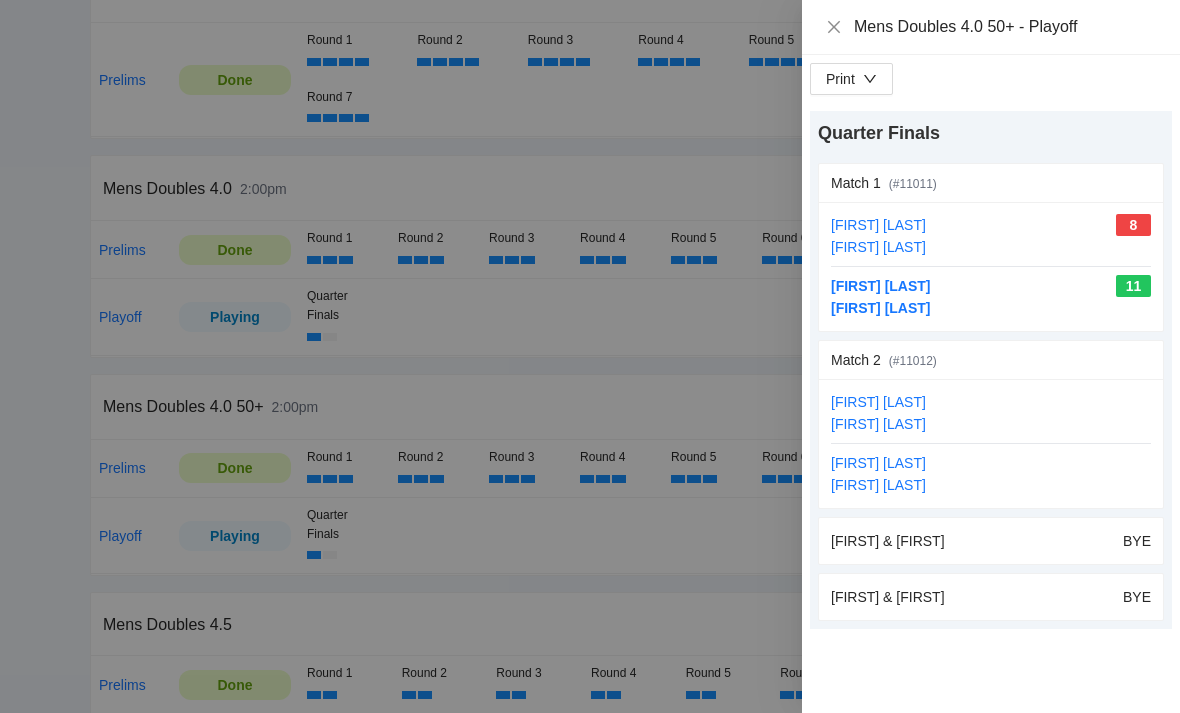 click 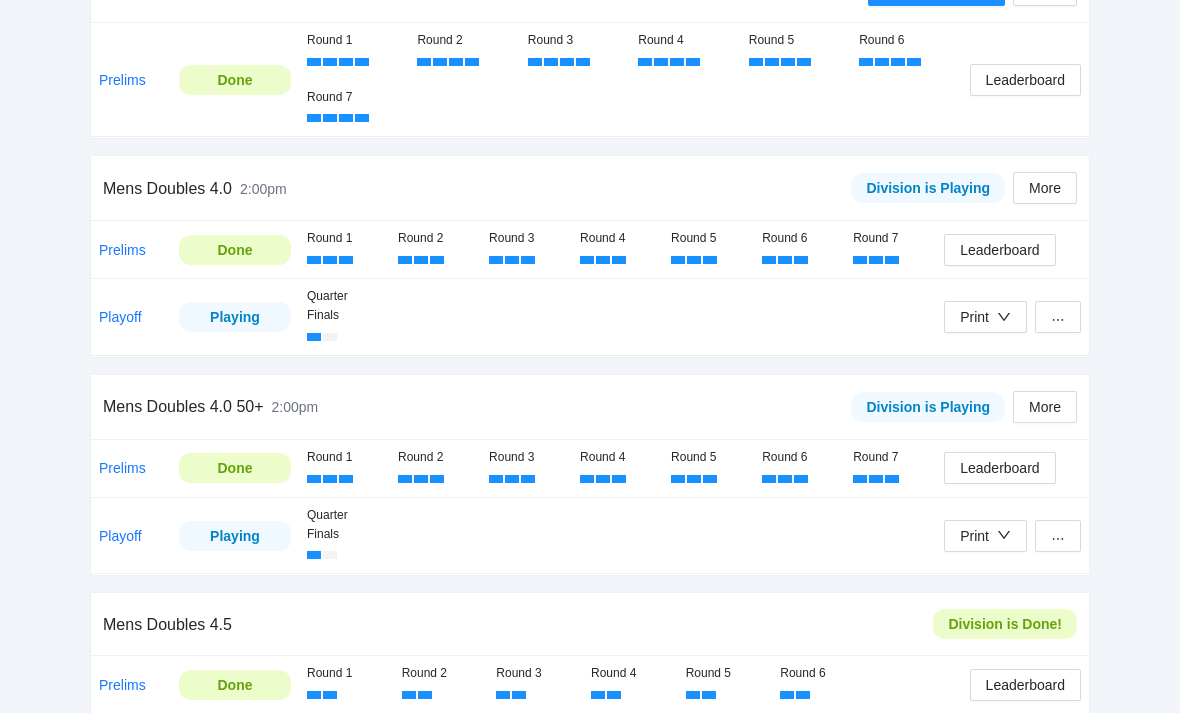 click on "Playoff" at bounding box center [120, 317] 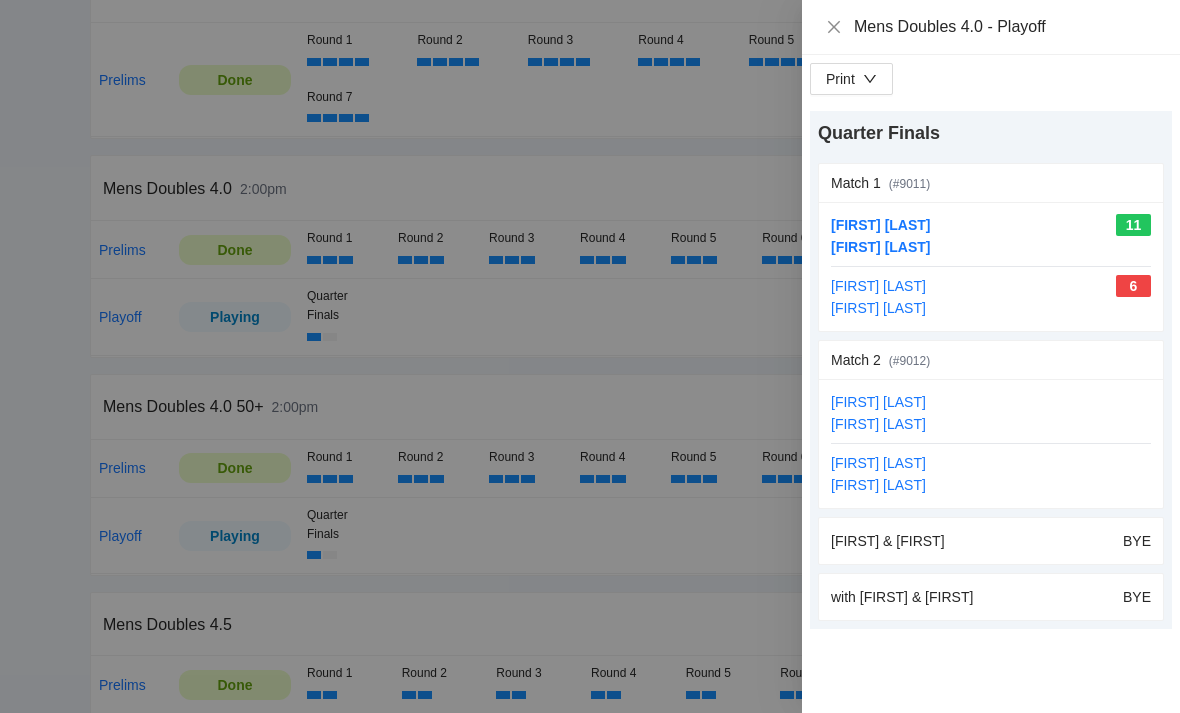 click 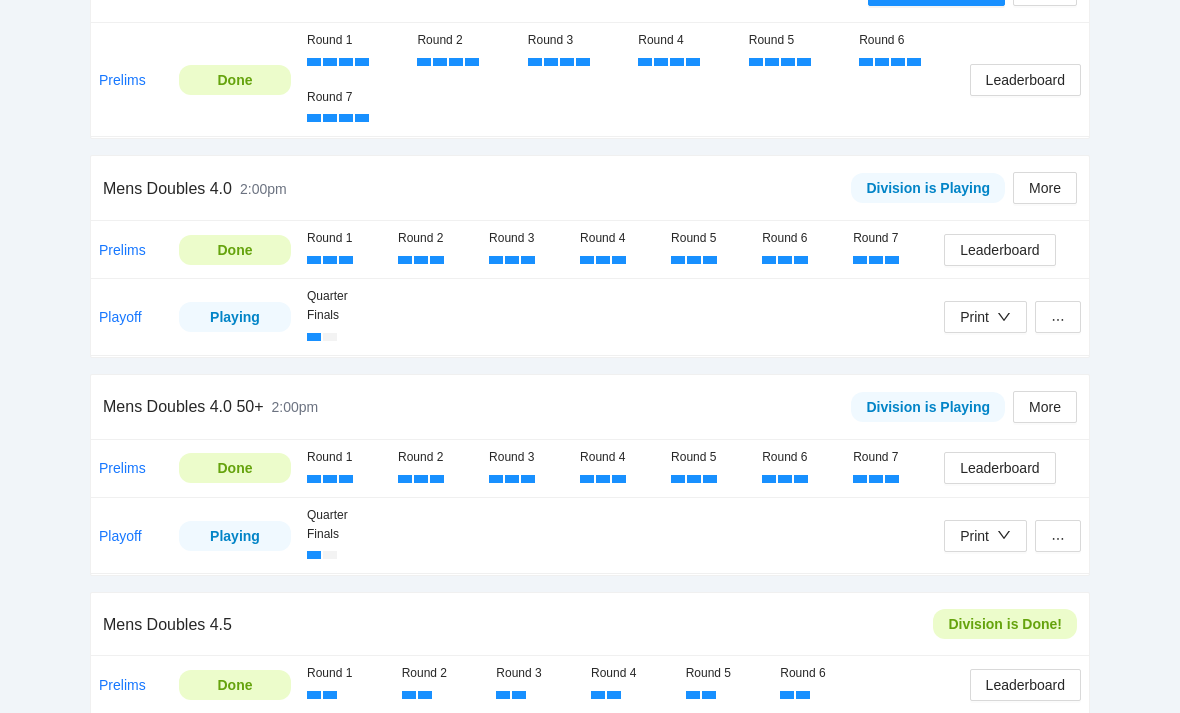 click on "Leaderboard" at bounding box center (999, 468) 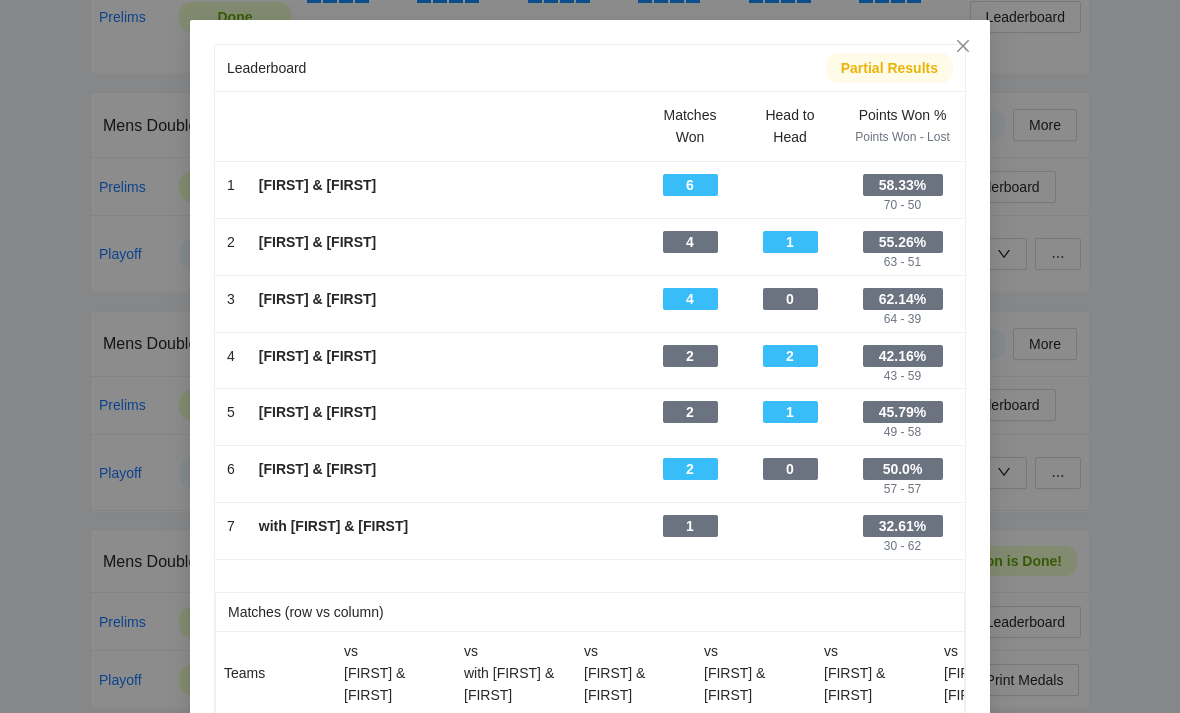 scroll, scrollTop: 687, scrollLeft: 0, axis: vertical 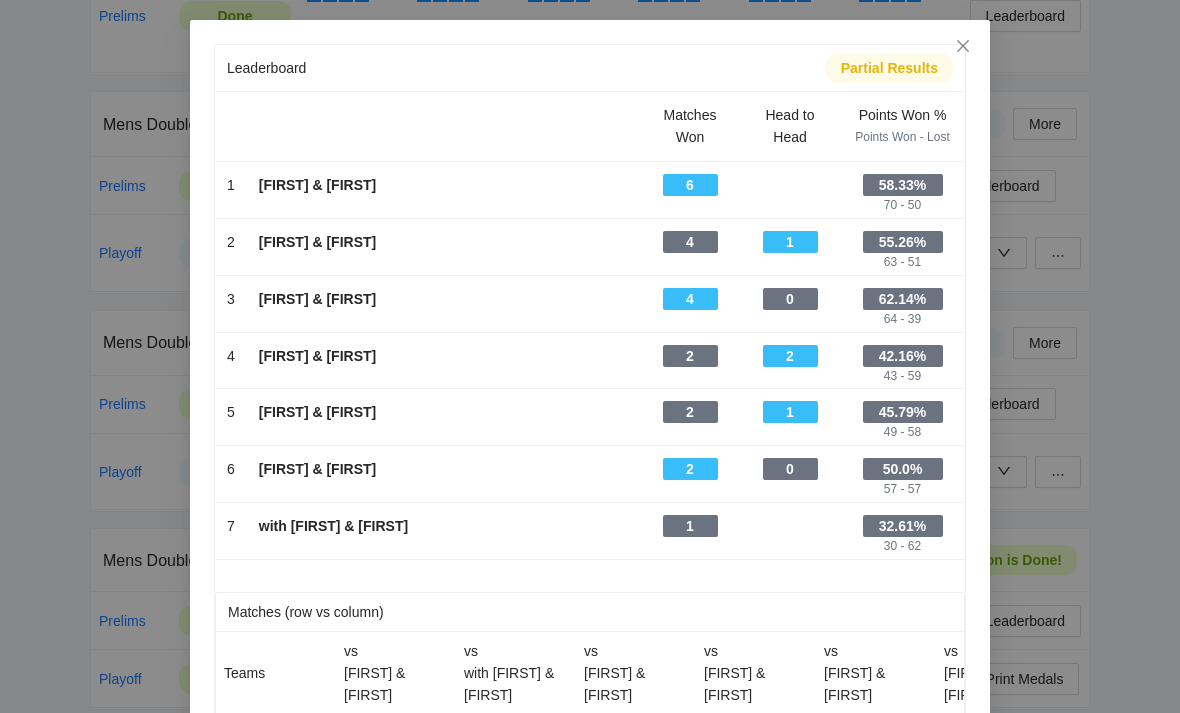 click at bounding box center (963, 47) 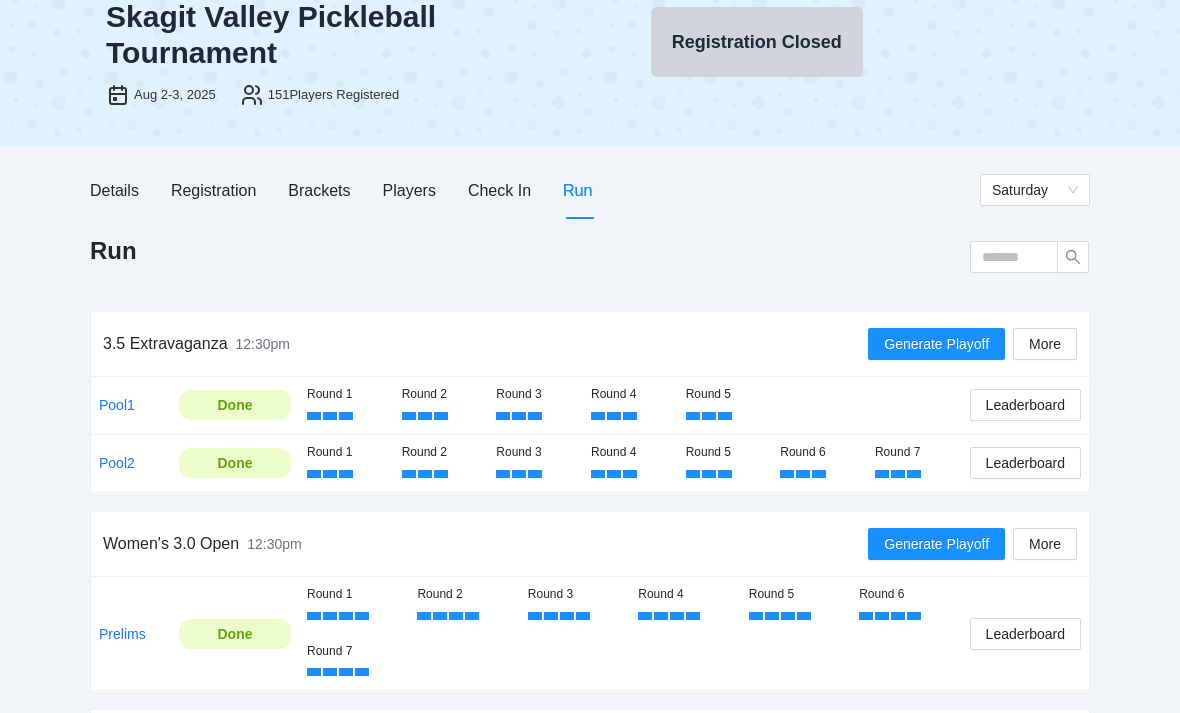 scroll, scrollTop: 0, scrollLeft: 0, axis: both 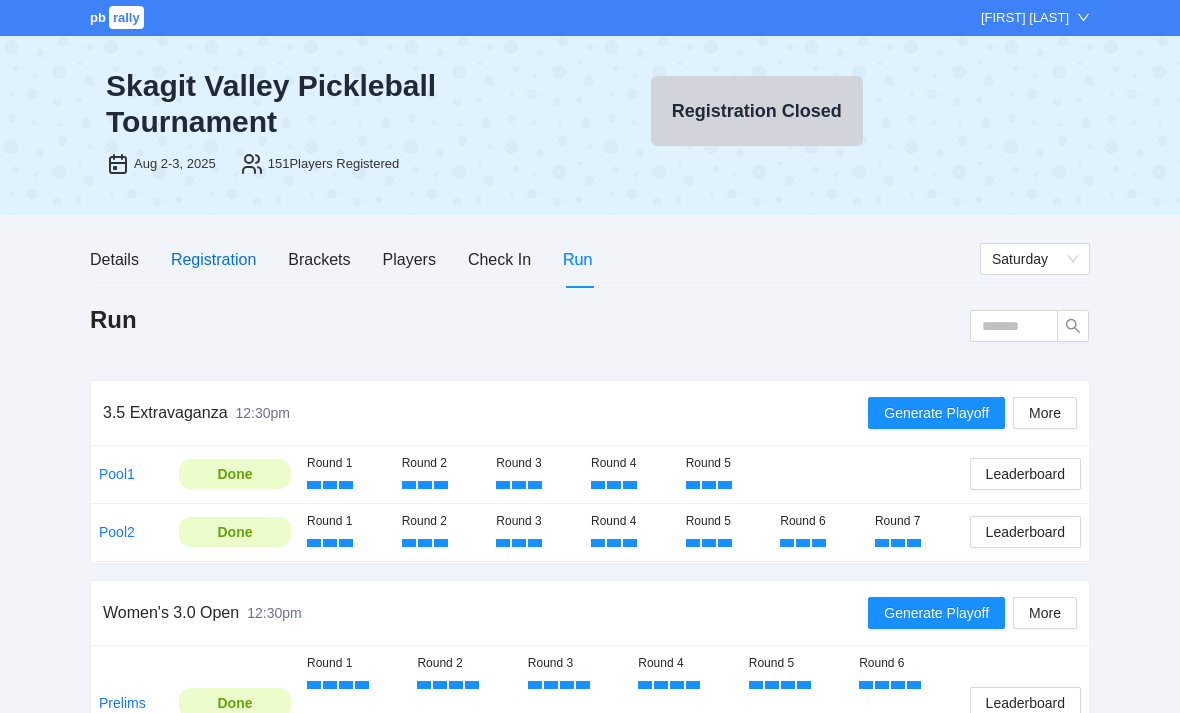 click on "Registration" at bounding box center (213, 259) 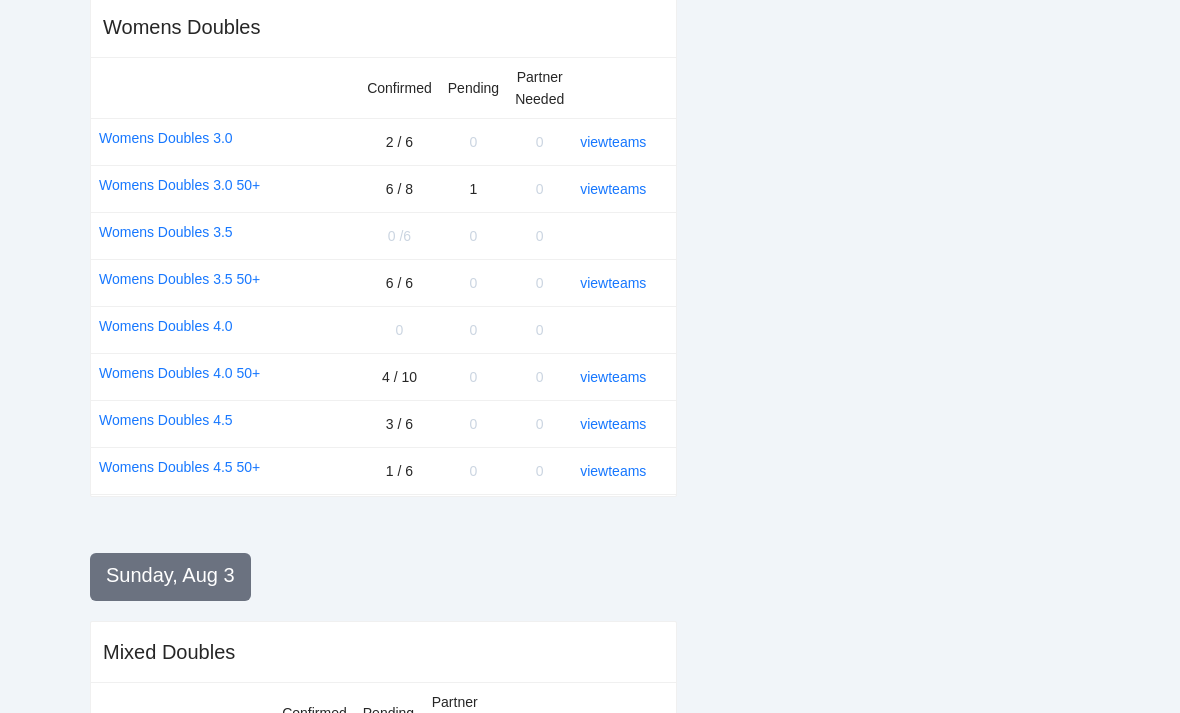 scroll, scrollTop: 1433, scrollLeft: 0, axis: vertical 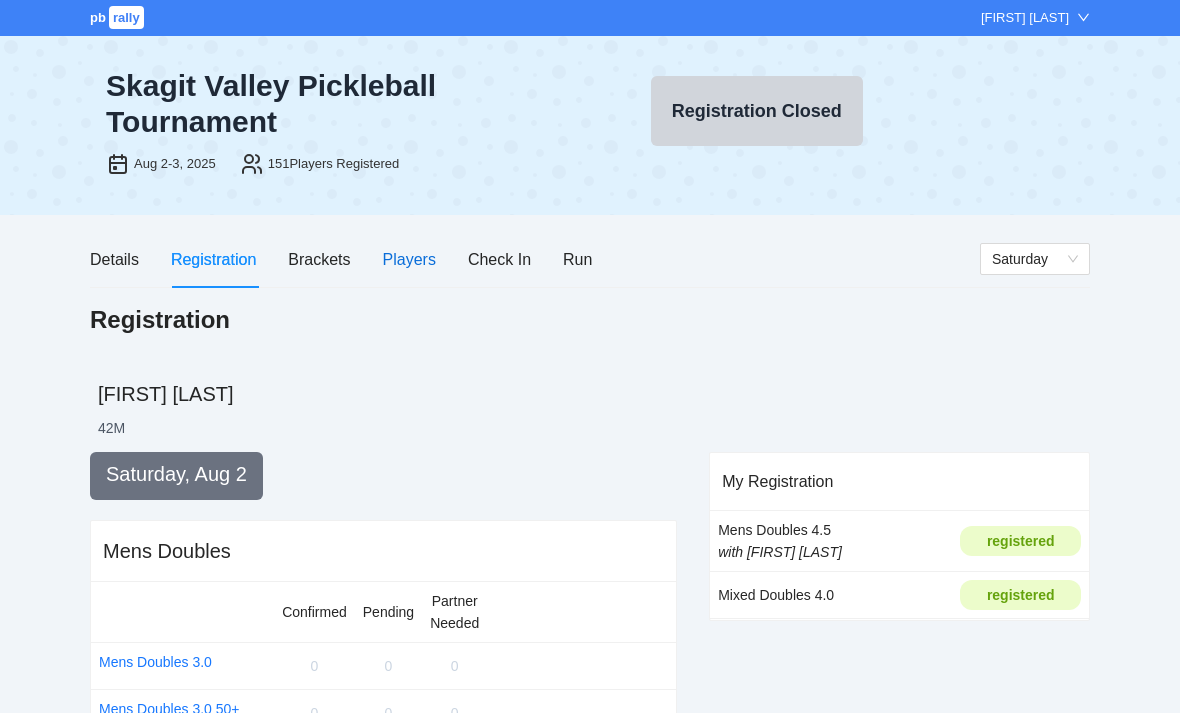 click on "Players" at bounding box center (409, 259) 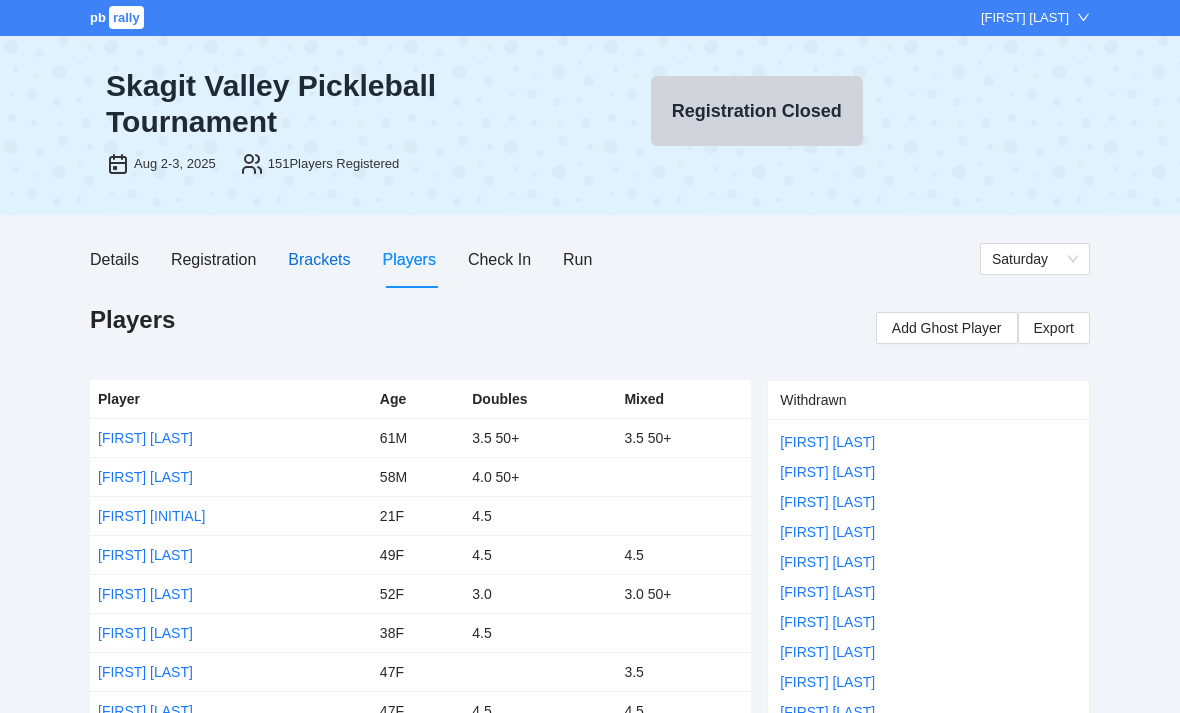 click on "Brackets" at bounding box center [319, 259] 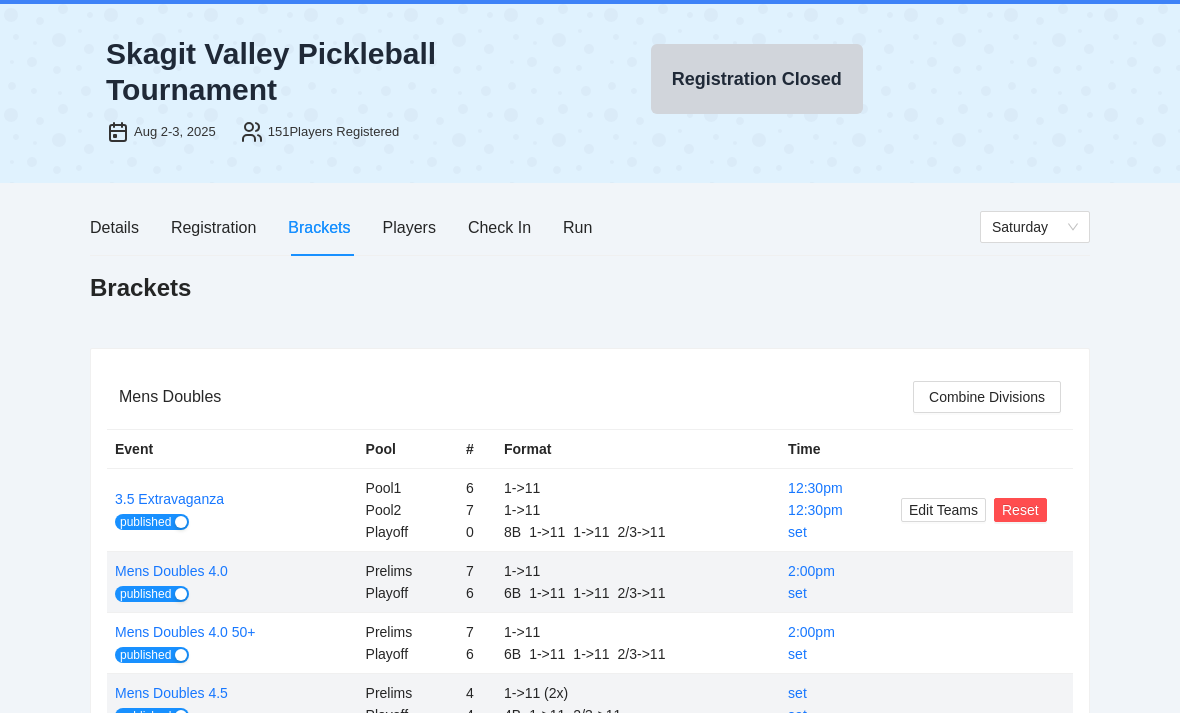 scroll, scrollTop: 0, scrollLeft: 0, axis: both 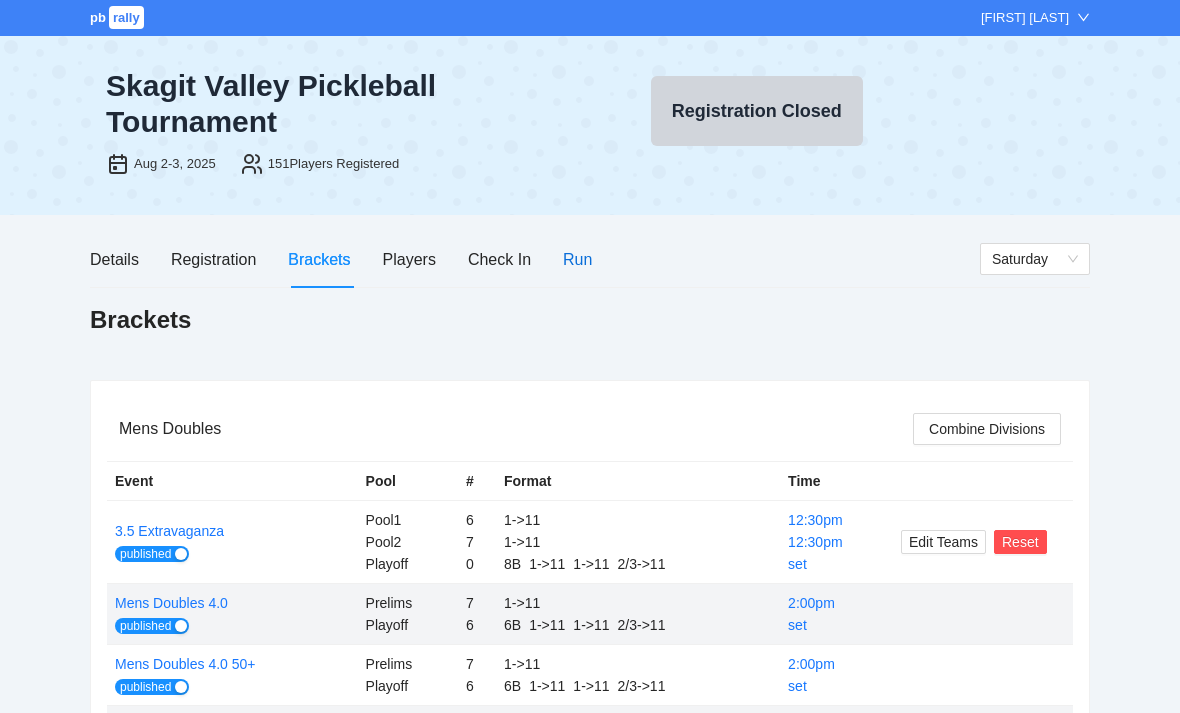 click on "Run" at bounding box center [577, 259] 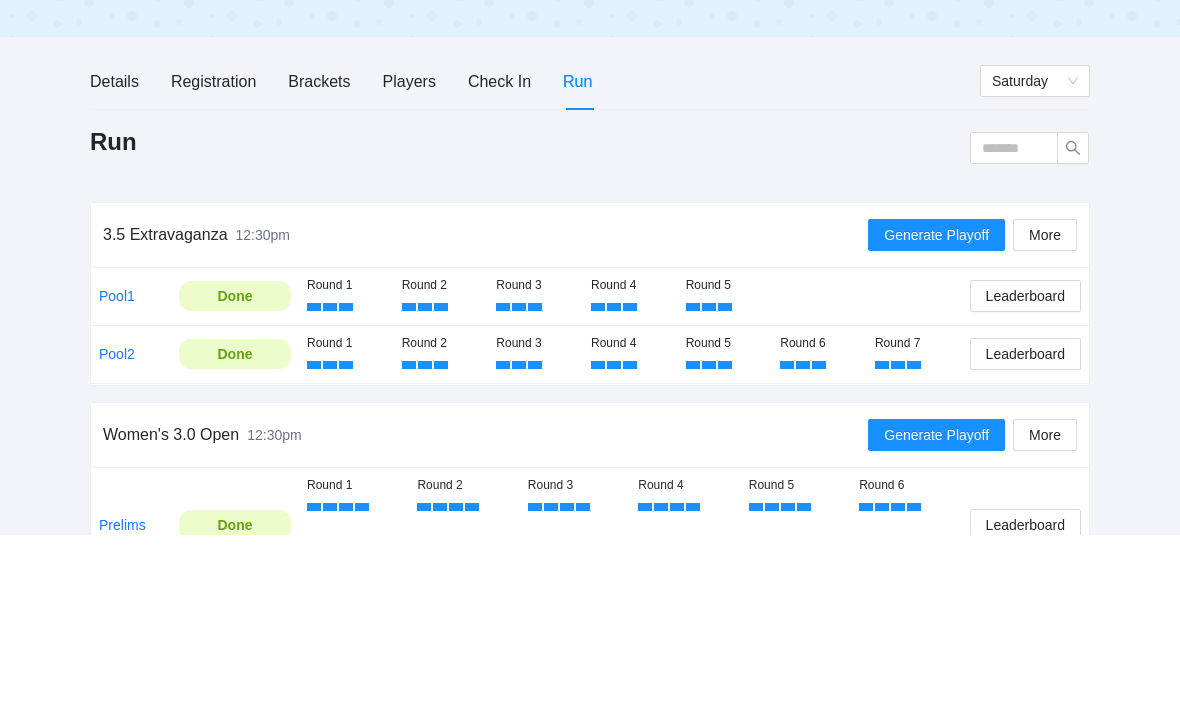 click on "pb rally Pablo Granados Skagit Valley Pickleball Tournament Aug 2-3, 2025   151  Players Registered Registration Closed Details Registration Brackets Players Check In Run Saturday Run 3.5 Extravaganza 12:30pm Generate Playoff More Pool1 Done Round 1 Round 2 Round 3 Round 4 Round 5 Leaderboard Pool2 Done Round 1 Round 2 Round 3 Round 4 Round 5 Round 6 Round 7 Leaderboard Women's 3.0 Open 12:30pm Generate Playoff More Prelims Done Round 1 Round 2 Round 3 Round 4 Round 5 Round 6 Round 7 Leaderboard Mens Doubles 4.0 2:00pm Division is Playing More Prelims Done Round 1 Round 2 Round 3 Round 4 Round 5 Round 6 Round 7 Leaderboard Playoff Playing Quarter Finals Semi Finals Finals Print Mens Doubles 4.0 50+ 2:00pm Division is Playing More Prelims Done Round 1 Round 2 Round 3 Round 4 Round 5 Round 6 Round 7 Leaderboard Playoff Playing Quarter Finals Semi Finals Print Mens Doubles 4.5 Division is Done! Prelims Done Round 1 Round 2 Round 3 Round 4 Round 5 Round 6 Leaderboard Playoff Done Semi Finals Finals Print Medals" at bounding box center (590, 1003) 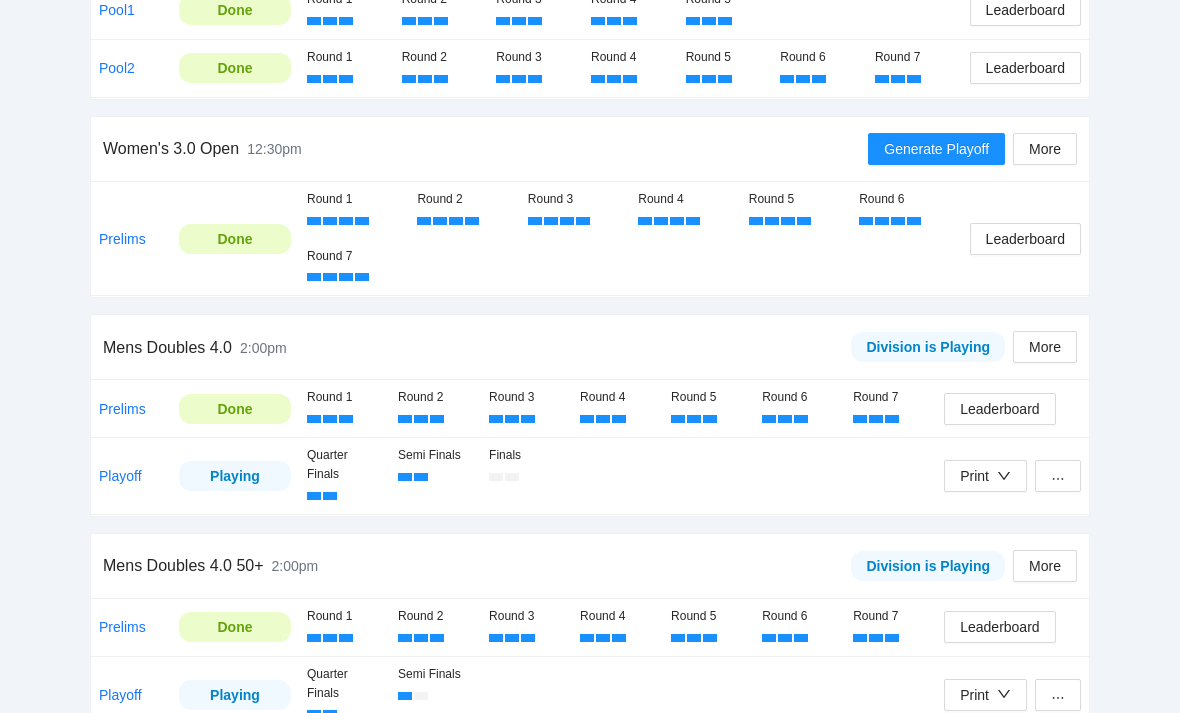 scroll, scrollTop: 463, scrollLeft: 0, axis: vertical 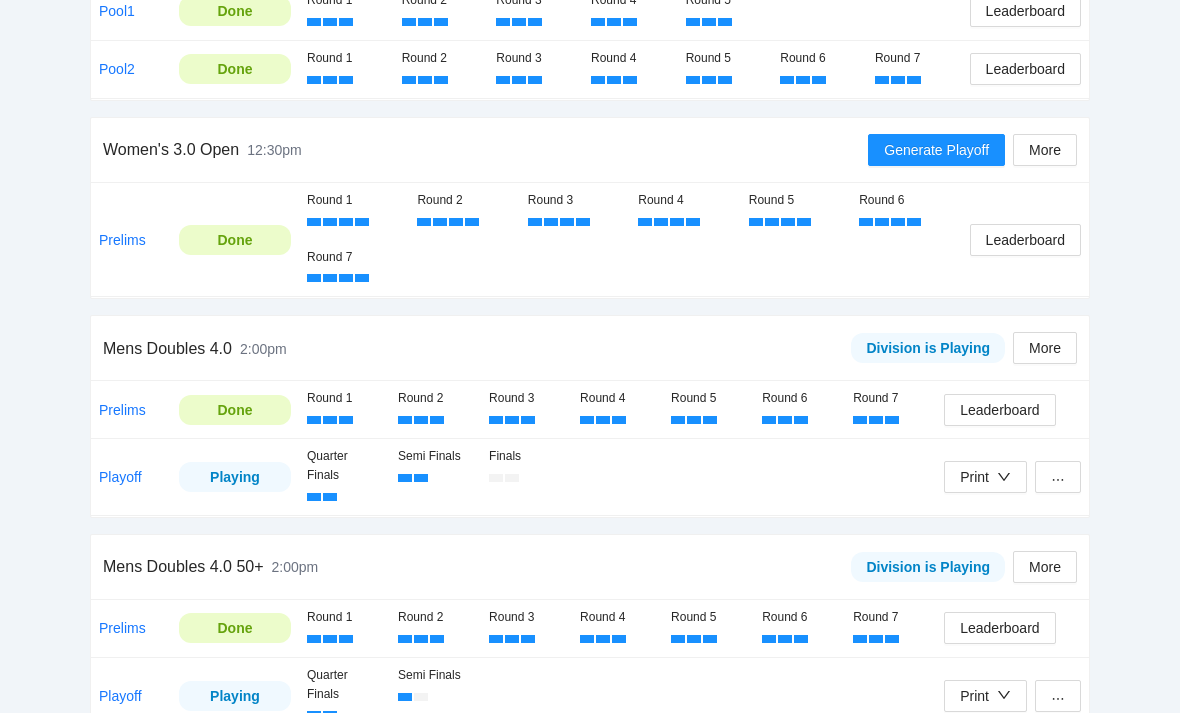 click on "Leaderboard" at bounding box center [999, 410] 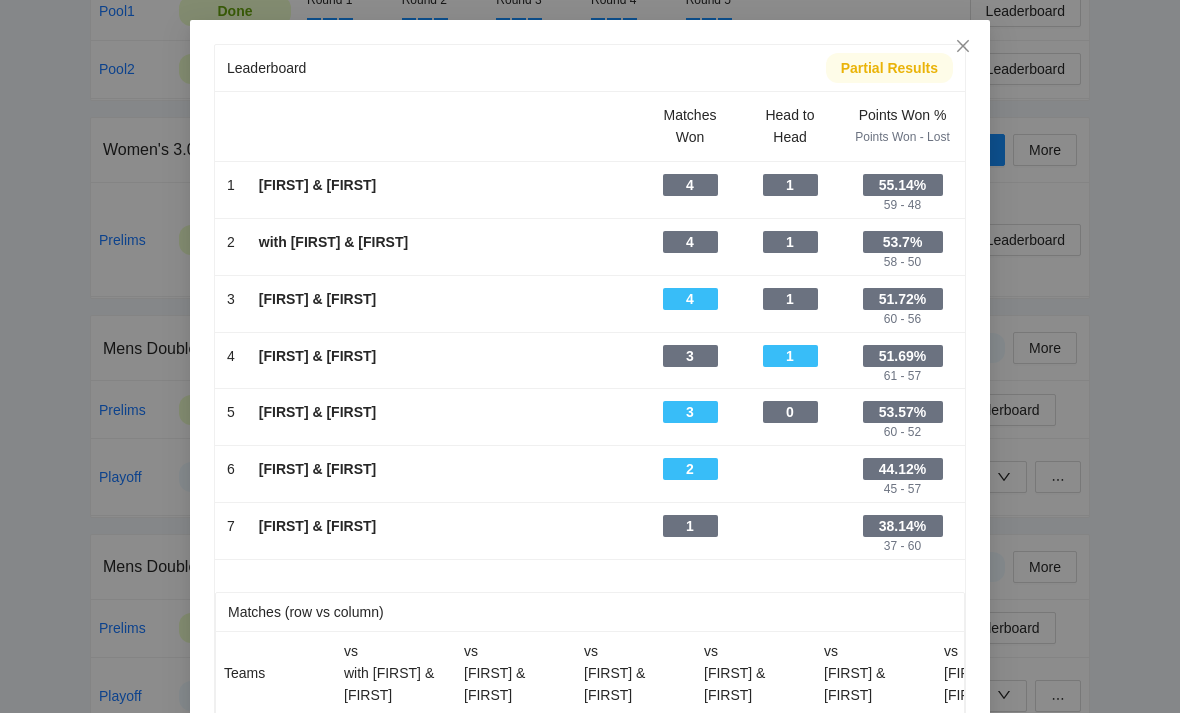 click on "Leaderboard Partial Results Matches Won Head to Head Points Won % Points Won - Lost 1 - Sam & Caleb - 4 - 1 - 55.14% 59 - 48 2 - Carlos & Thomas - 4 - 1 - 53.7% 58 - 50 3 - Derek & Quinn - 4 - 1 - 51.72% 60 - 56 4 - Richard & Luis - 3 - 1 - 51.69% 61 - 57 5 - Nguyen & Chris - 3 - 0 - 53.57% 60 - 52 6 - Damian & Jeff - 2 - - 44.12% 45 - 57 7 - Christopher & Drake - 1 - - 38.14% 37 - 60 Matches (row vs column) Teams vs Carlos & Thomas vs Christopher & Drake vs Damian & Jeff vs Derek & Quinn vs Nguyen & Chris vs Richard & Luis vs Sam & Caleb Carlos & Thomas L W L W W W Christopher & Drake W L L L L L Damian & Jeff L W L L L W Derek & Quinn W W W L W L Nguyen & Chris L W W W L L Richard & Luis L W W L W L Sam & Caleb L W L W W W Ranking Order (see columns above) 1 Matches Won Number of matches won against all teams 2 Head to Head Matches won against other teams with the same "matches won" number 3 Points Won % Points won divided by total points played" at bounding box center [590, 356] 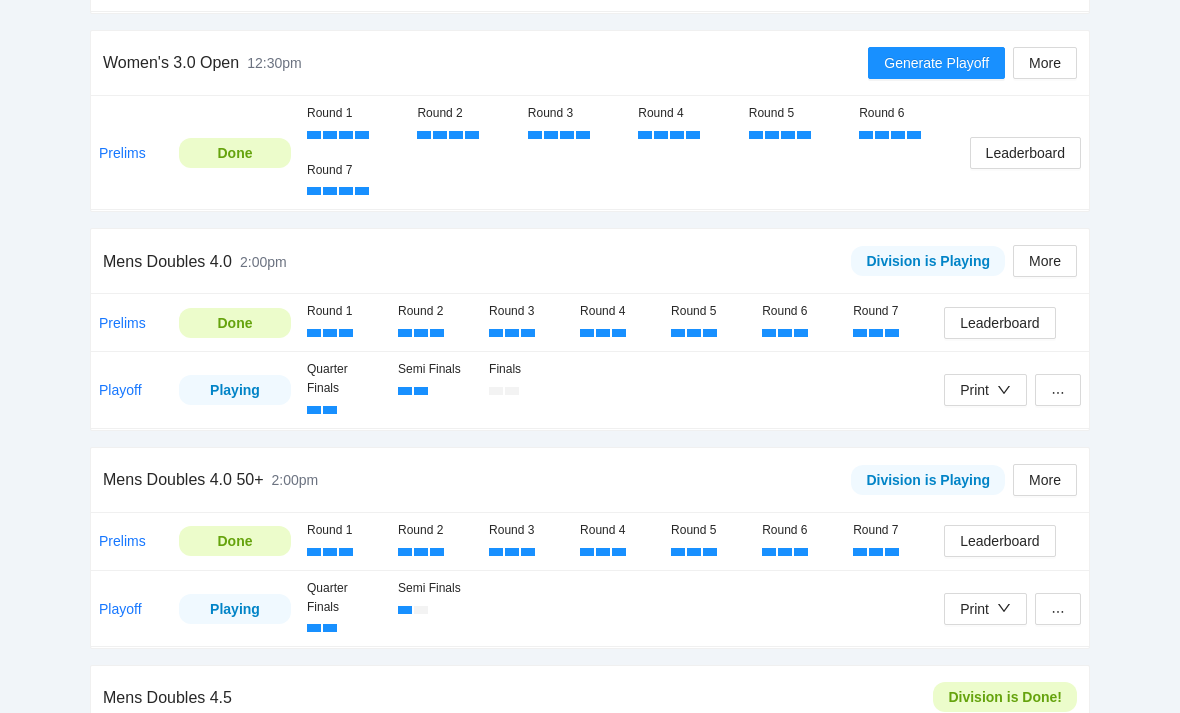 scroll, scrollTop: 568, scrollLeft: 0, axis: vertical 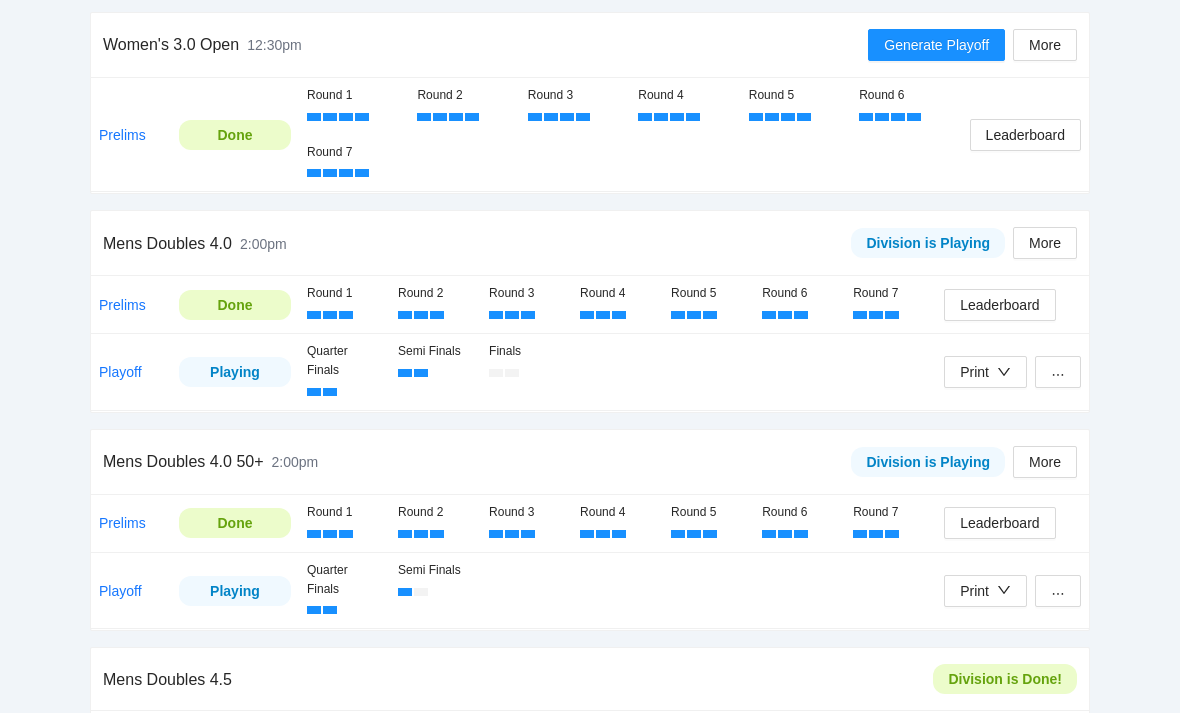 click on "Playoff" at bounding box center (120, 591) 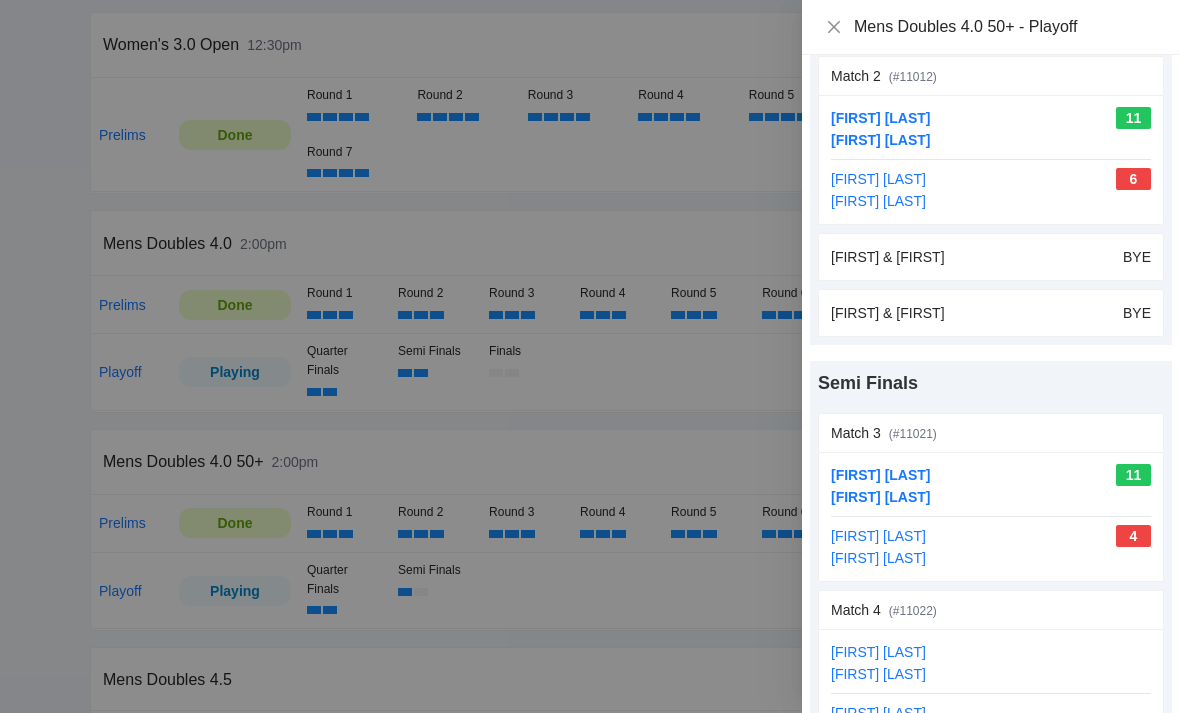scroll, scrollTop: 282, scrollLeft: 0, axis: vertical 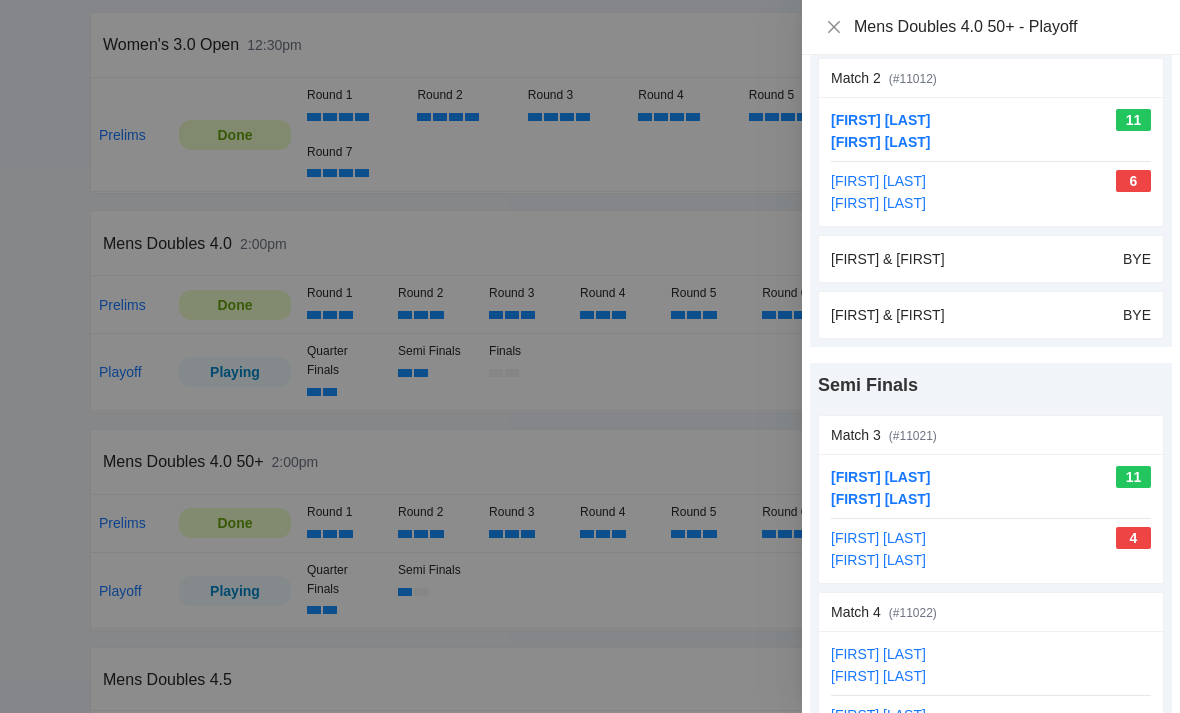 click 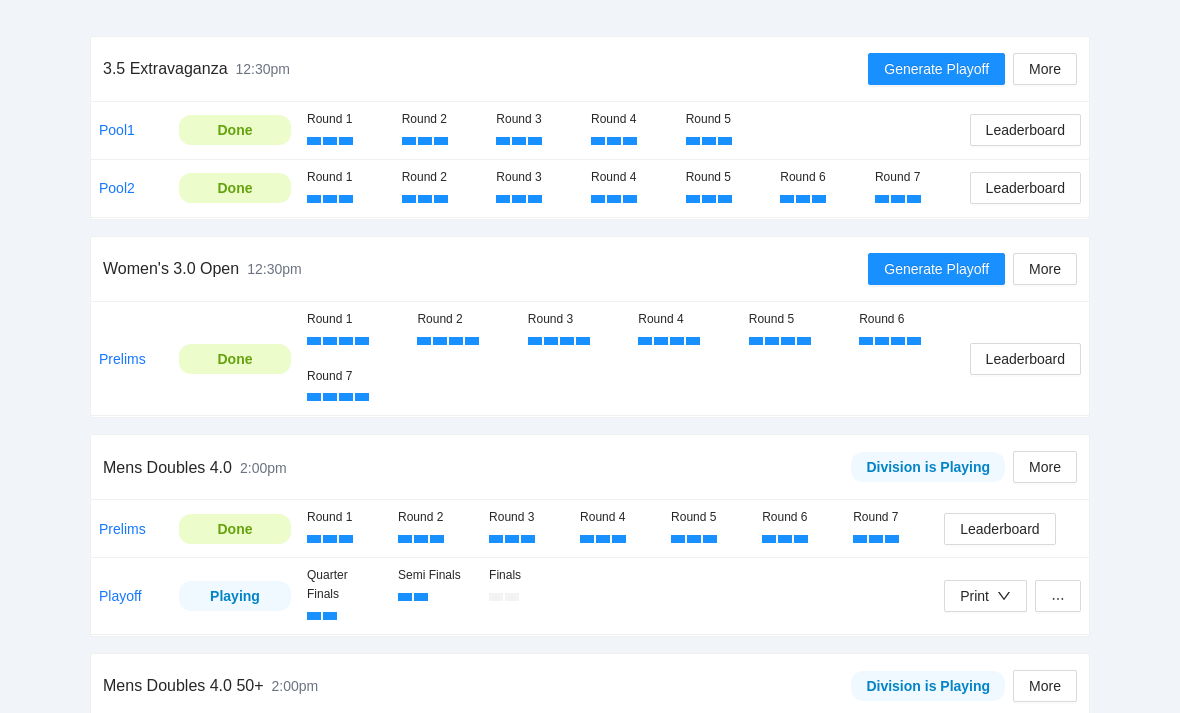scroll, scrollTop: 0, scrollLeft: 0, axis: both 